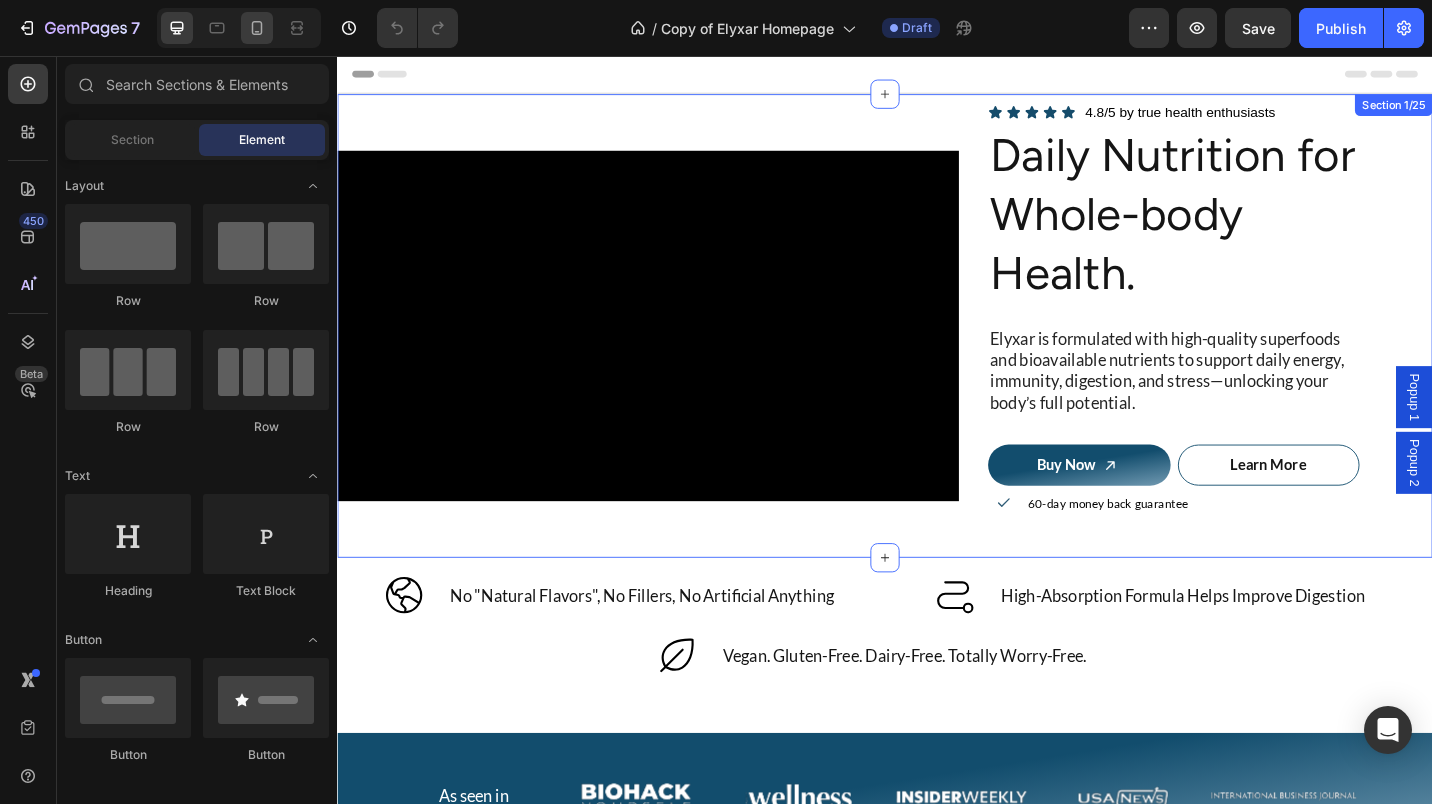 scroll, scrollTop: 0, scrollLeft: 0, axis: both 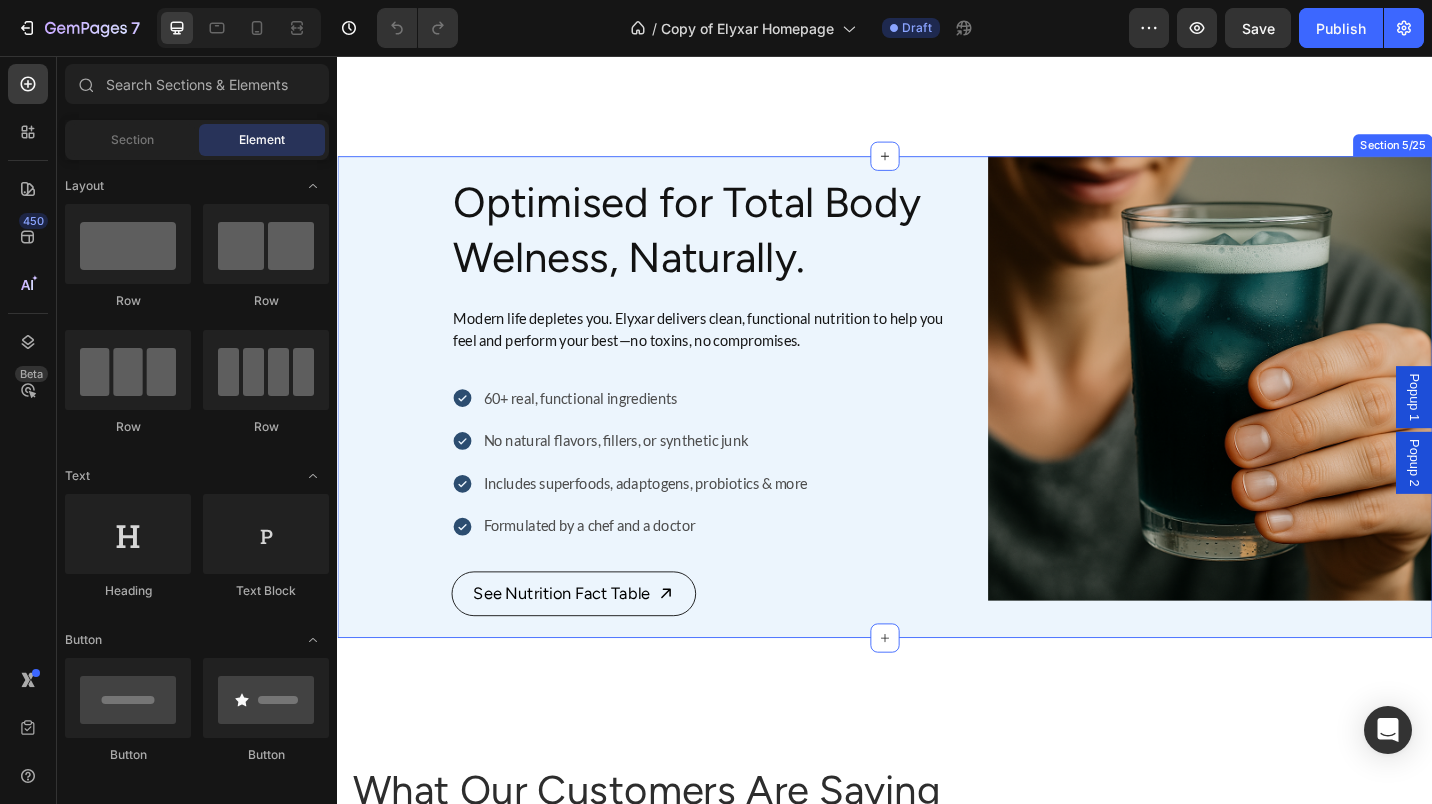 click on "Optimised for Total Body Welness, Naturally. Heading Modern life depletes you. Elyxar delivers clean, functional nutrition to help you feel and perform your best—no toxins, no compromises. Text block 60+ real, functional ingredients No natural flavors, fillers, or synthetic junk Includes superfoods, adaptogens, probiotics & more Formulated by a chef and a doctor Item List
See Nutrition Fact Table   Button Image Section 5/25" at bounding box center (937, 429) 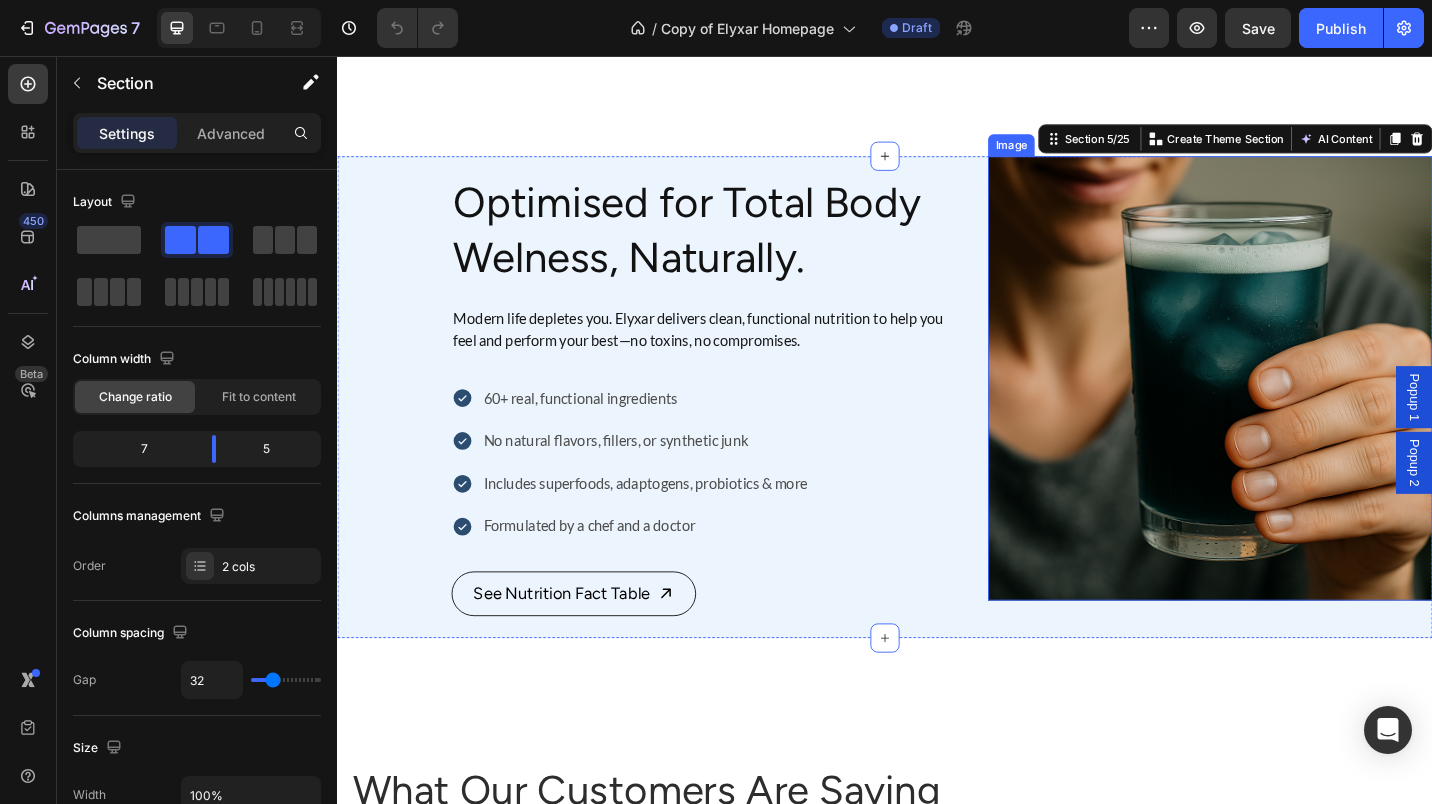 click at bounding box center (1293, 409) 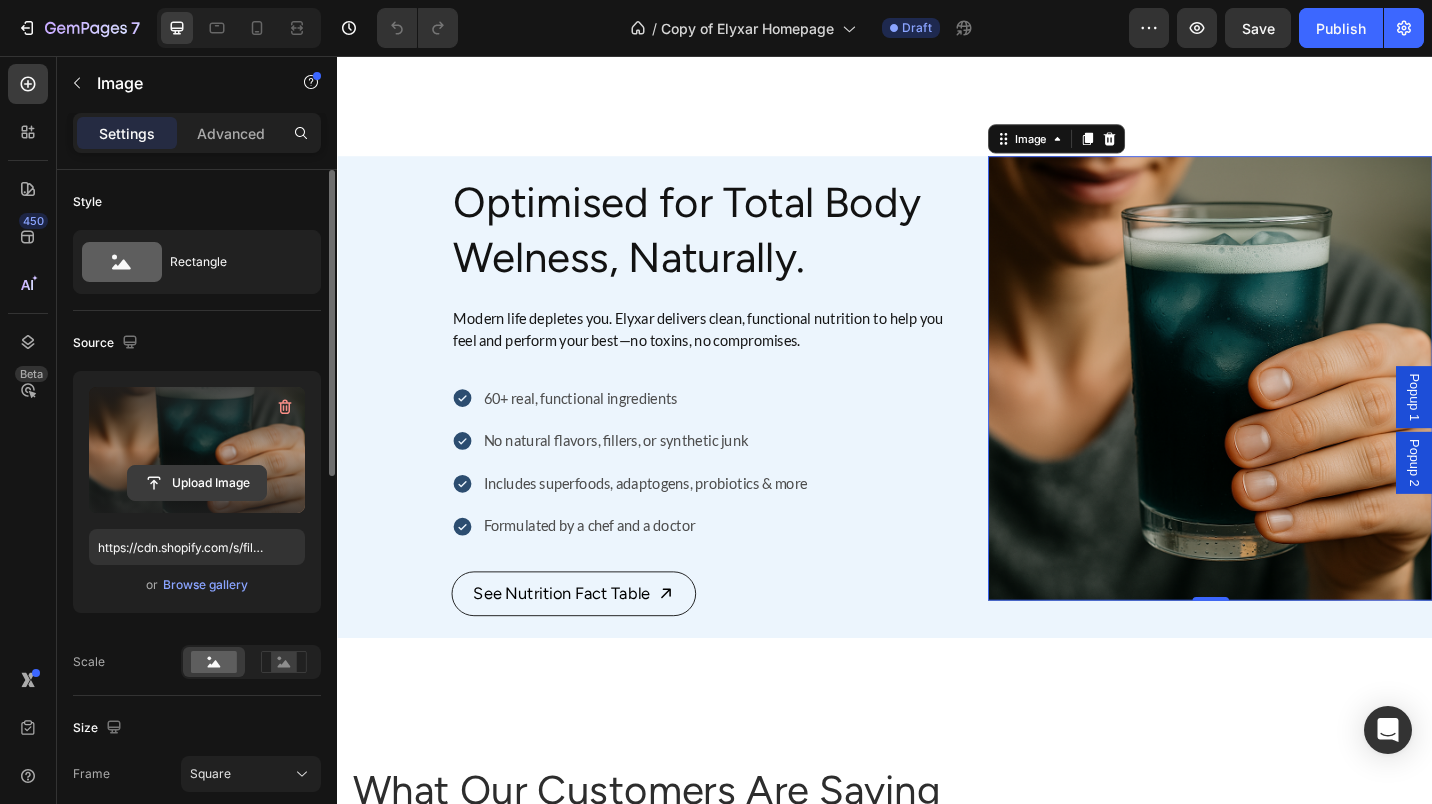 click 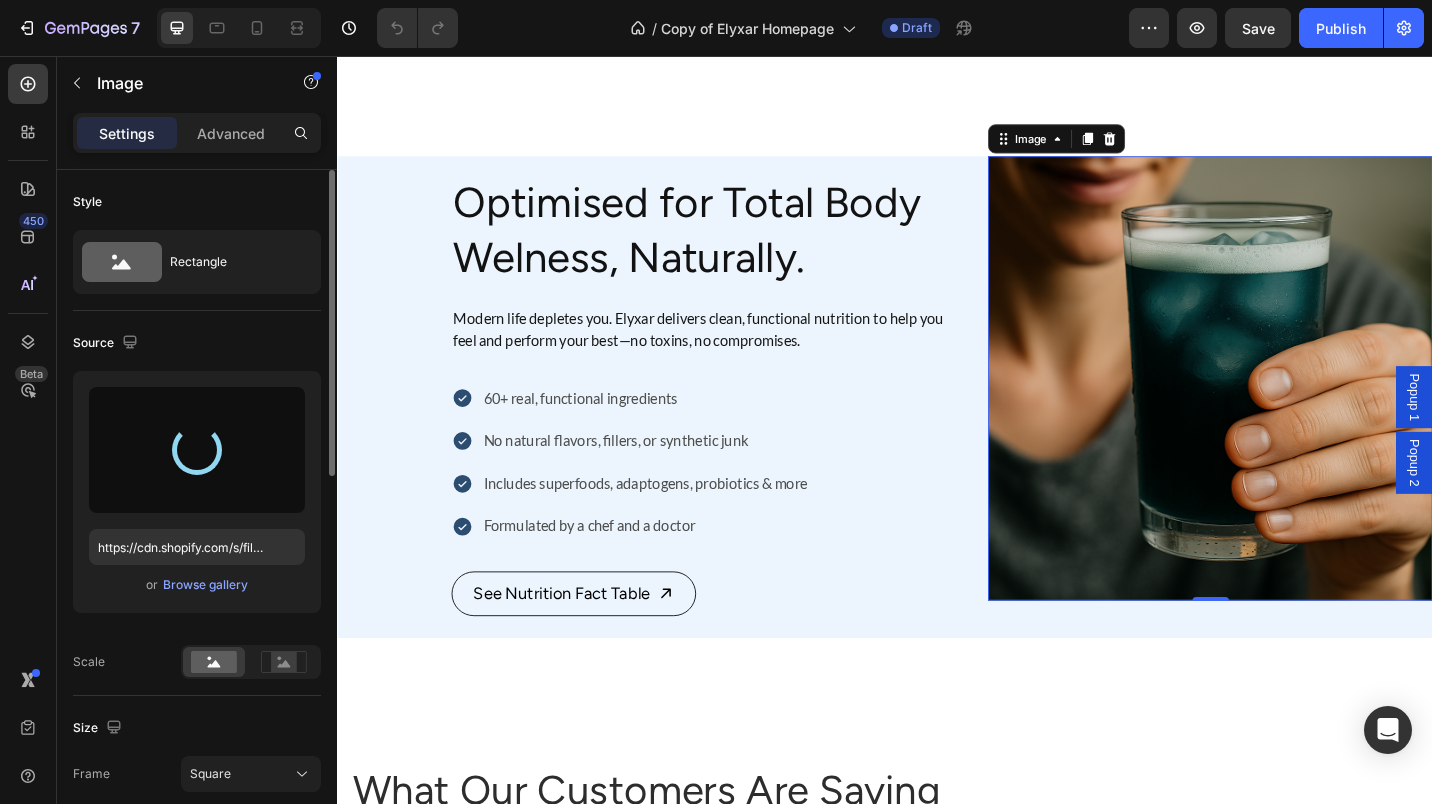type on "https://cdn.shopify.com/s/files/1/0673/5524/6778/files/gempages_535789032974582835-54e93918-9164-4c05-8a28-9cd38f1ee83c.png" 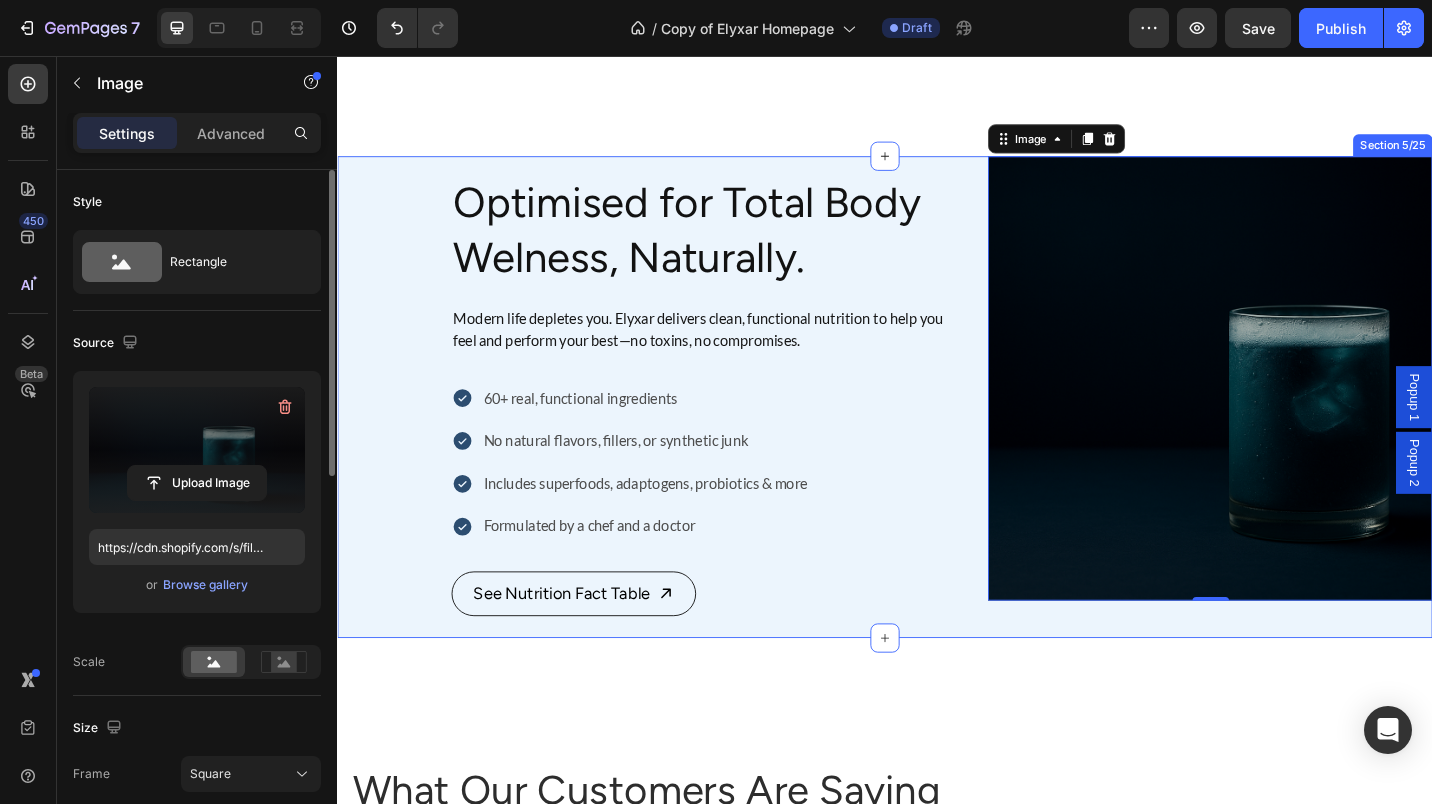 click on "Optimised for Total Body Welness, Naturally. Heading Modern life depletes you. Elyxar delivers clean, functional nutrition to help you feel and perform your best—no toxins, no compromises. Text block 60+ real, functional ingredients No natural flavors, fillers, or synthetic junk Includes superfoods, adaptogens, probiotics & more Formulated by a chef and a doctor Item List
See Nutrition Fact Table   Button Image   0 Section 5/25" at bounding box center [937, 429] 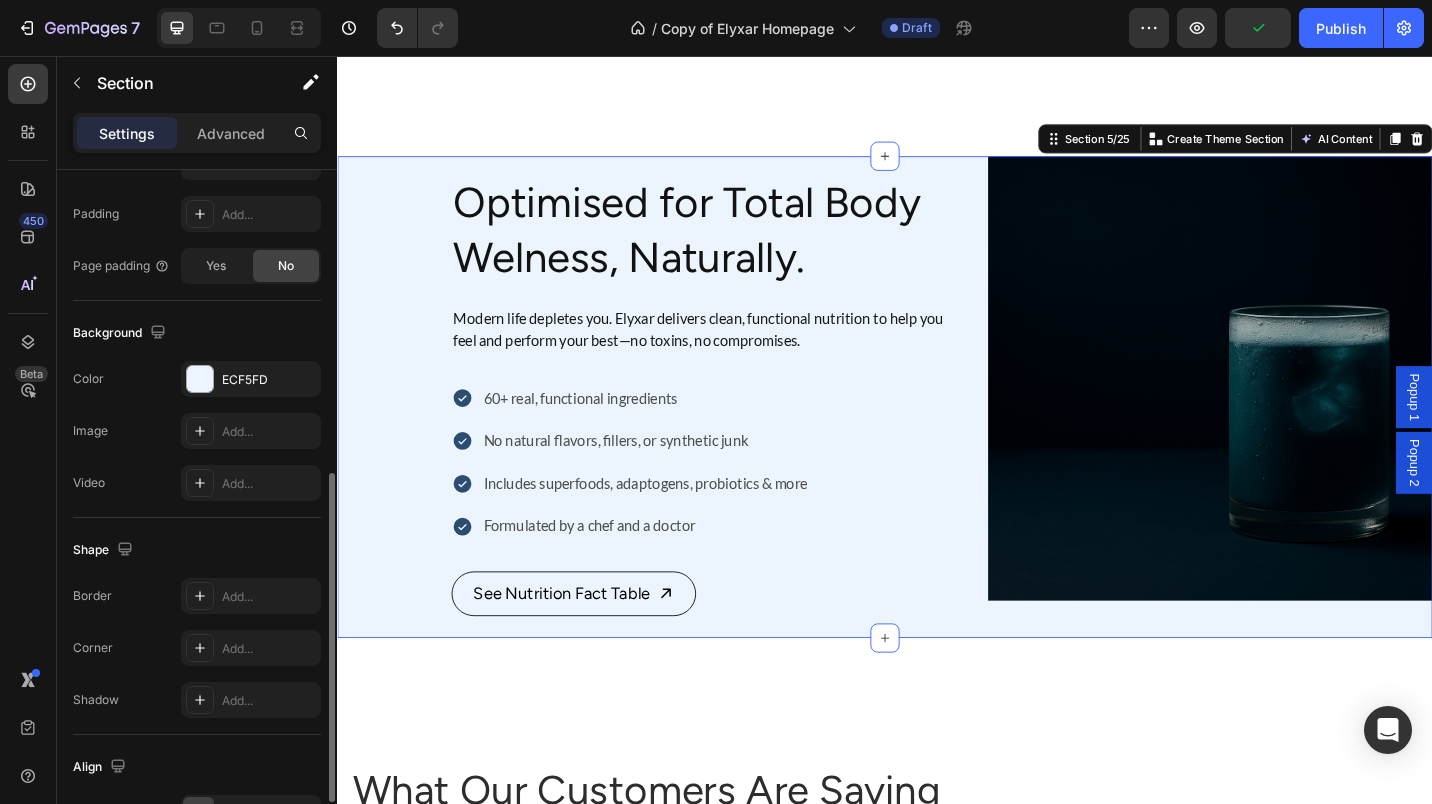 scroll, scrollTop: 634, scrollLeft: 0, axis: vertical 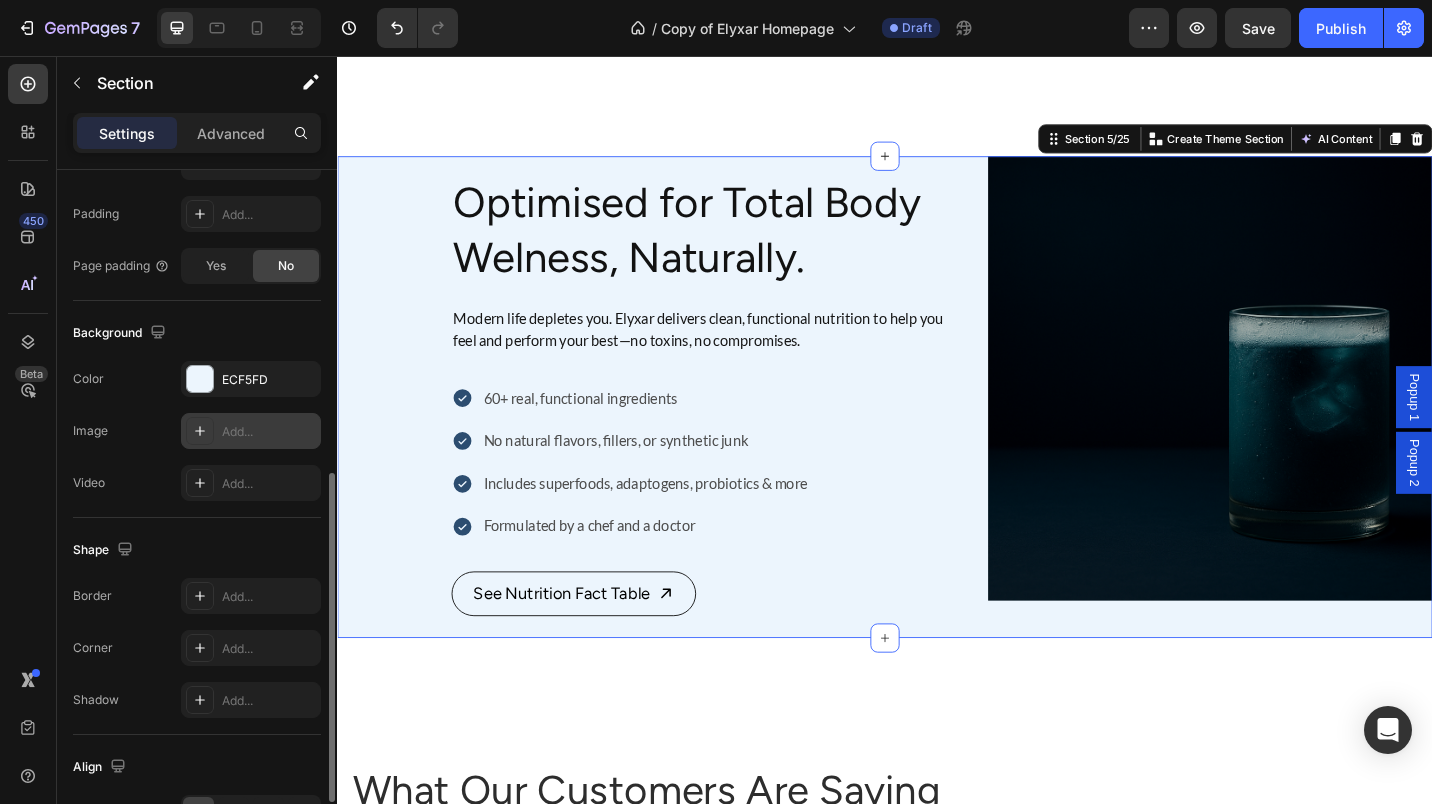 click on "Add..." at bounding box center [251, 431] 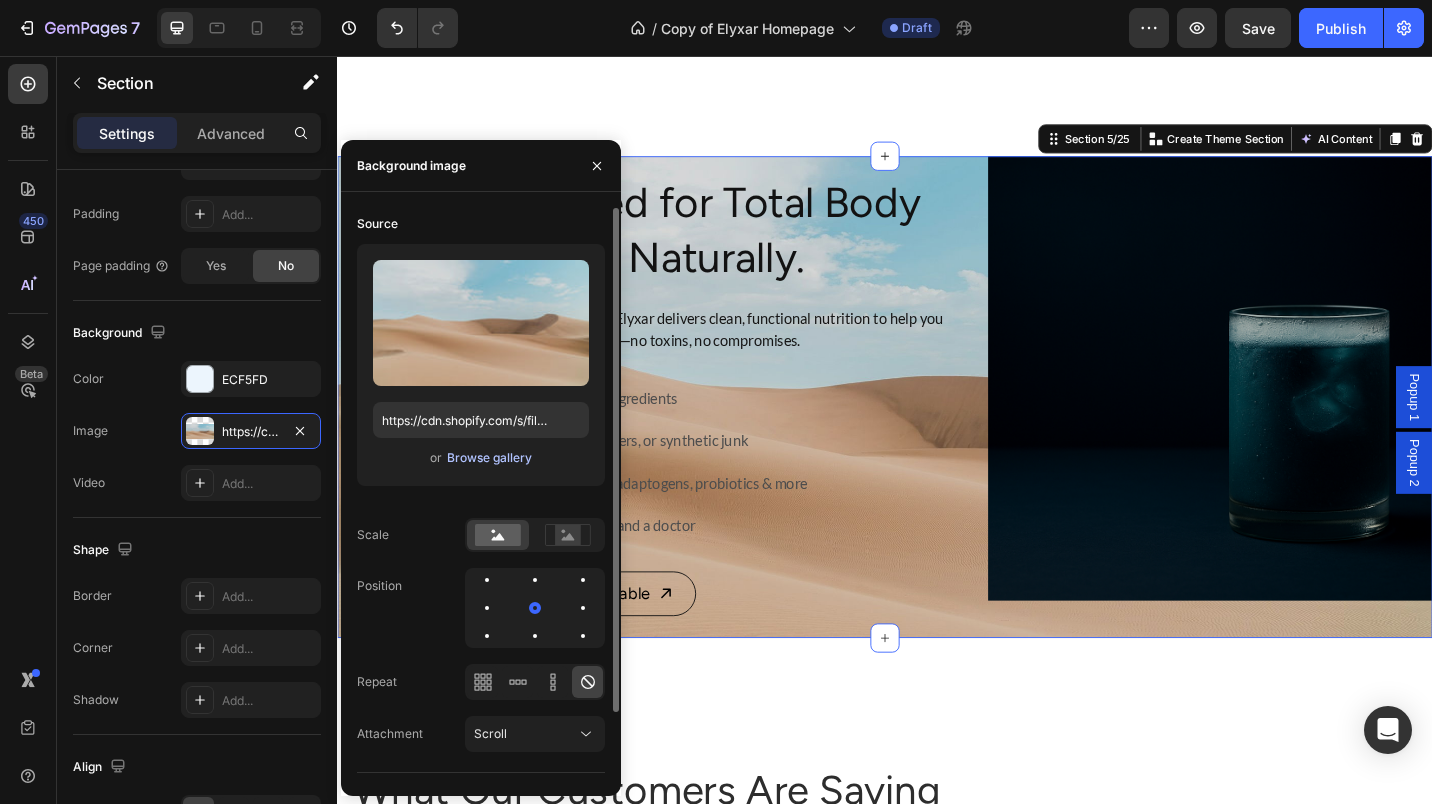 click on "Browse gallery" at bounding box center (489, 458) 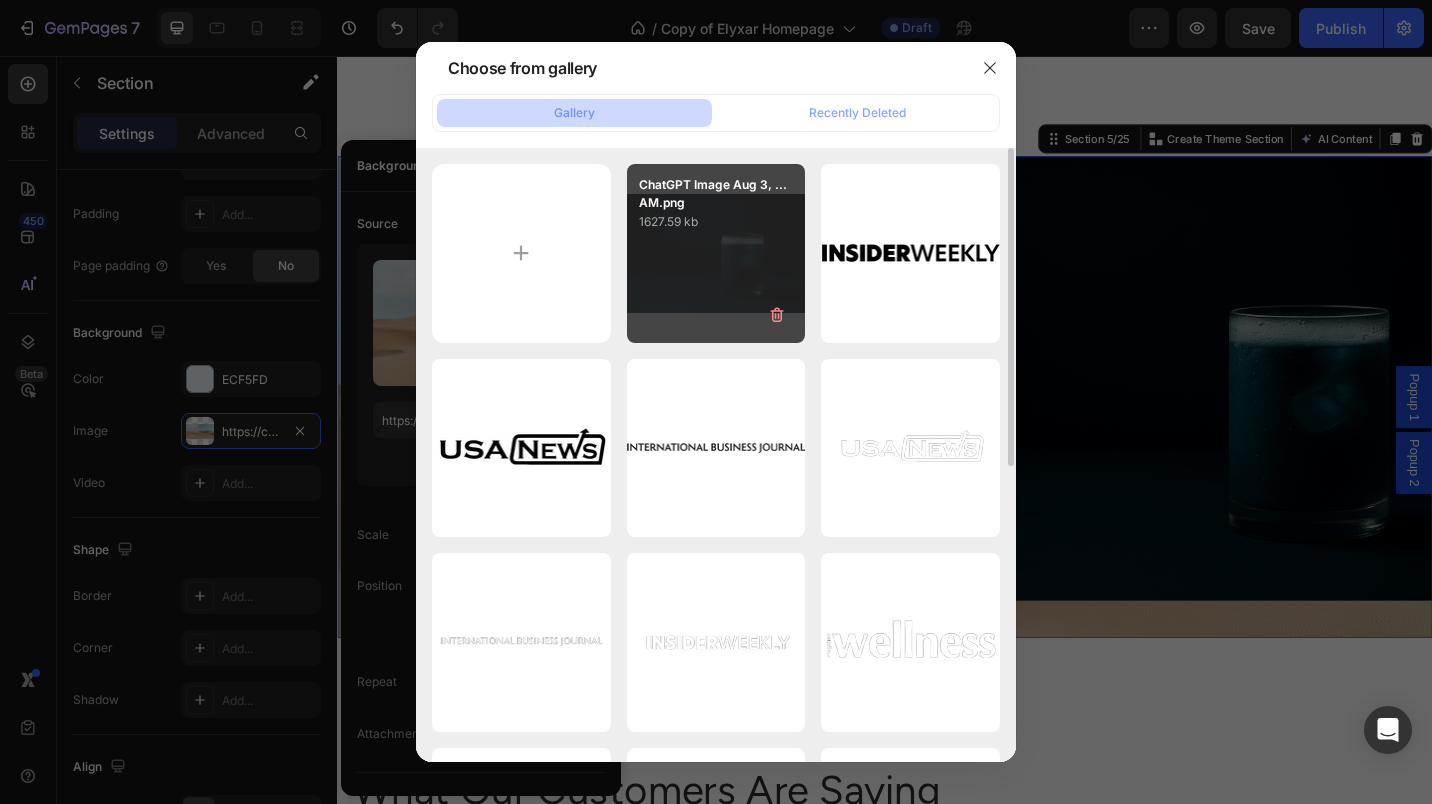 click on "ChatGPT Image Aug 3, ...AM.png 1627.59 kb" at bounding box center (716, 253) 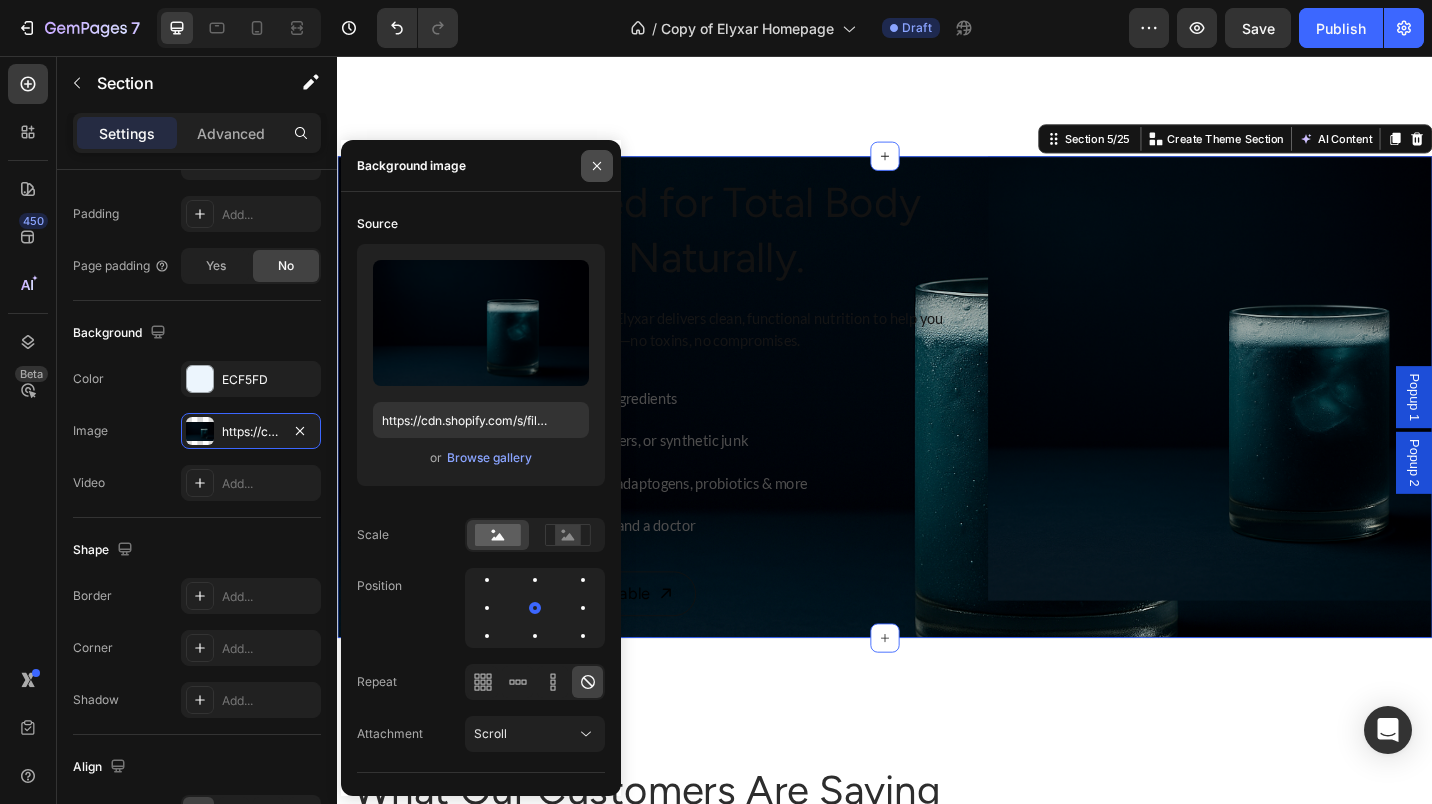 click 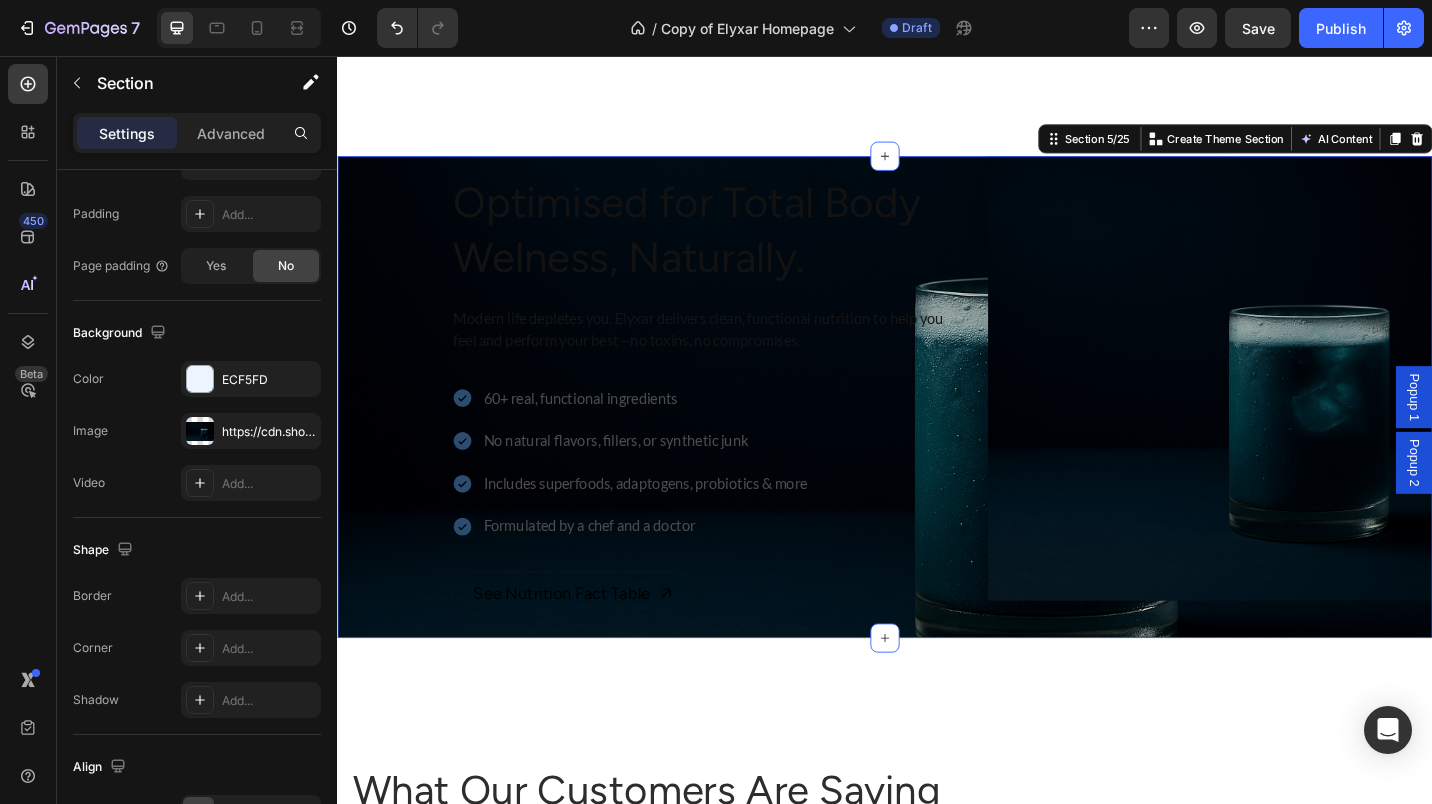 click at bounding box center [239, 28] 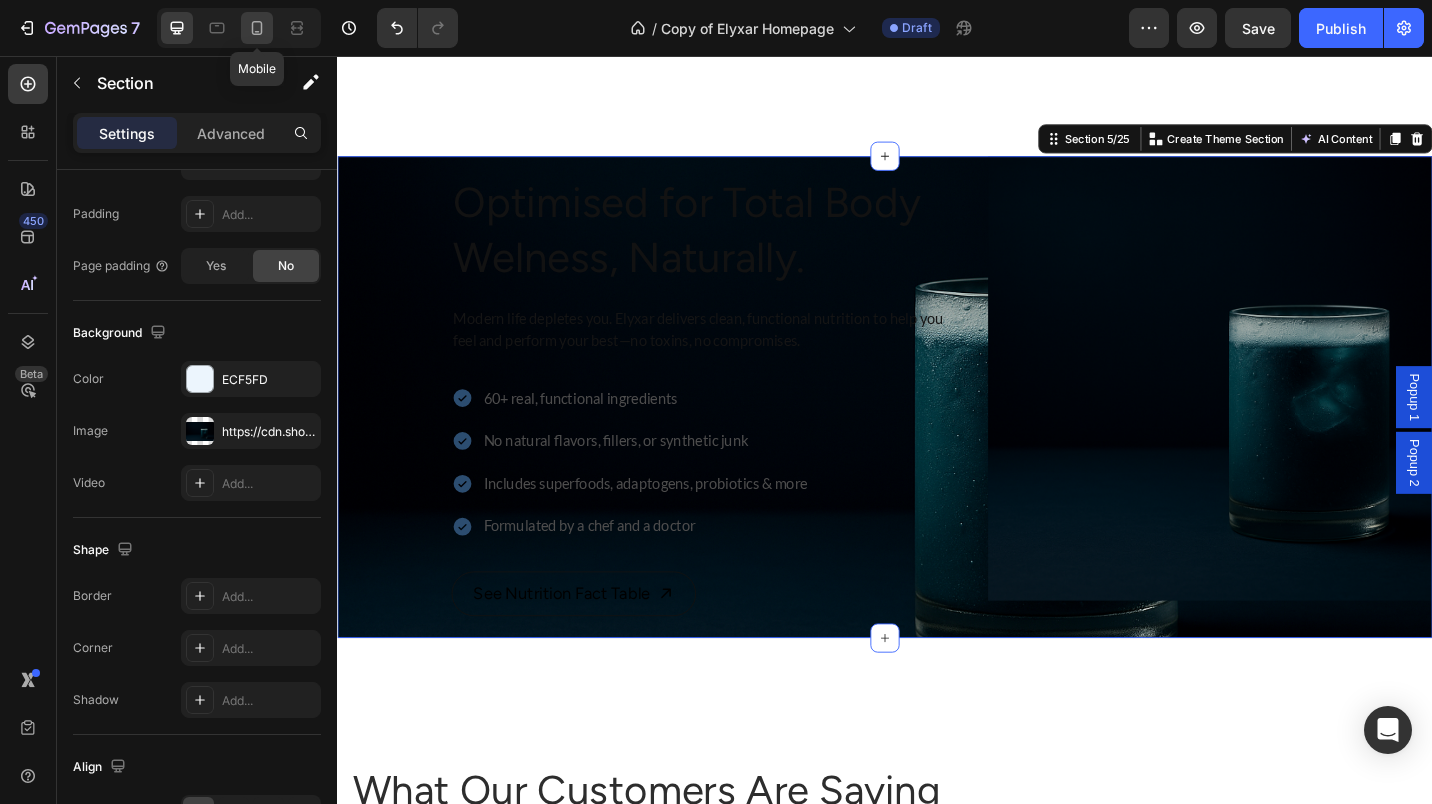 click 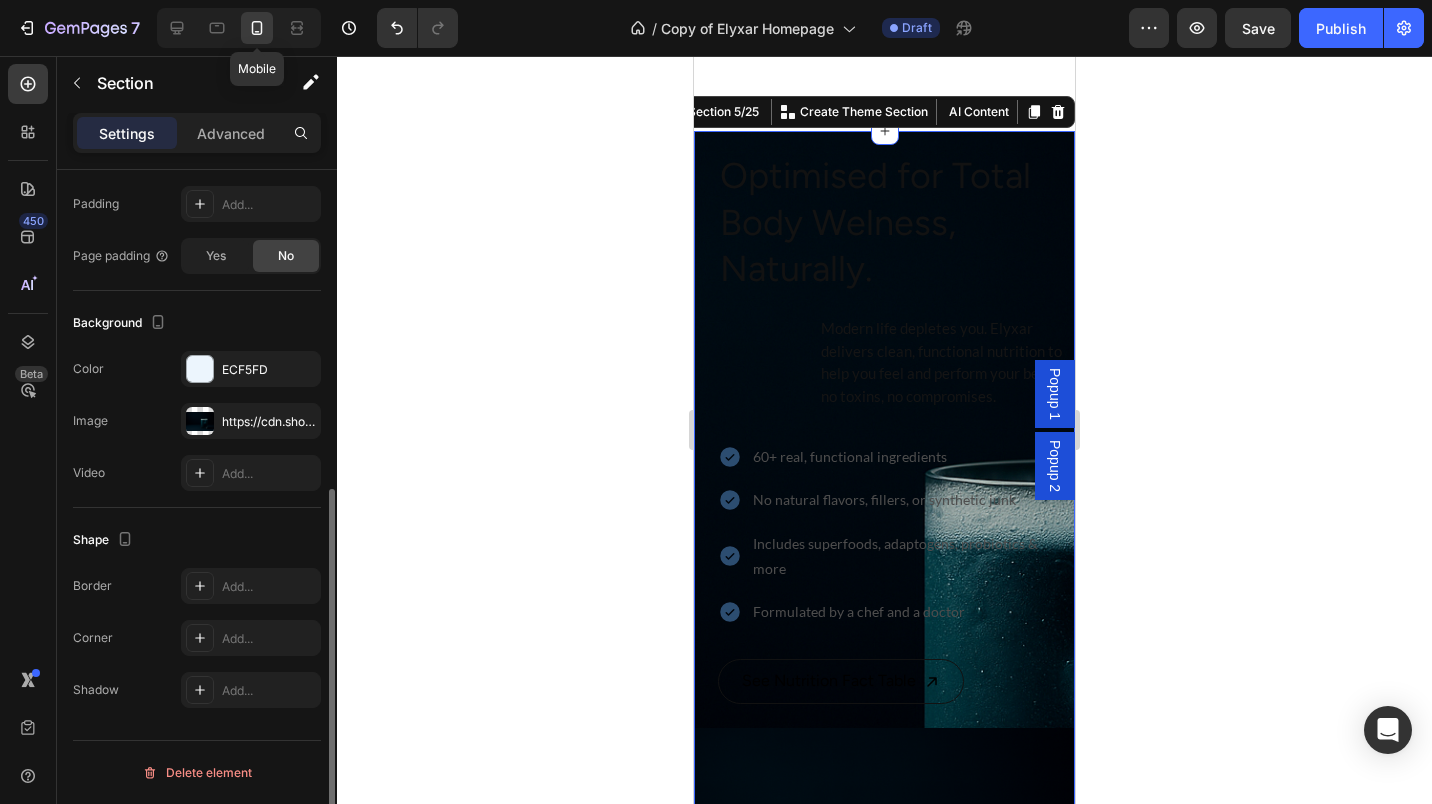 scroll, scrollTop: 592, scrollLeft: 0, axis: vertical 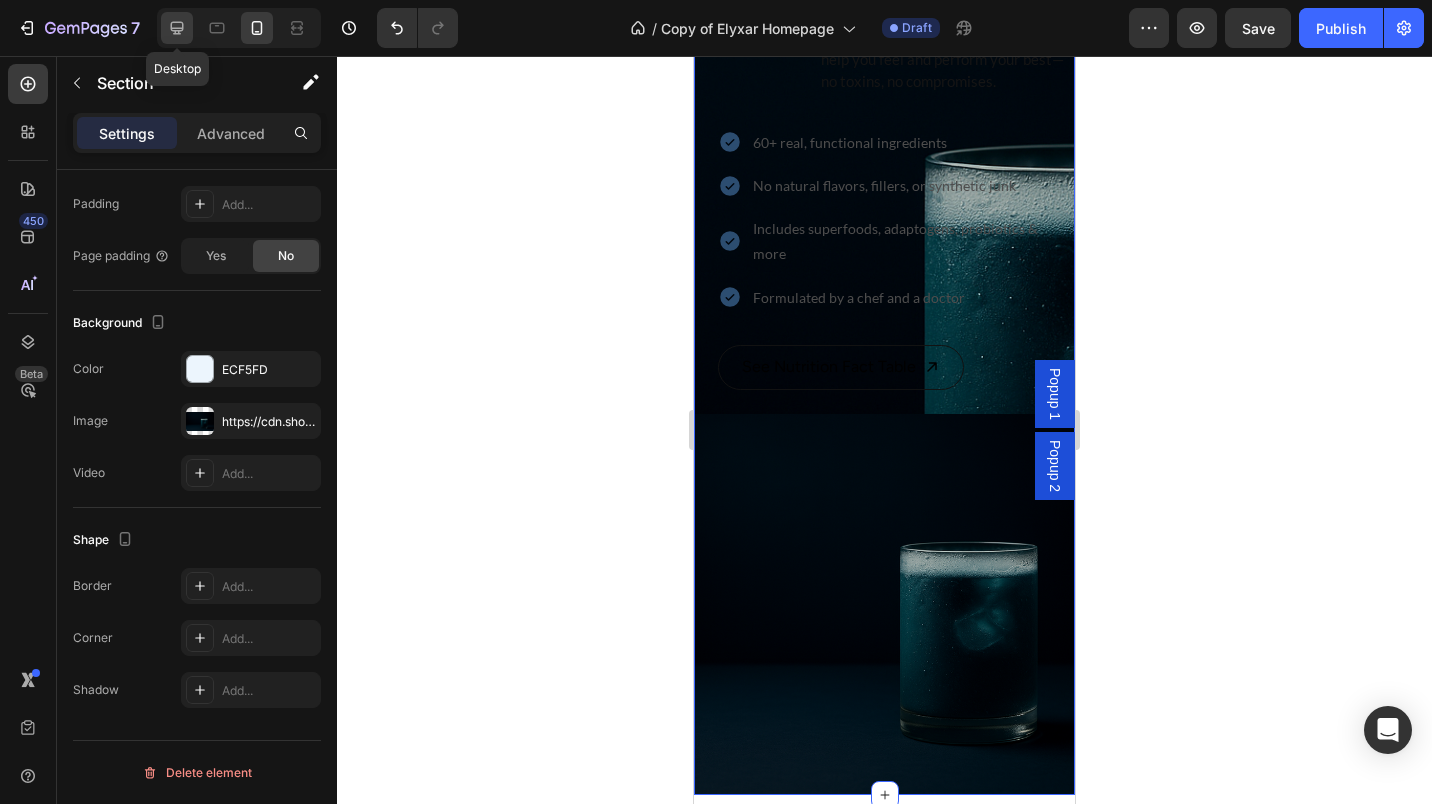 click 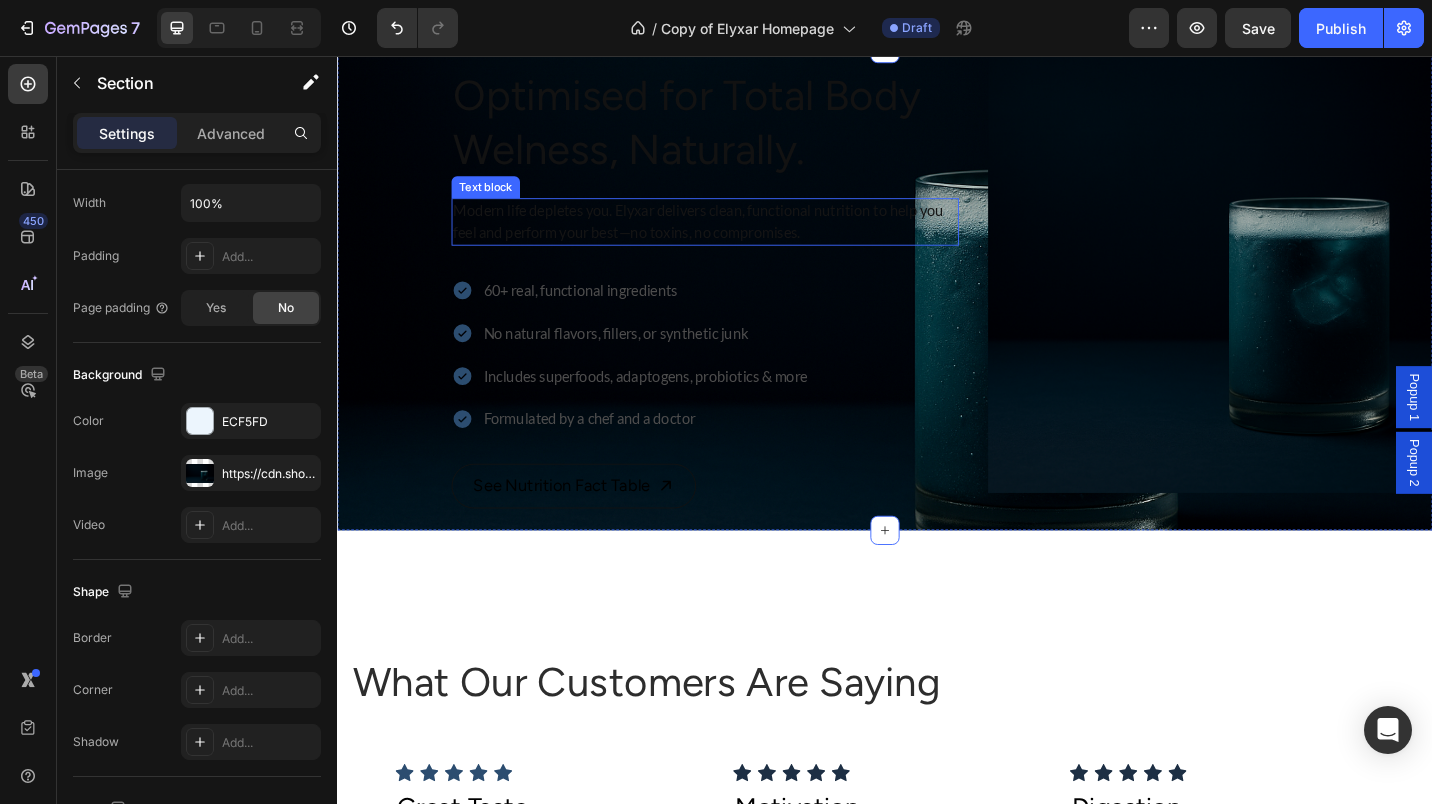 scroll, scrollTop: 1830, scrollLeft: 0, axis: vertical 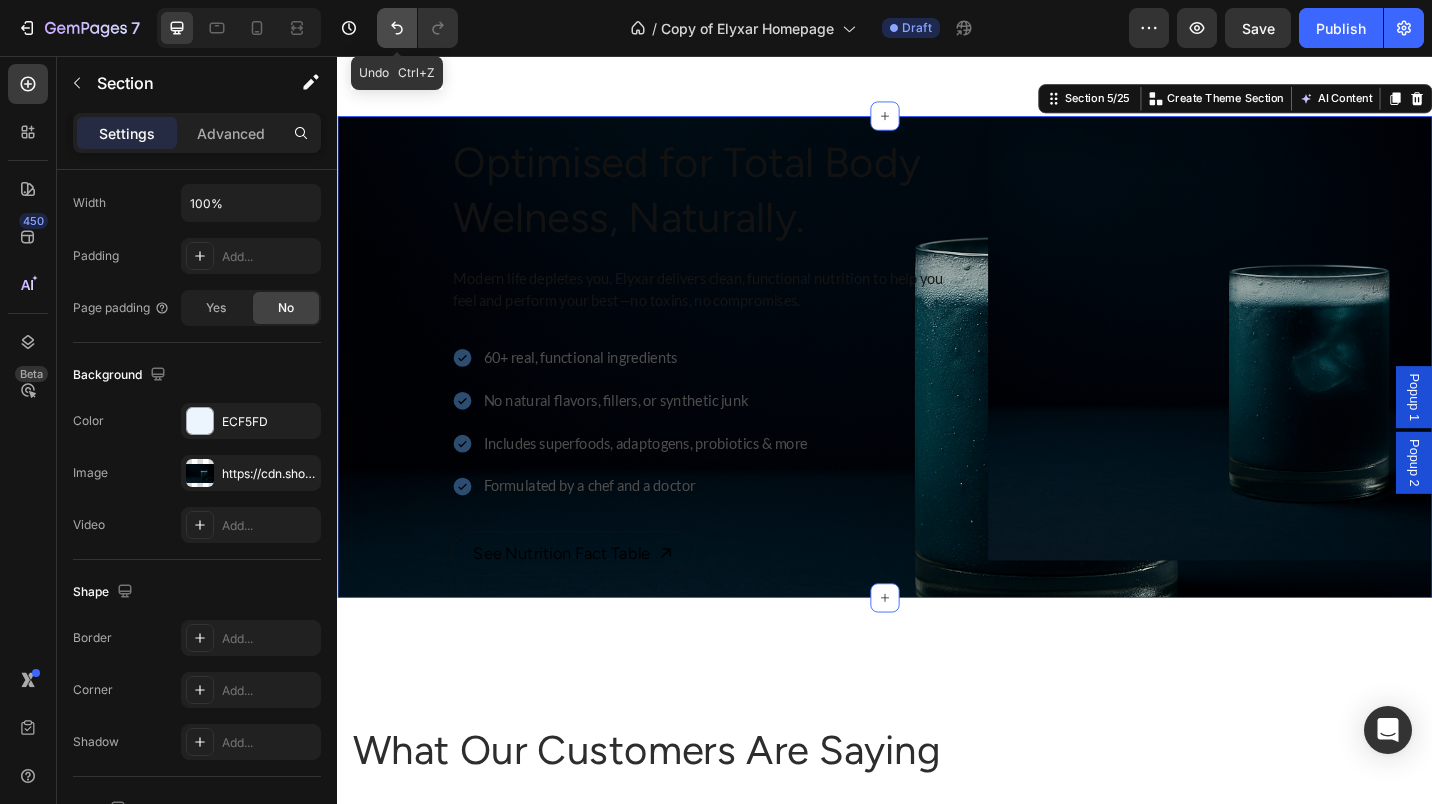click 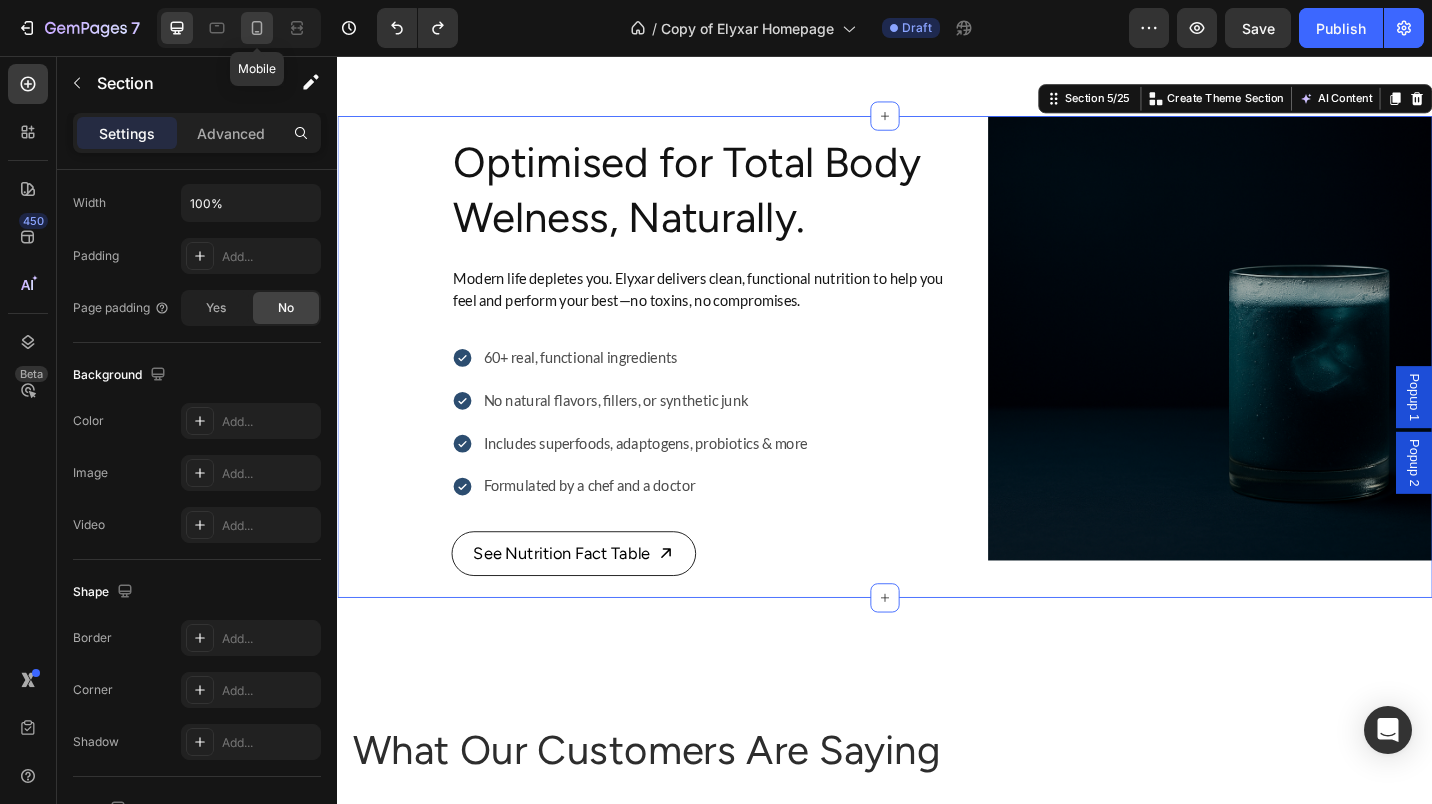 click 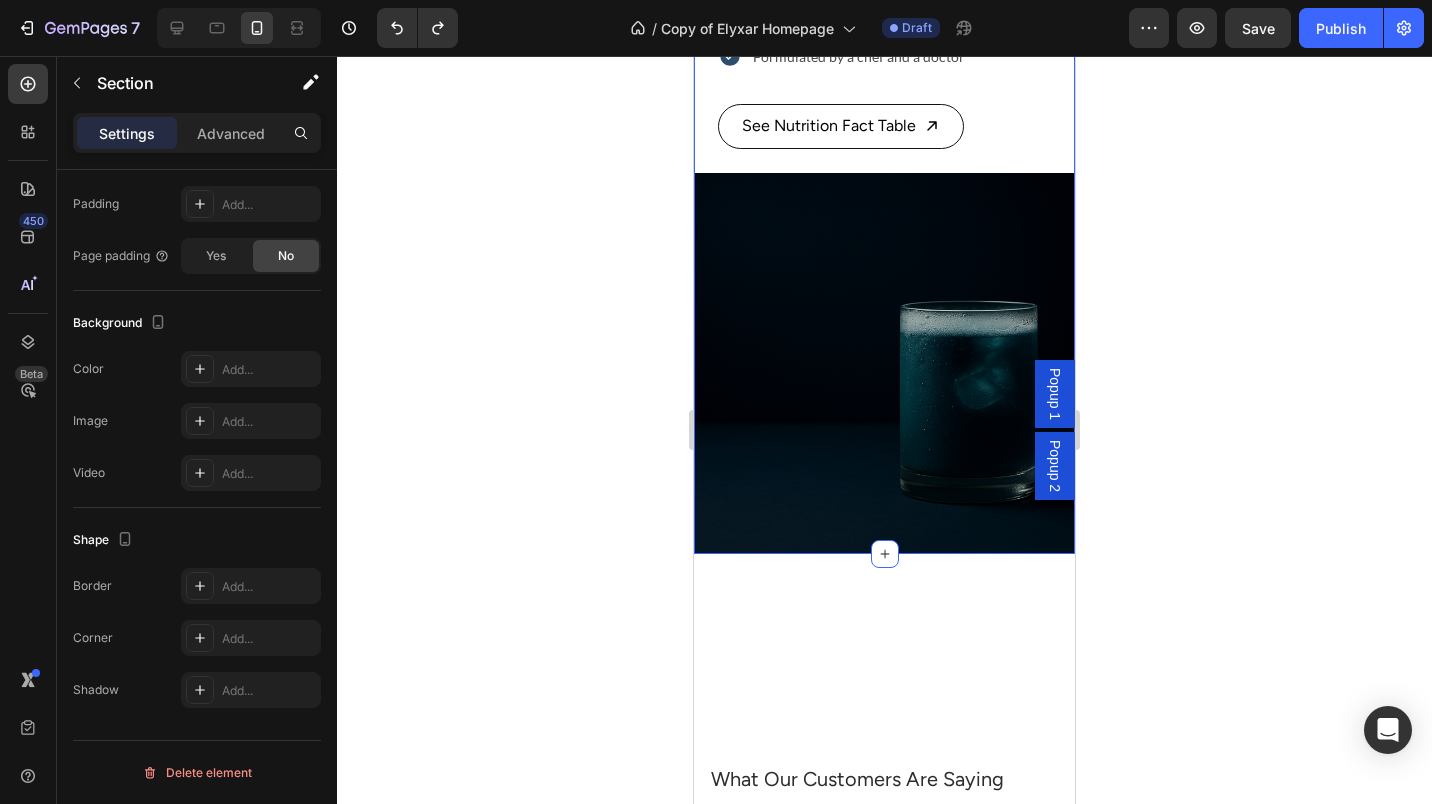 scroll, scrollTop: 2421, scrollLeft: 0, axis: vertical 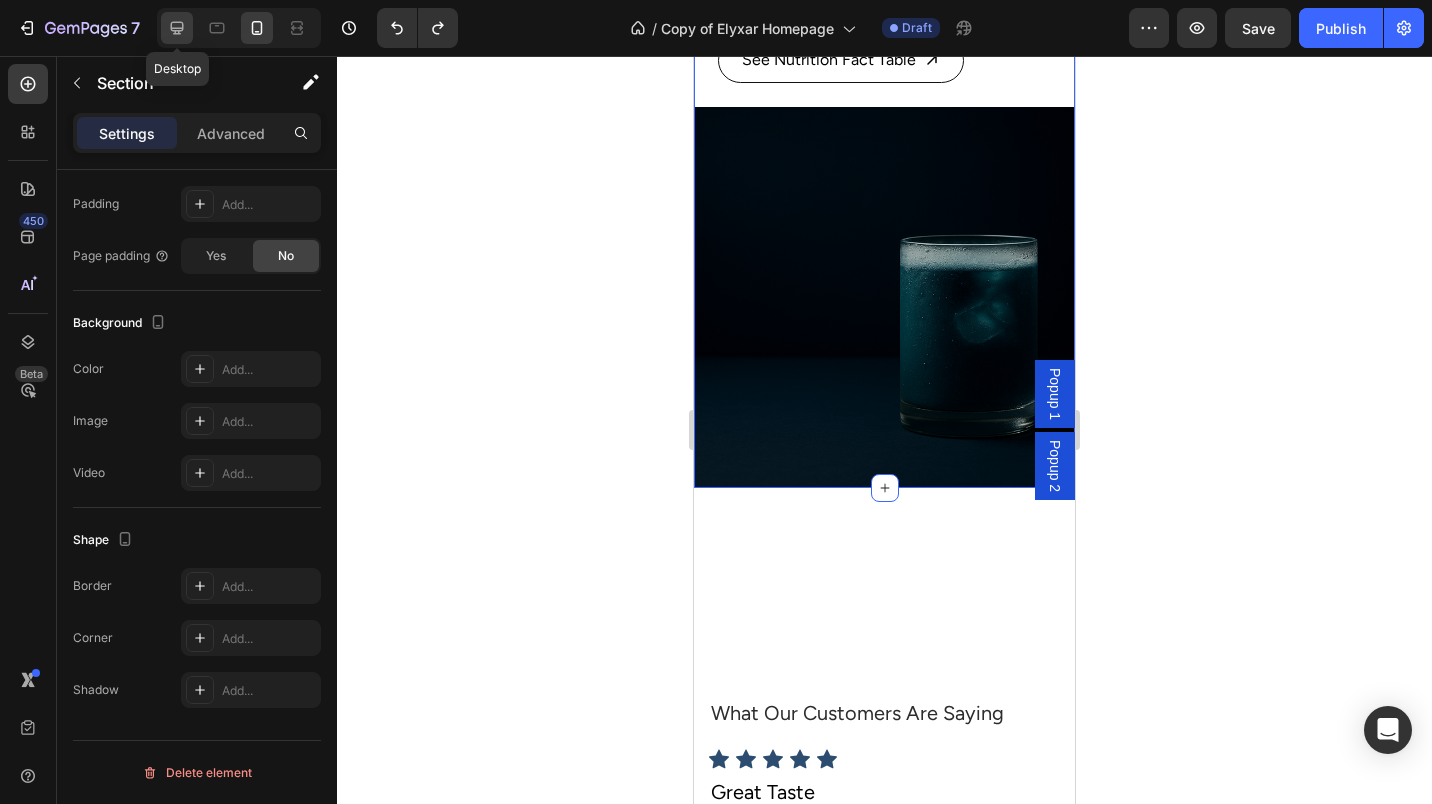 click 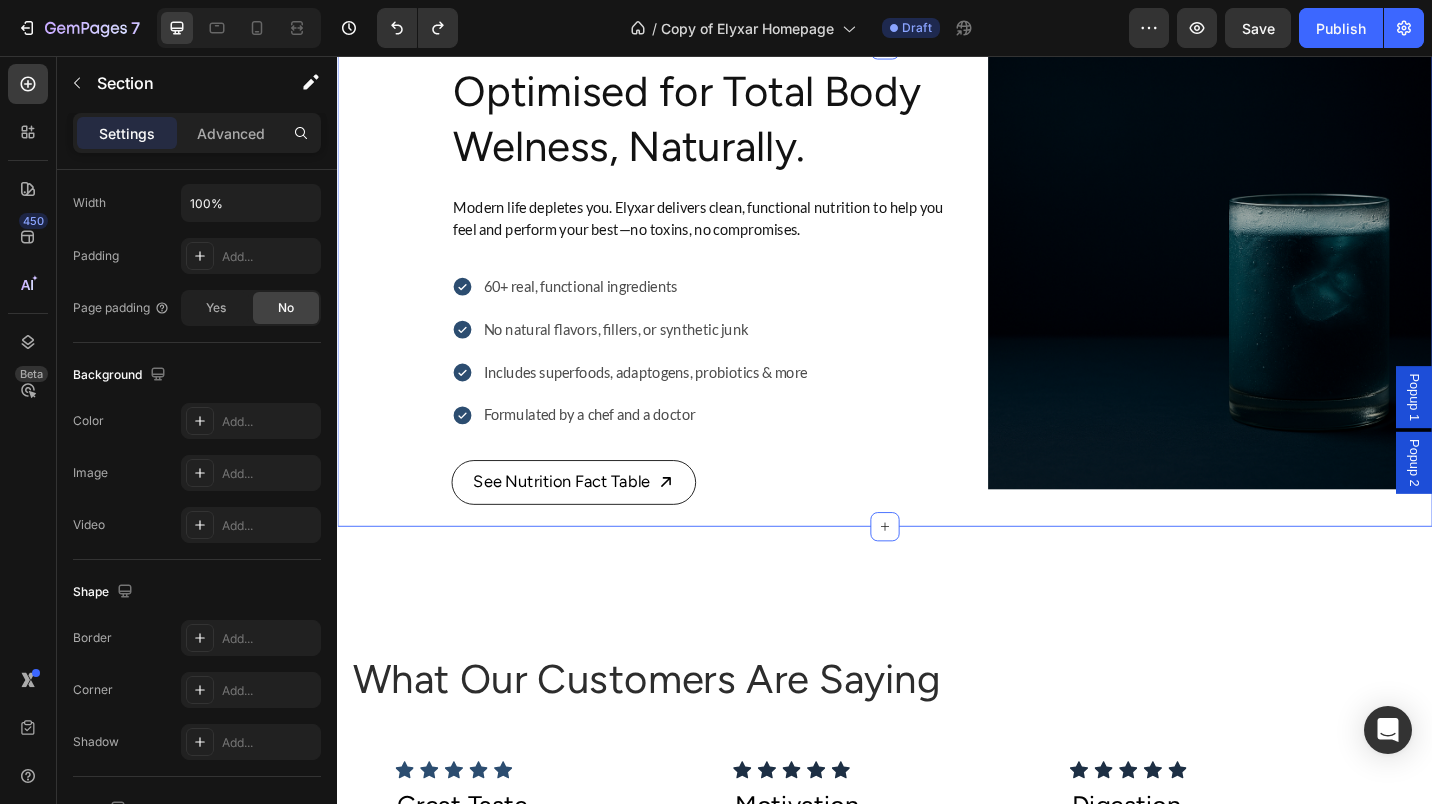 scroll, scrollTop: 1904, scrollLeft: 0, axis: vertical 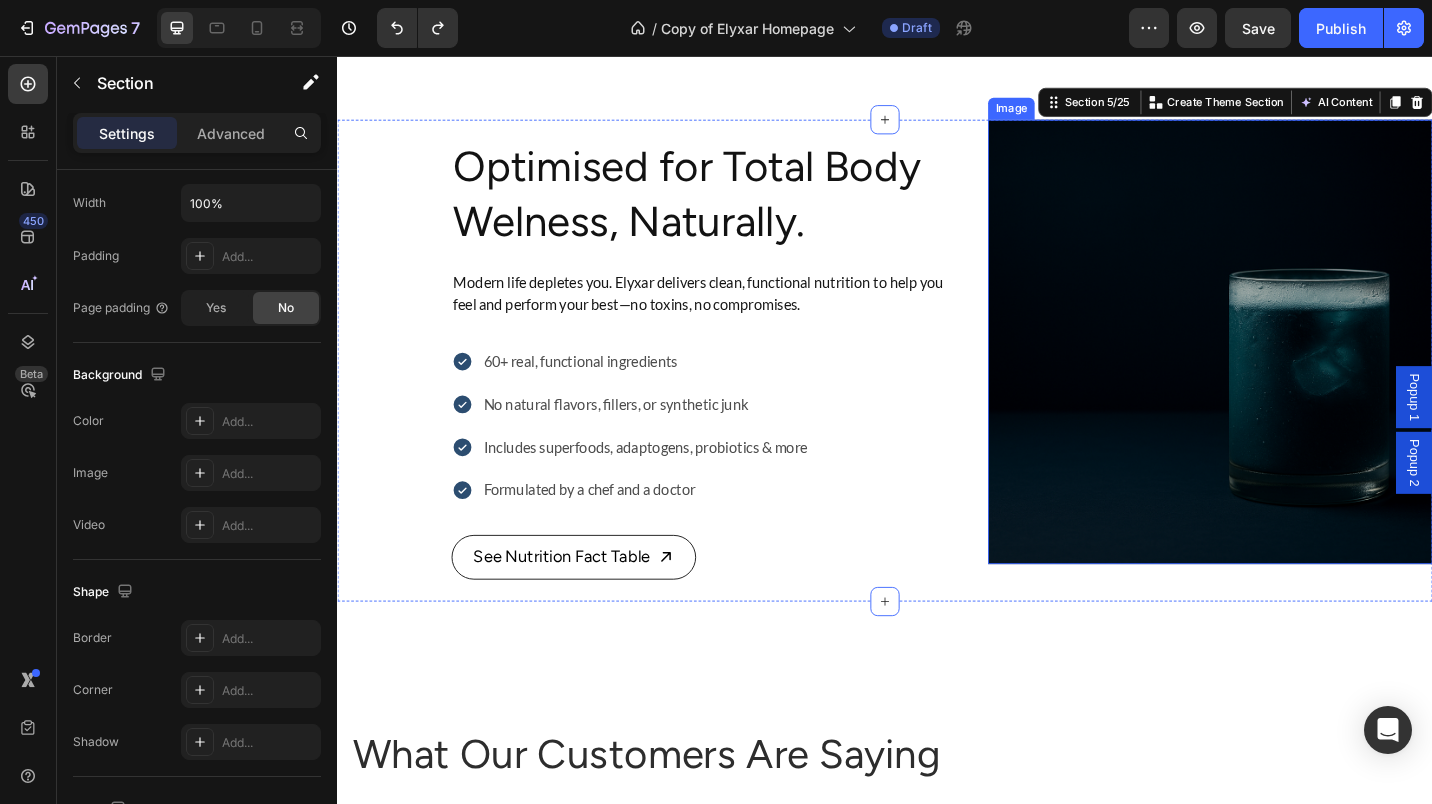click at bounding box center [1293, 369] 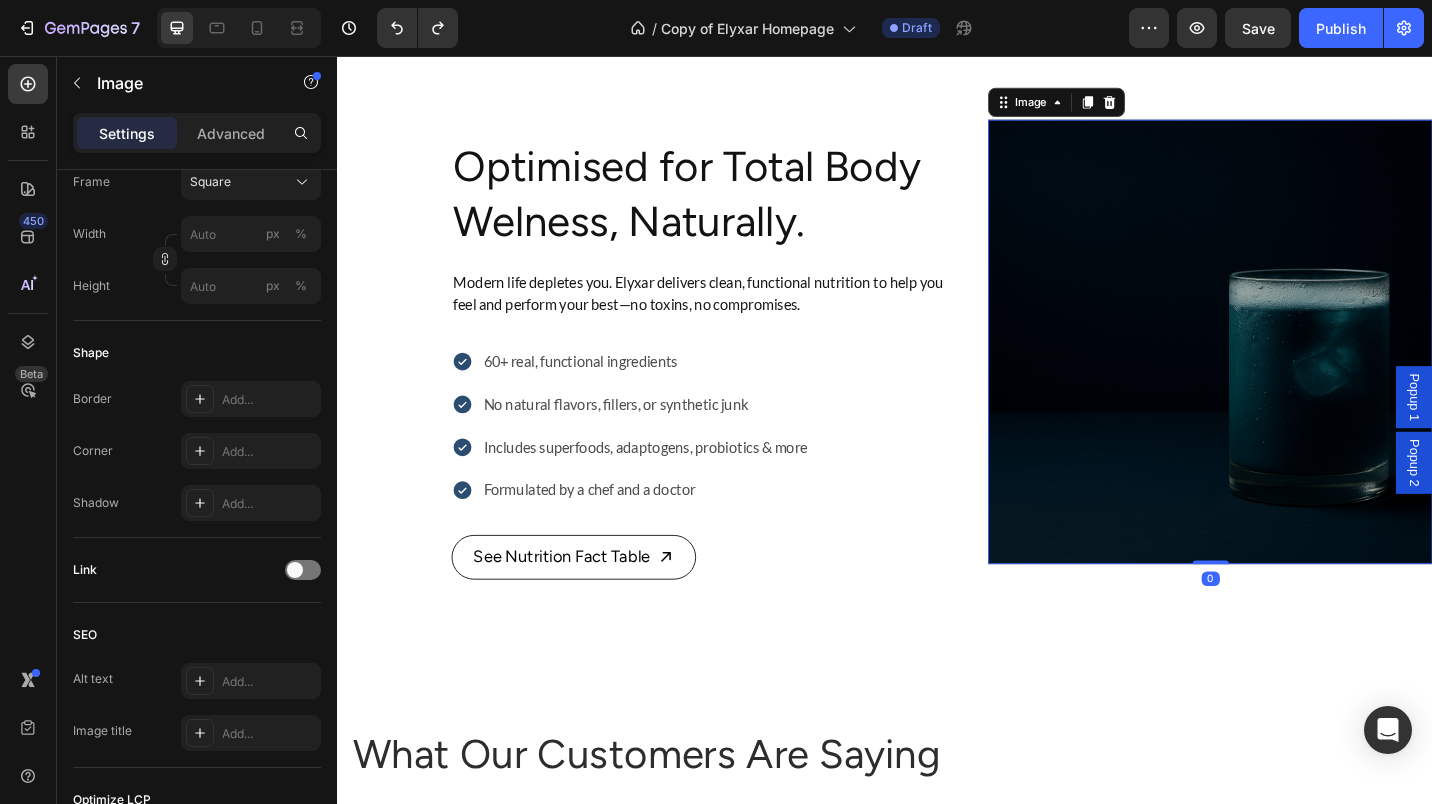 scroll, scrollTop: 0, scrollLeft: 0, axis: both 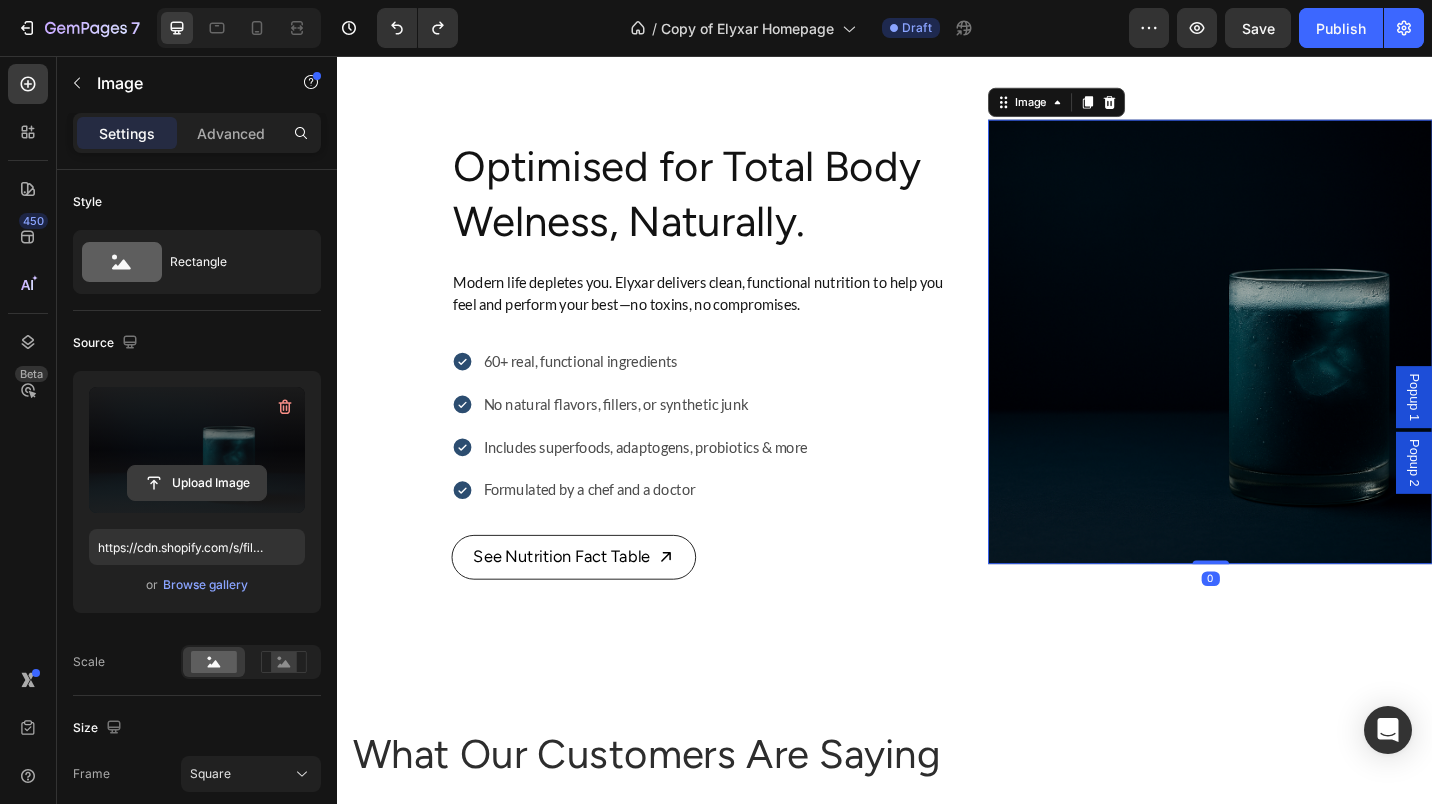 click 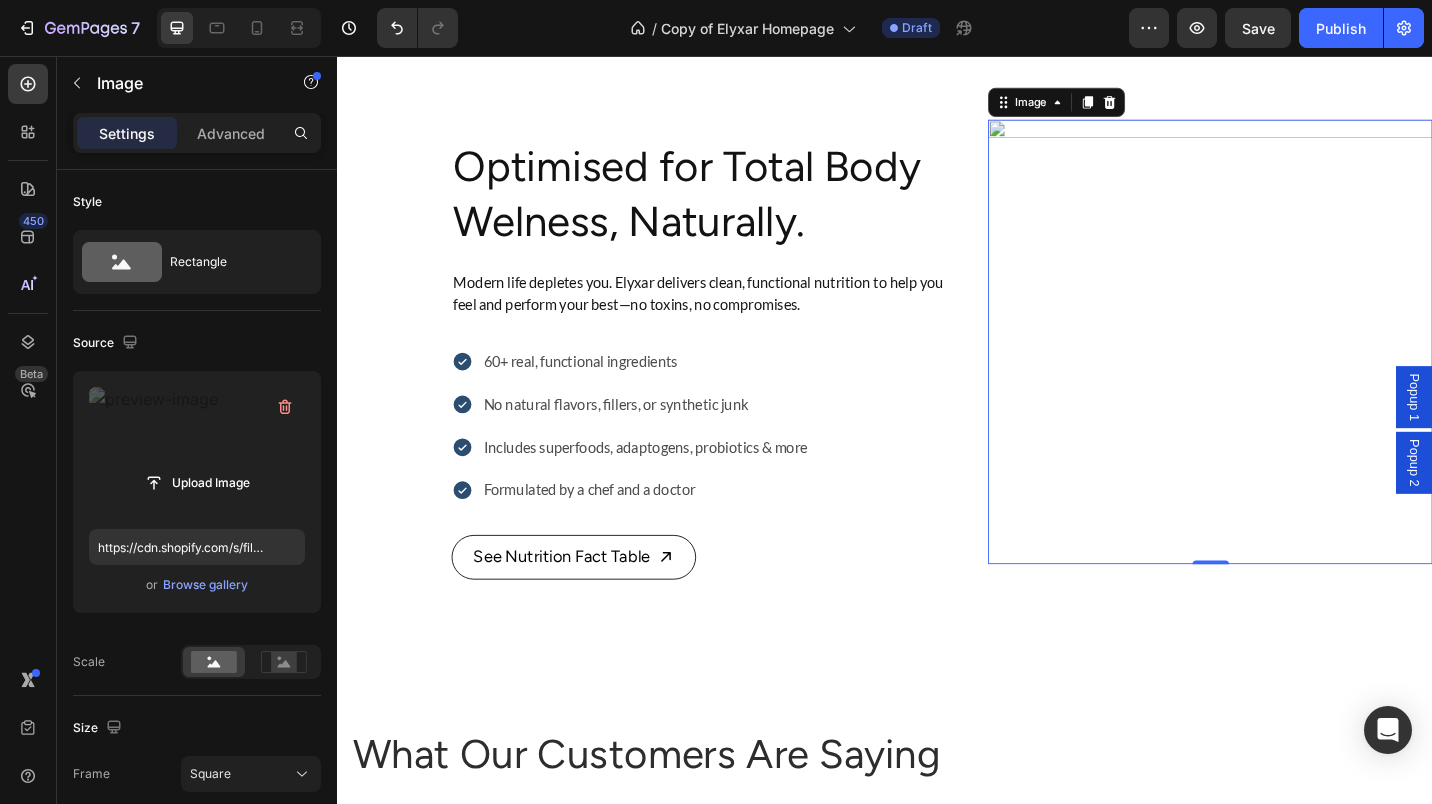 click at bounding box center (1293, 369) 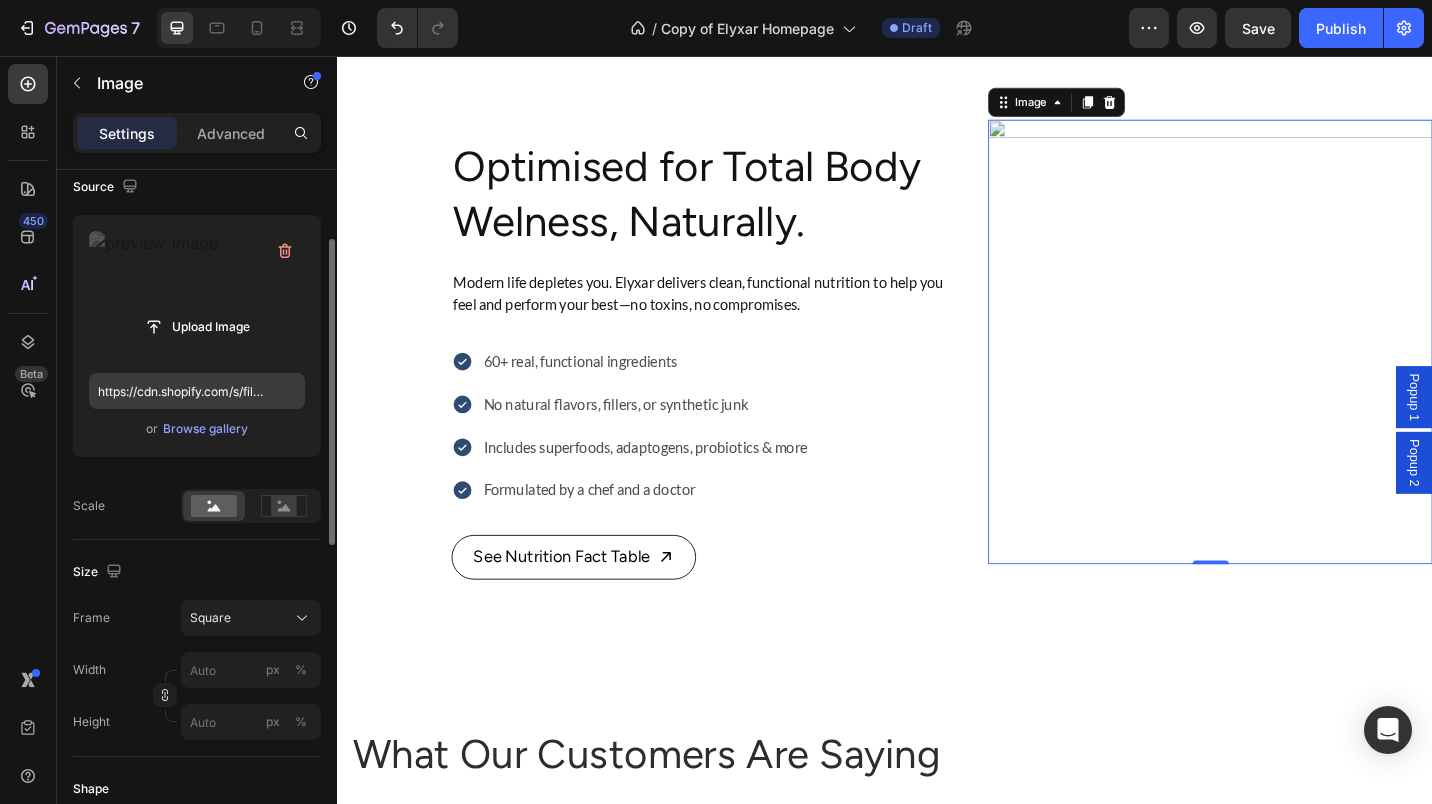 scroll, scrollTop: 233, scrollLeft: 0, axis: vertical 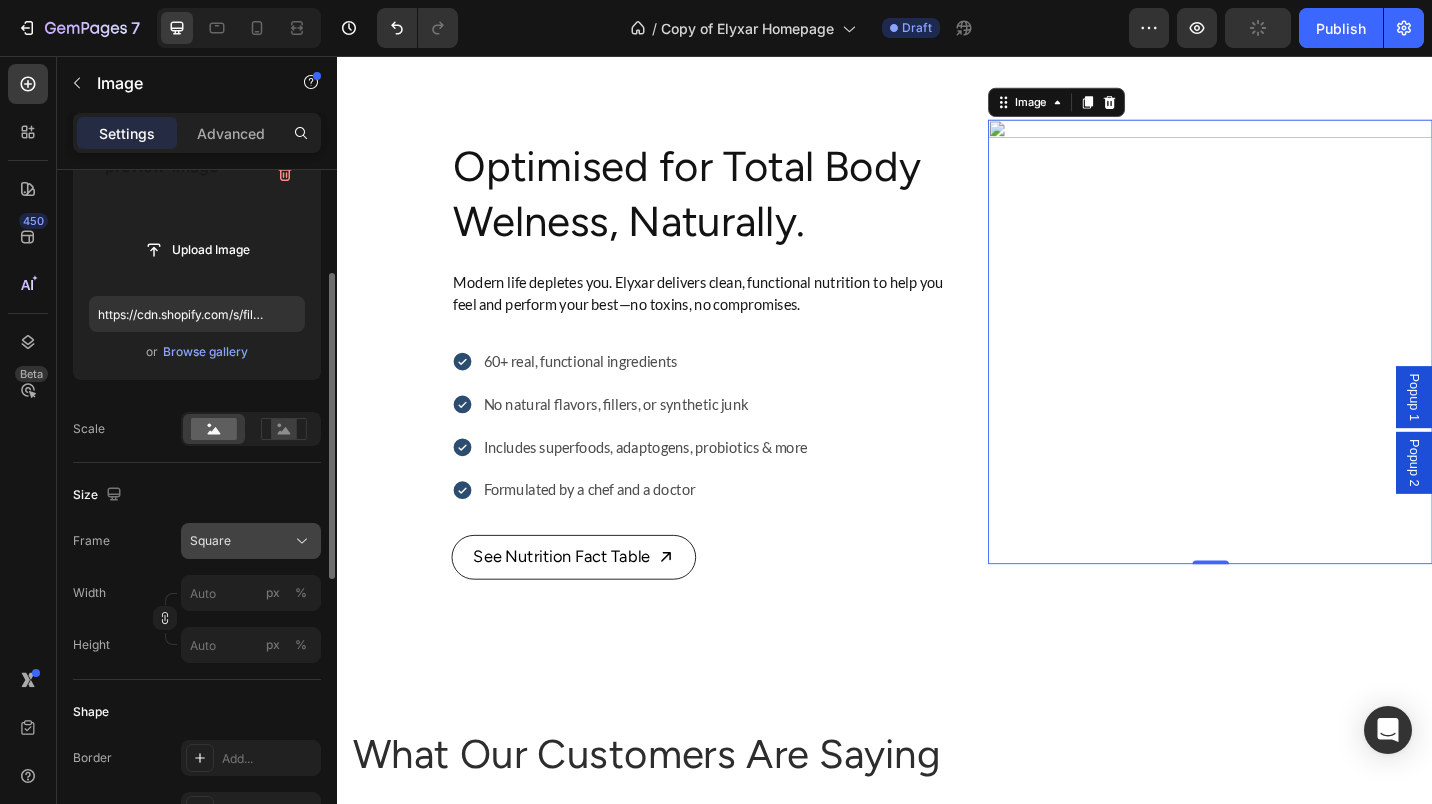 click 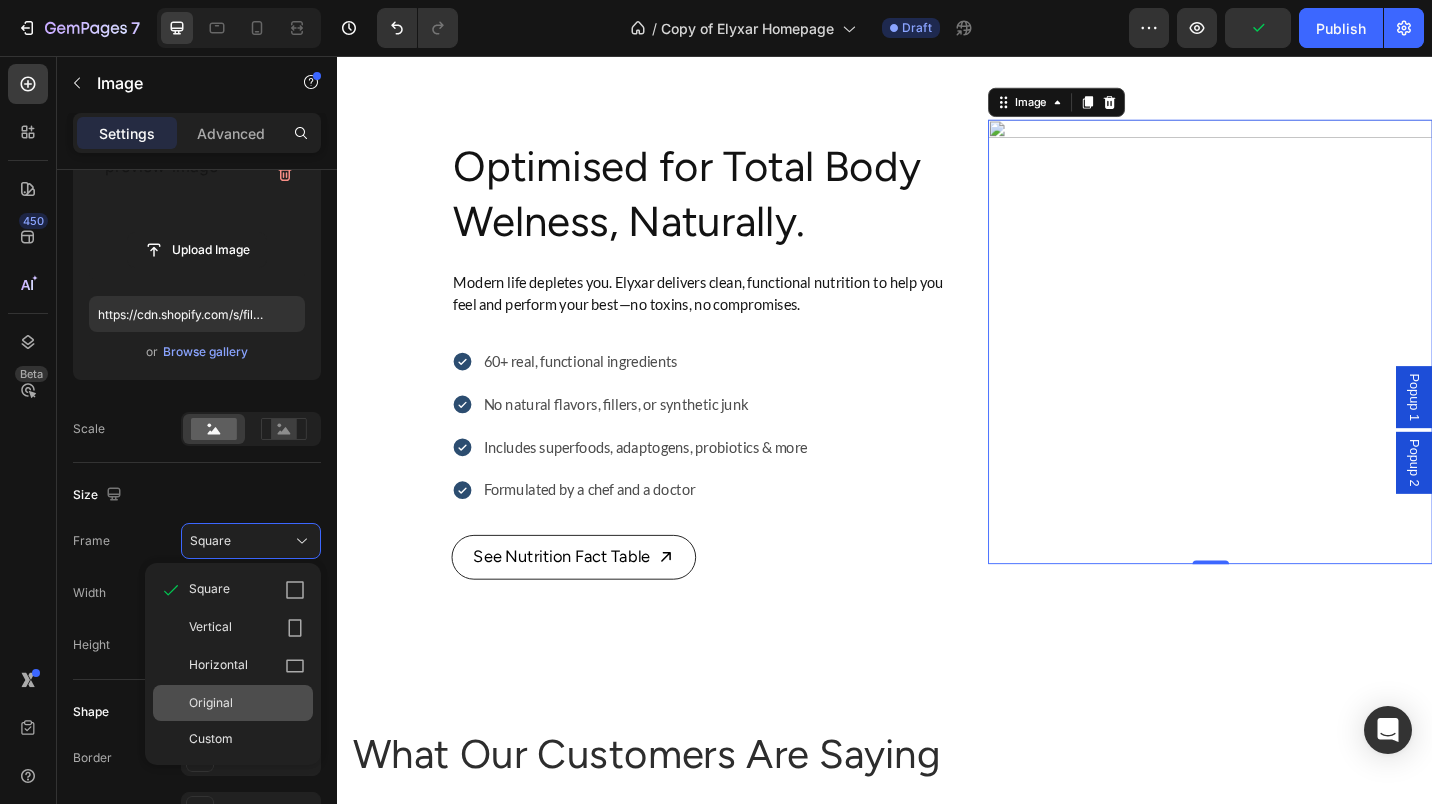 click on "Original" at bounding box center [211, 703] 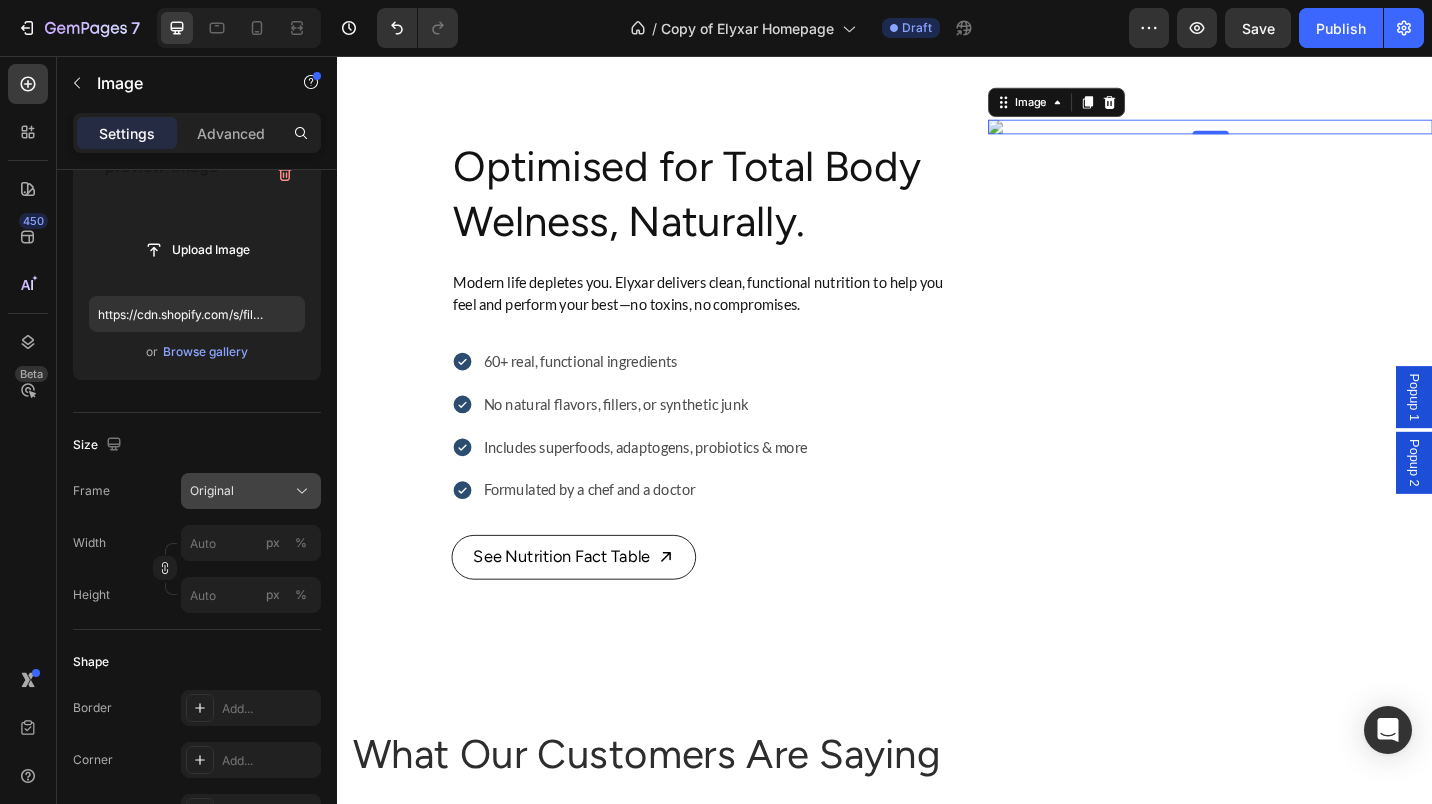 click 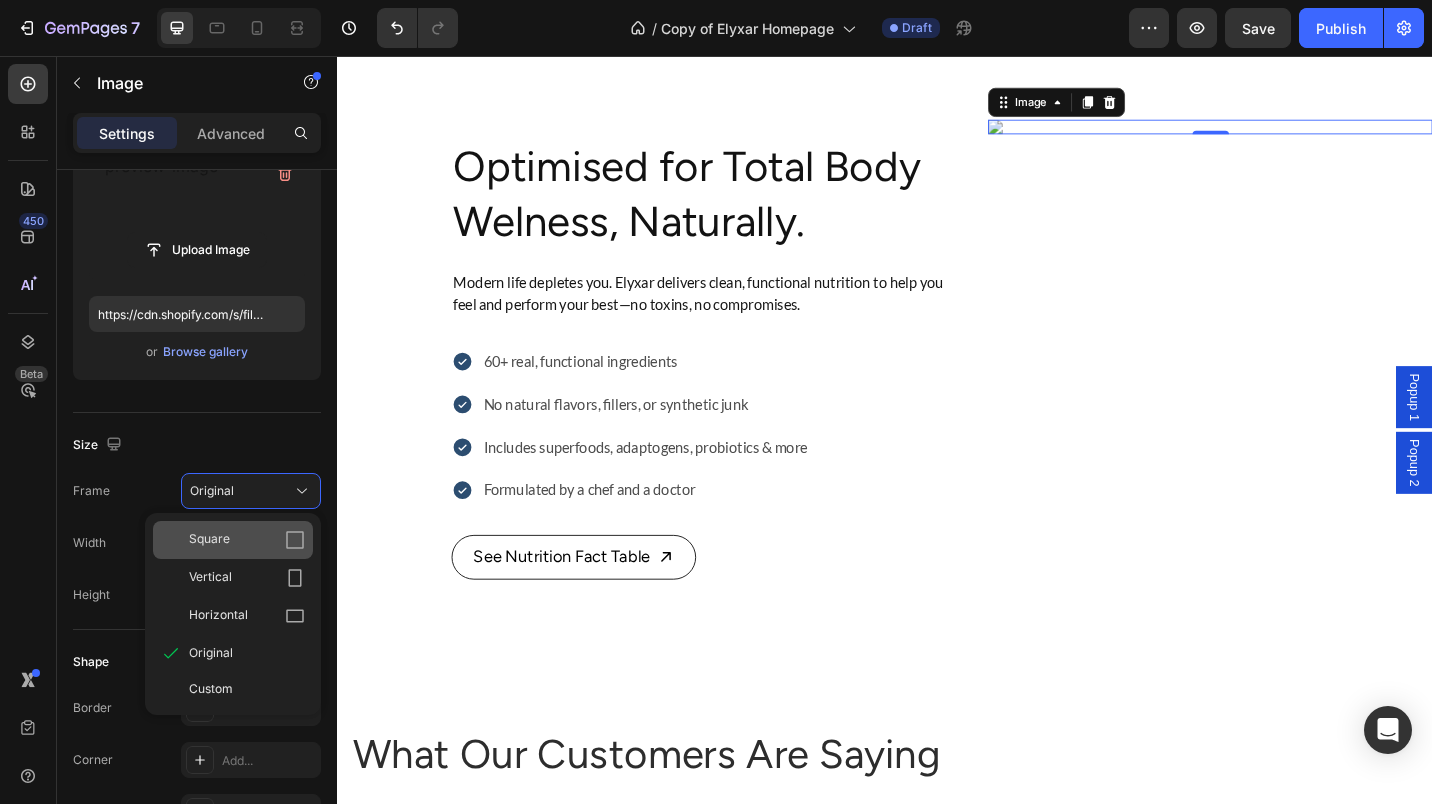 click on "Square" at bounding box center [247, 540] 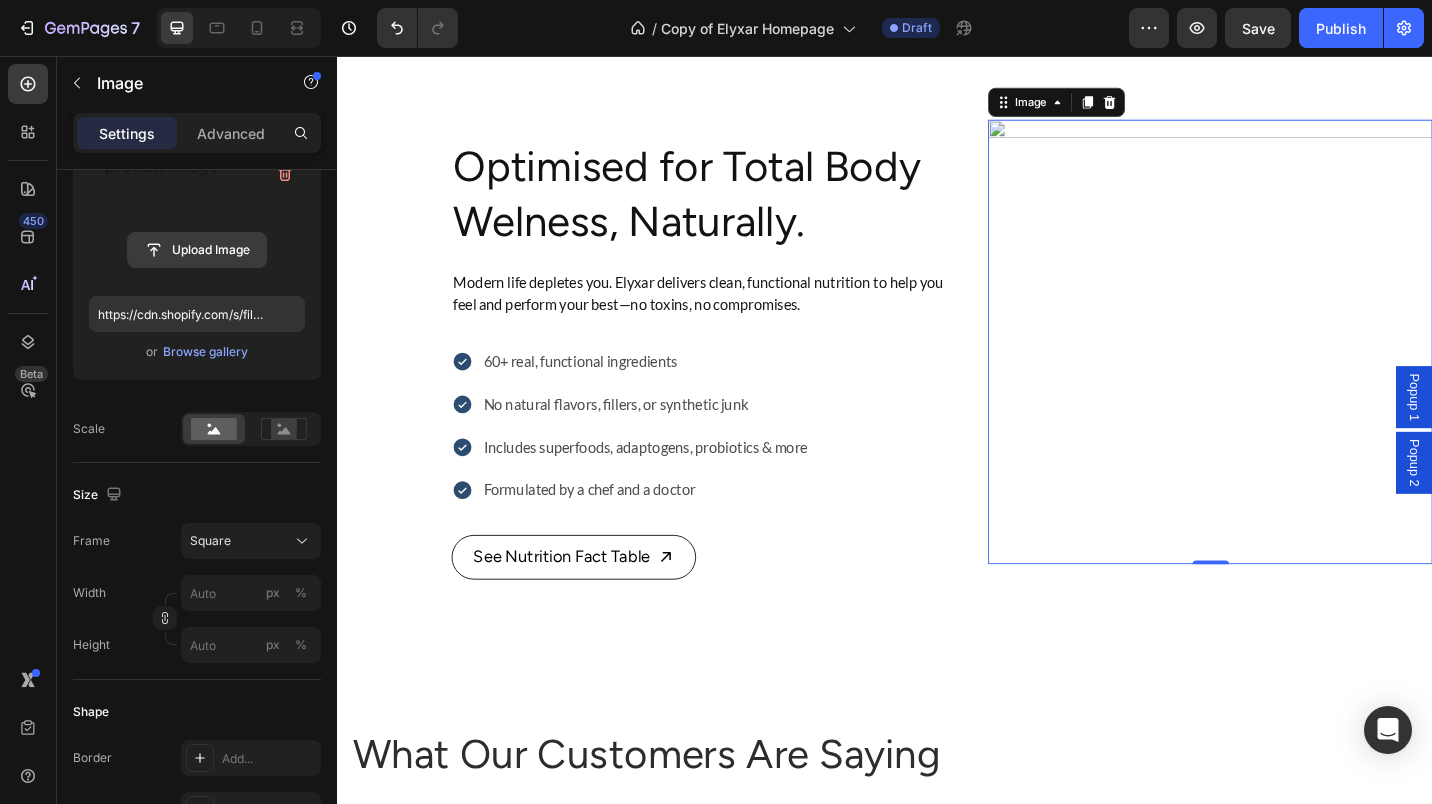 click 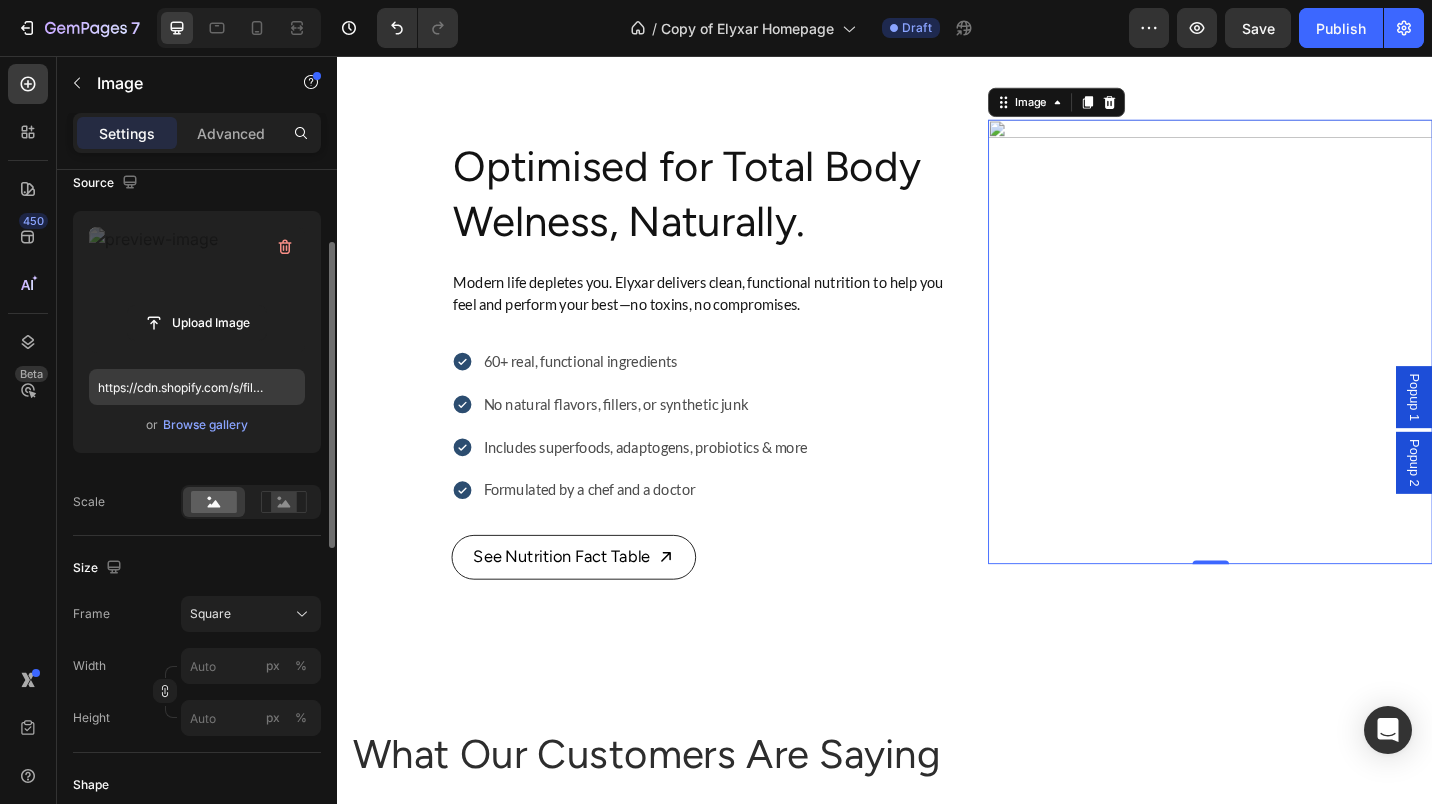 scroll, scrollTop: 161, scrollLeft: 0, axis: vertical 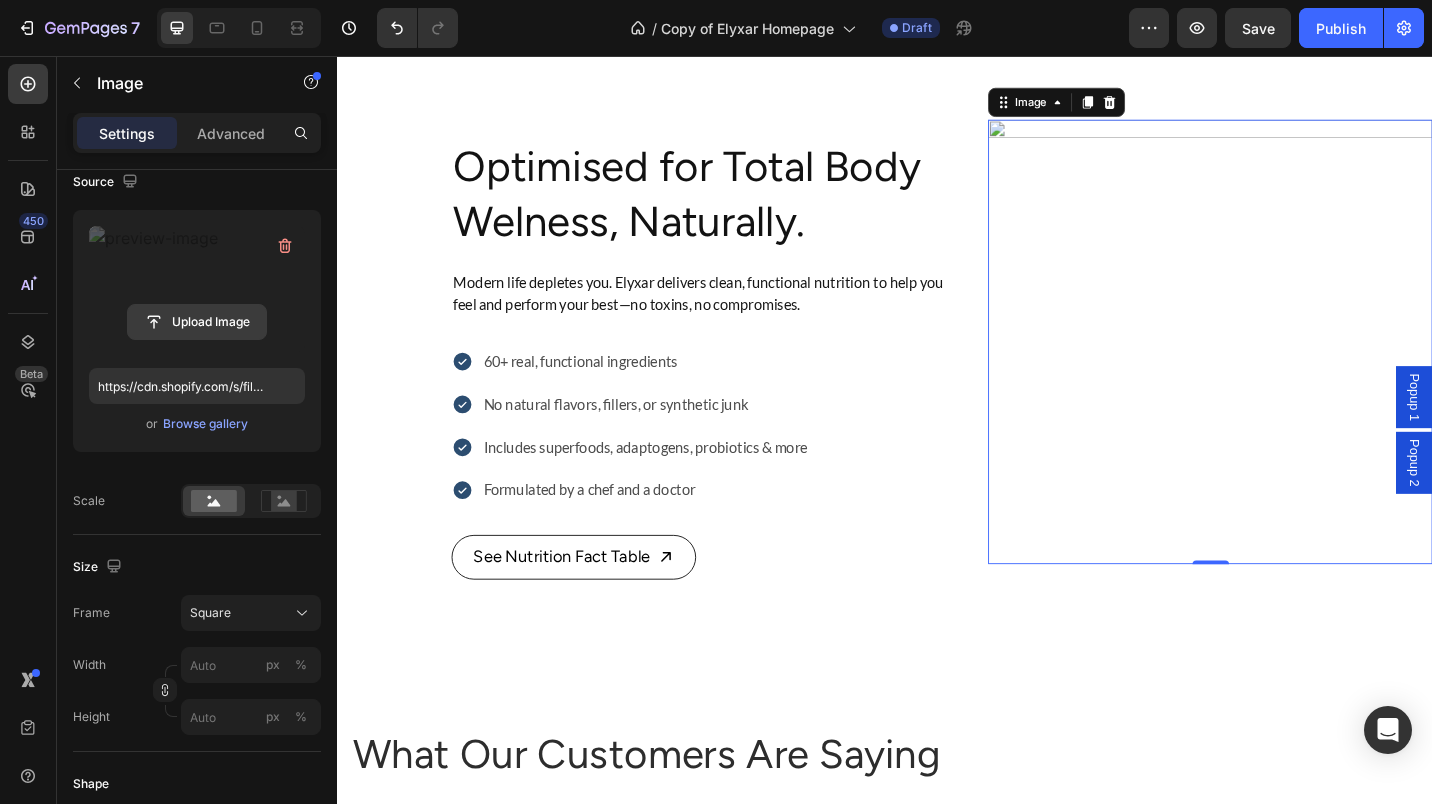 click 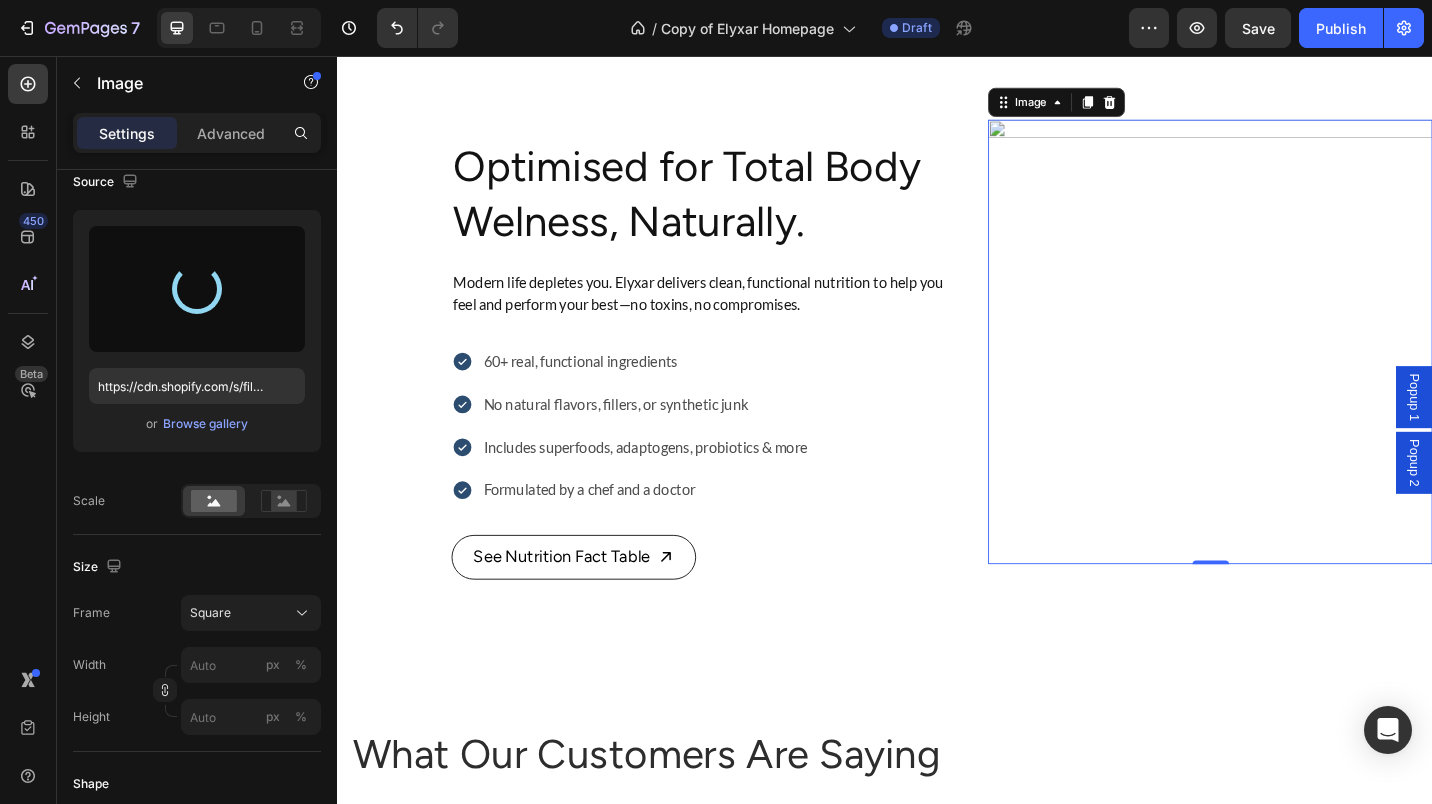 type on "https://cdn.shopify.com/s/files/1/0673/5524/6778/files/gempages_535789032974582835-8f06df0e-30b7-4040-aeca-3b554d1bfd1f.png" 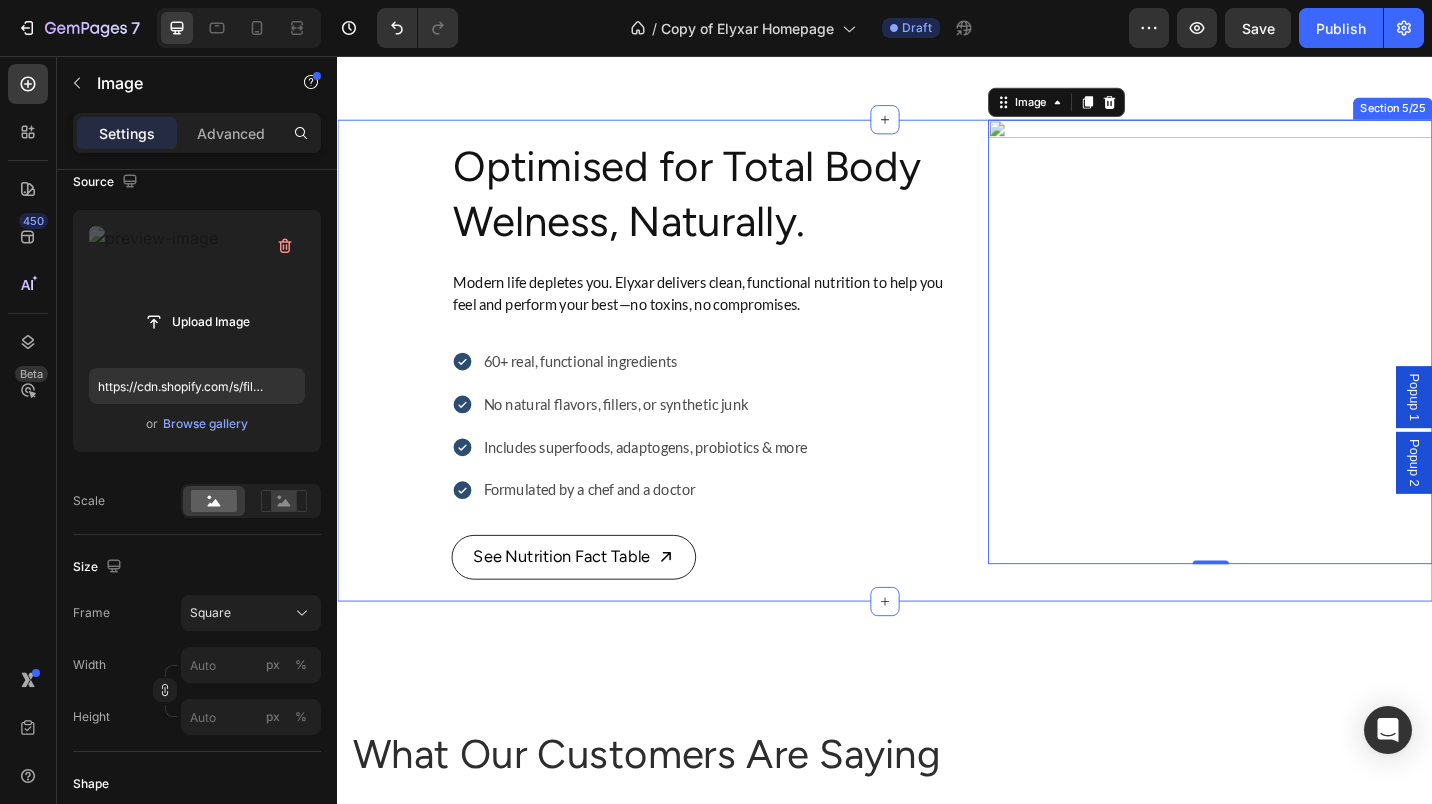 click on "Optimised for Total Body Welness, Naturally. Heading Modern life depletes you. Elyxar delivers clean, functional nutrition to help you feel and perform your best—no toxins, no compromises. Text block 60+ real, functional ingredients No natural flavors, fillers, or synthetic junk Includes superfoods, adaptogens, probiotics & more Formulated by a chef and a doctor Item List
See Nutrition Fact Table   Button" at bounding box center (677, 389) 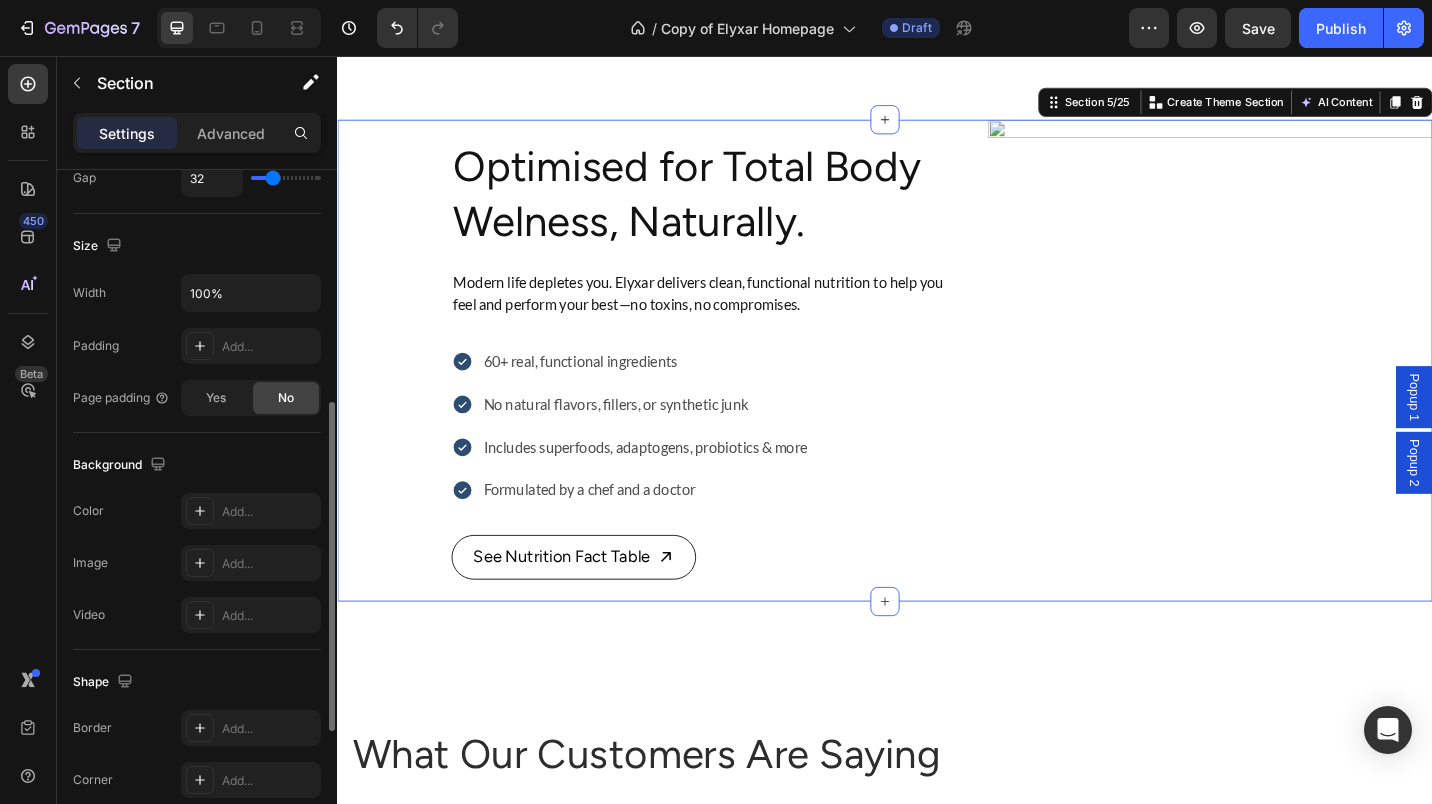 scroll, scrollTop: 505, scrollLeft: 0, axis: vertical 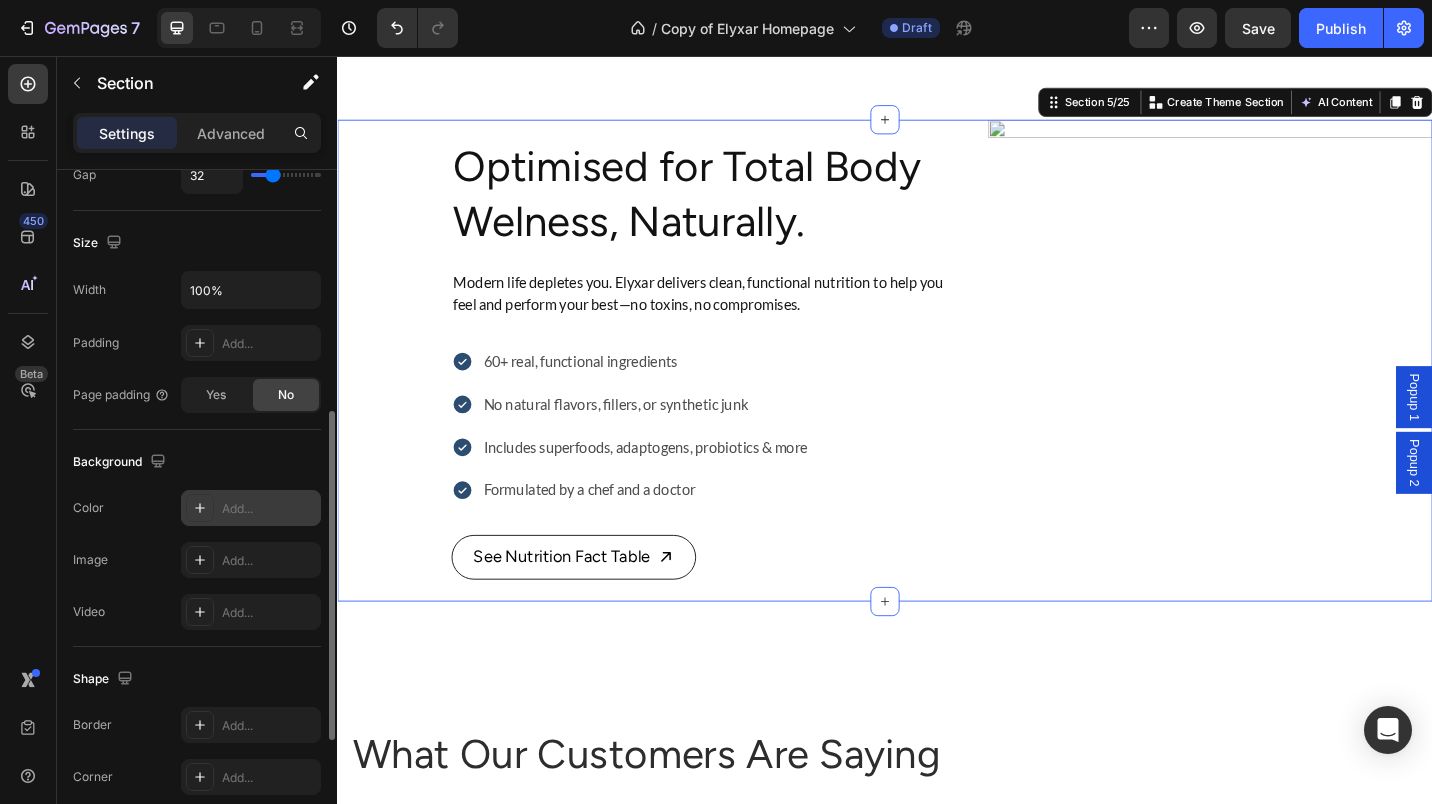 click on "Add..." at bounding box center (269, 509) 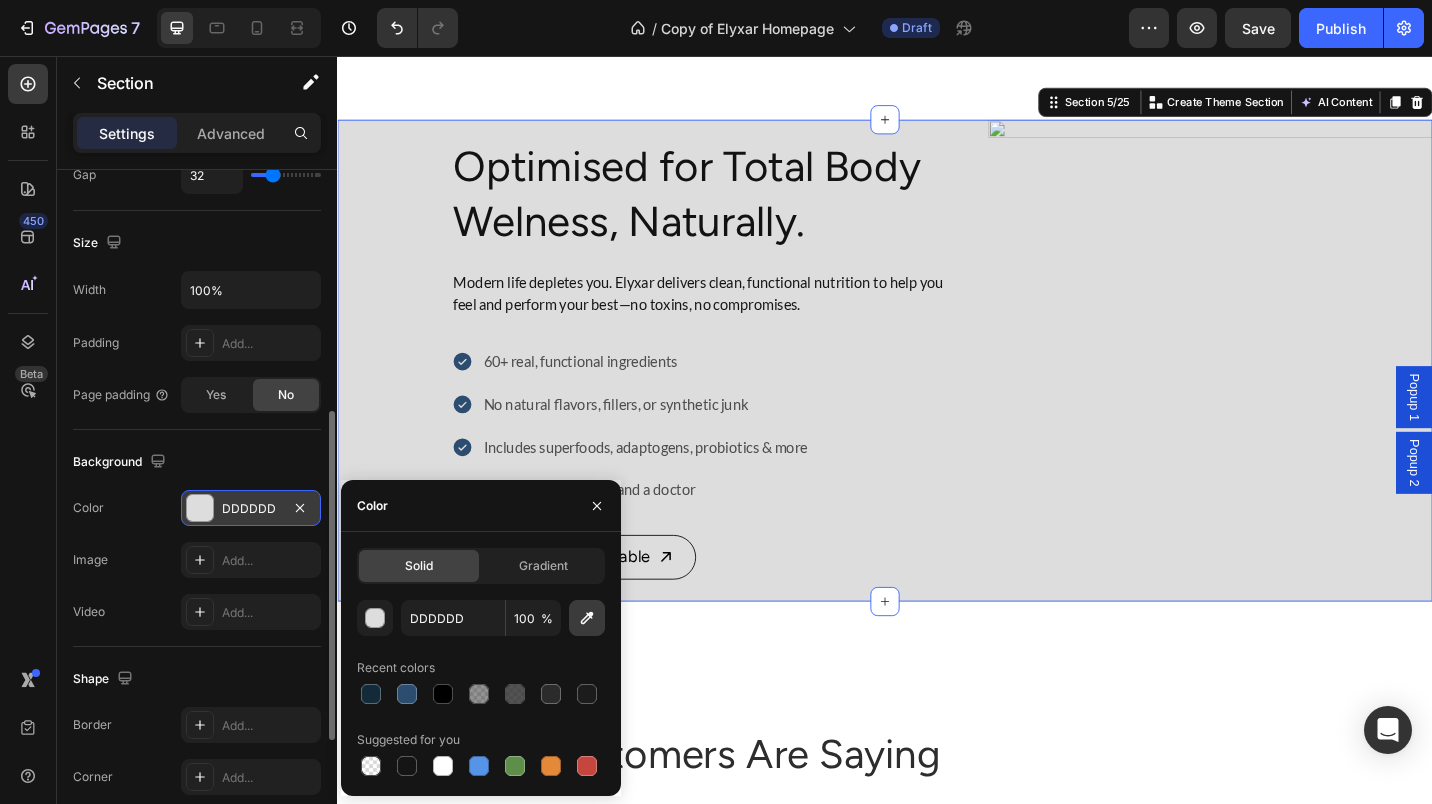 click at bounding box center [587, 618] 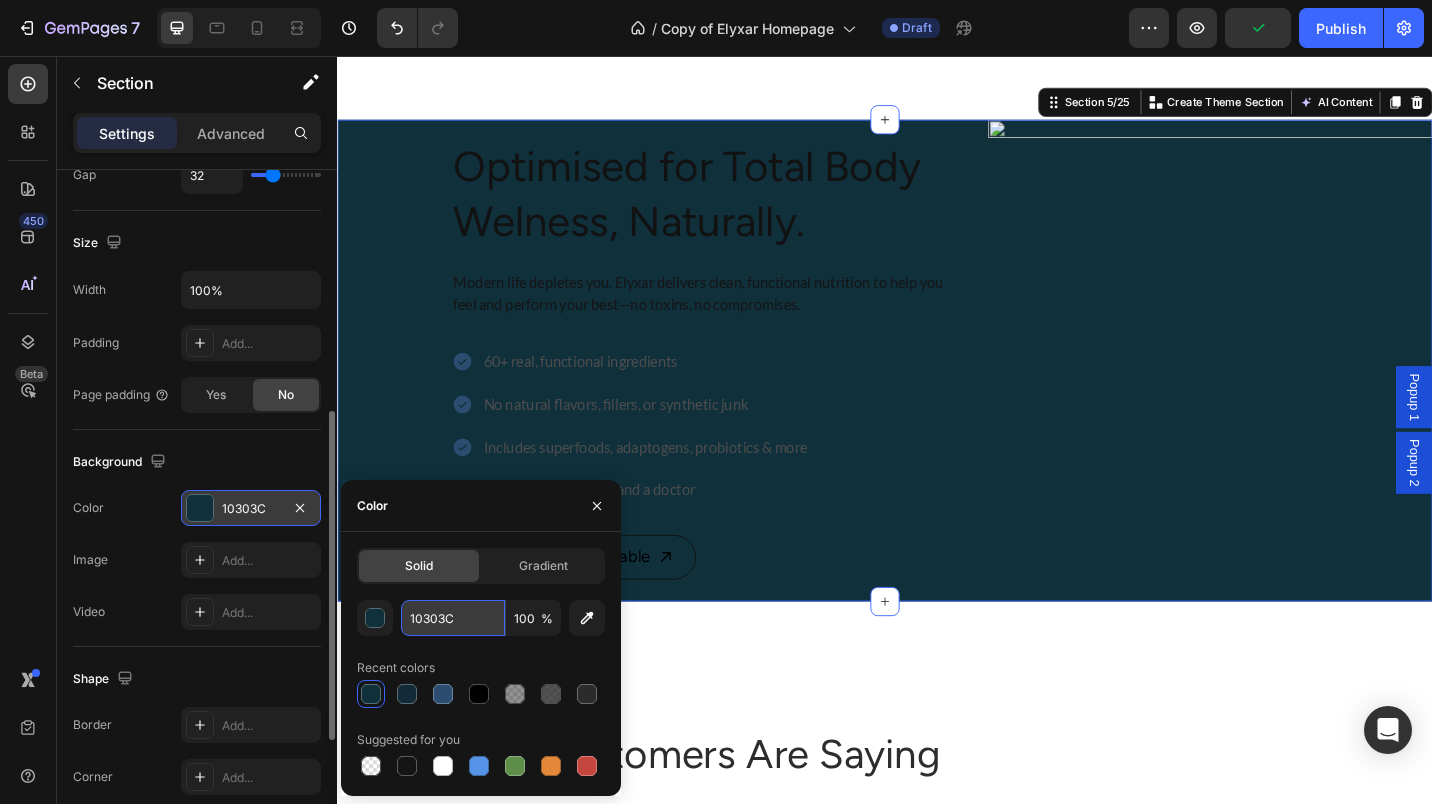 click on "10303C" at bounding box center [453, 618] 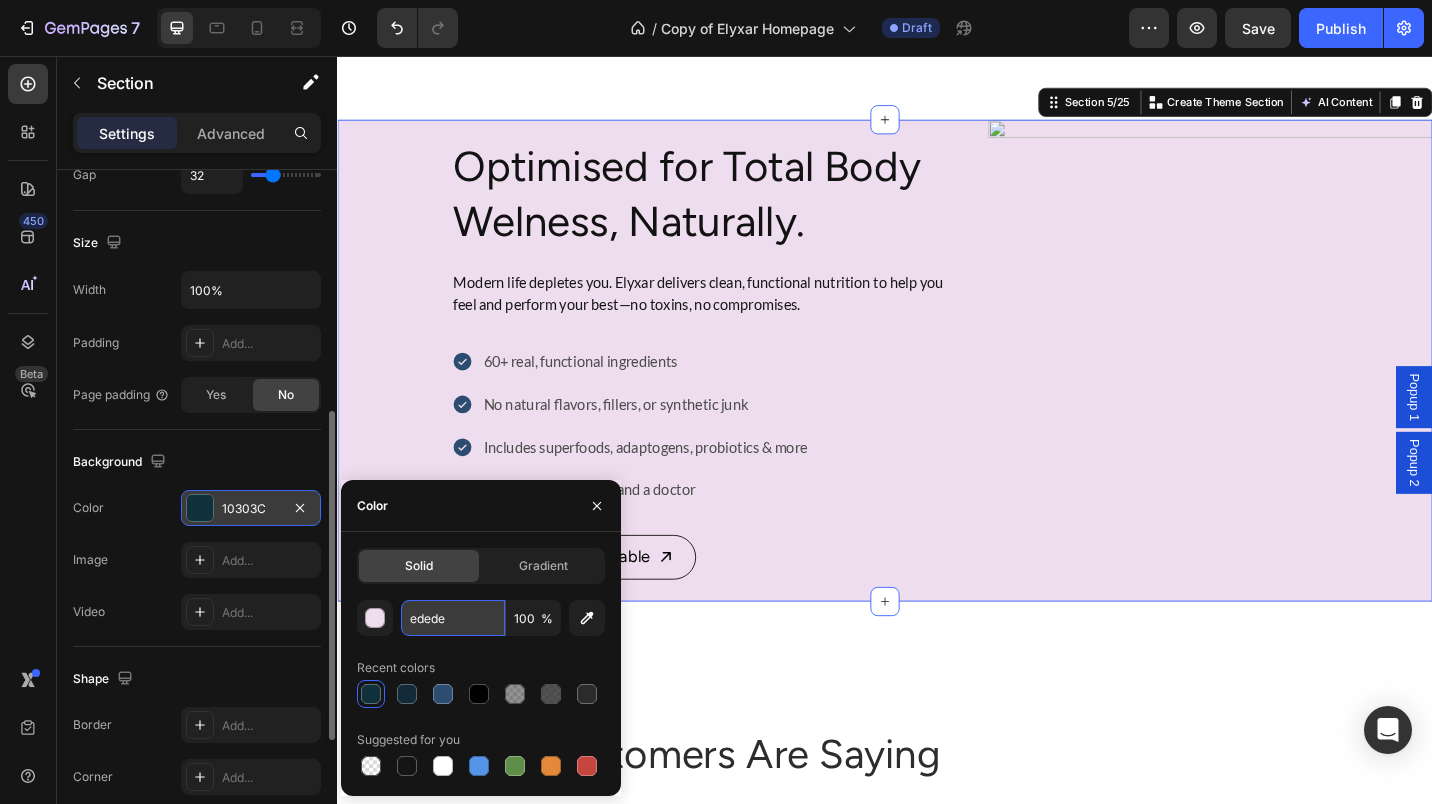 type on "ededed" 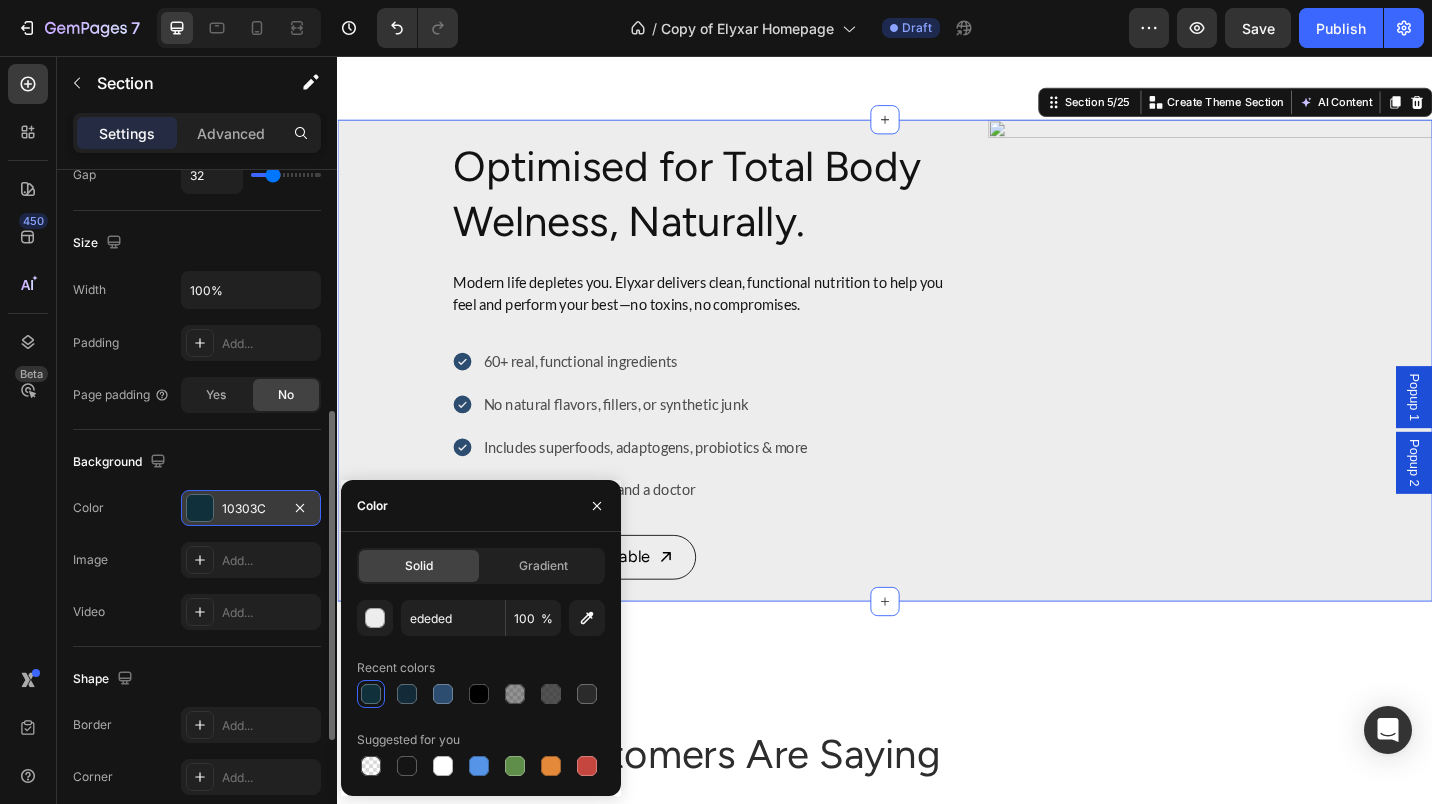 click on "Optimised for Total Body Welness, Naturally. Heading Modern life depletes you. Elyxar delivers clean, functional nutrition to help you feel and perform your best—no toxins, no compromises. Text block 60+ real, functional ingredients No natural flavors, fillers, or synthetic junk Includes superfoods, adaptogens, probiotics & more Formulated by a chef and a doctor Item List
See Nutrition Fact Table   Button Image Section 5/25   You can create reusable sections Create Theme Section AI Content Write with GemAI What would you like to describe here? Tone and Voice Persuasive Product Elyxar Daily Superfood Complex Show more Generate What Our Customers Are Saying Heading
Icon
Icon
Icon
Icon
Icon Row Great Taste Text block Text block Image Michelle L.   / Design Director Text block Row Row
Icon
Icon
Icon
Icon
Icon Row Motivation Text block" at bounding box center (937, 3974) 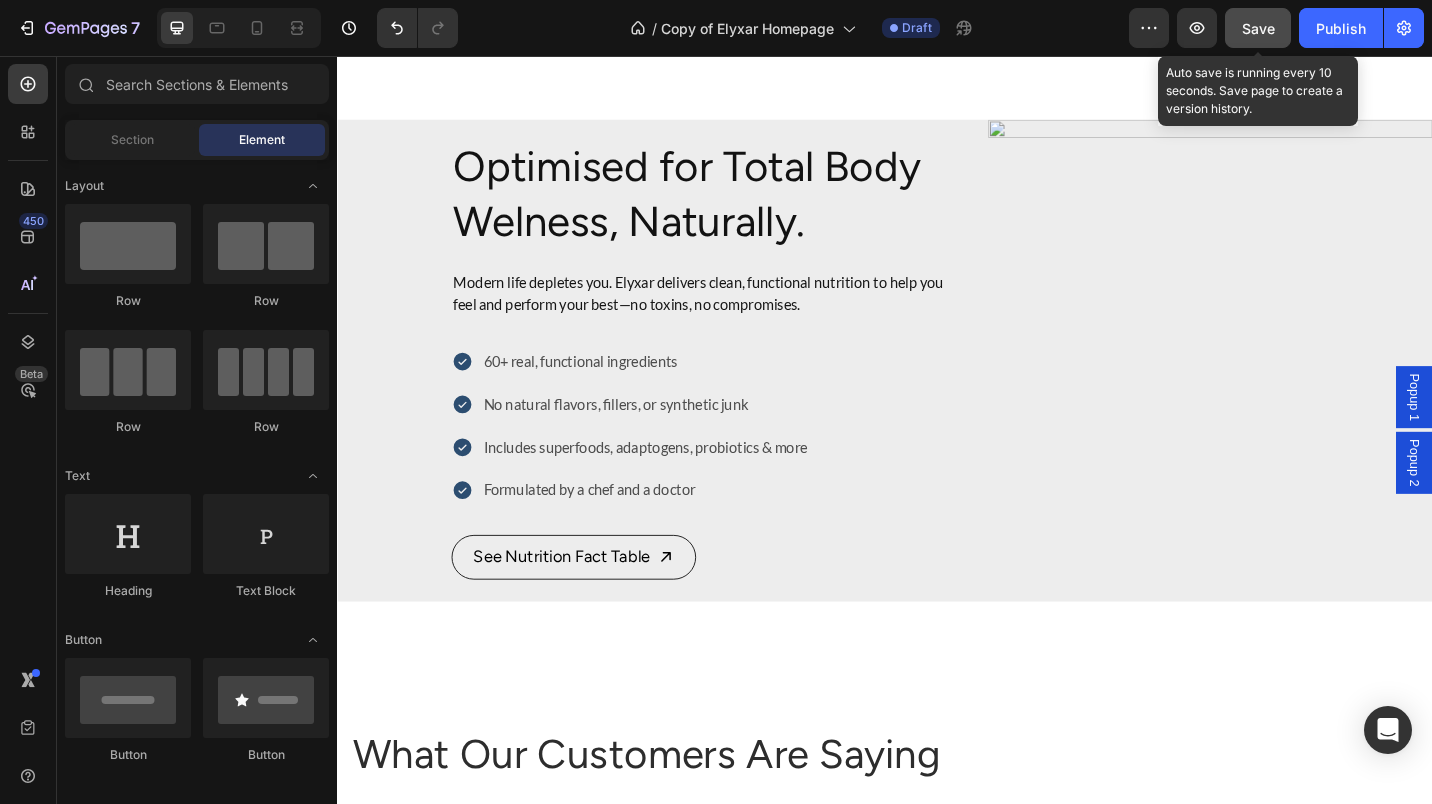 click on "Save" 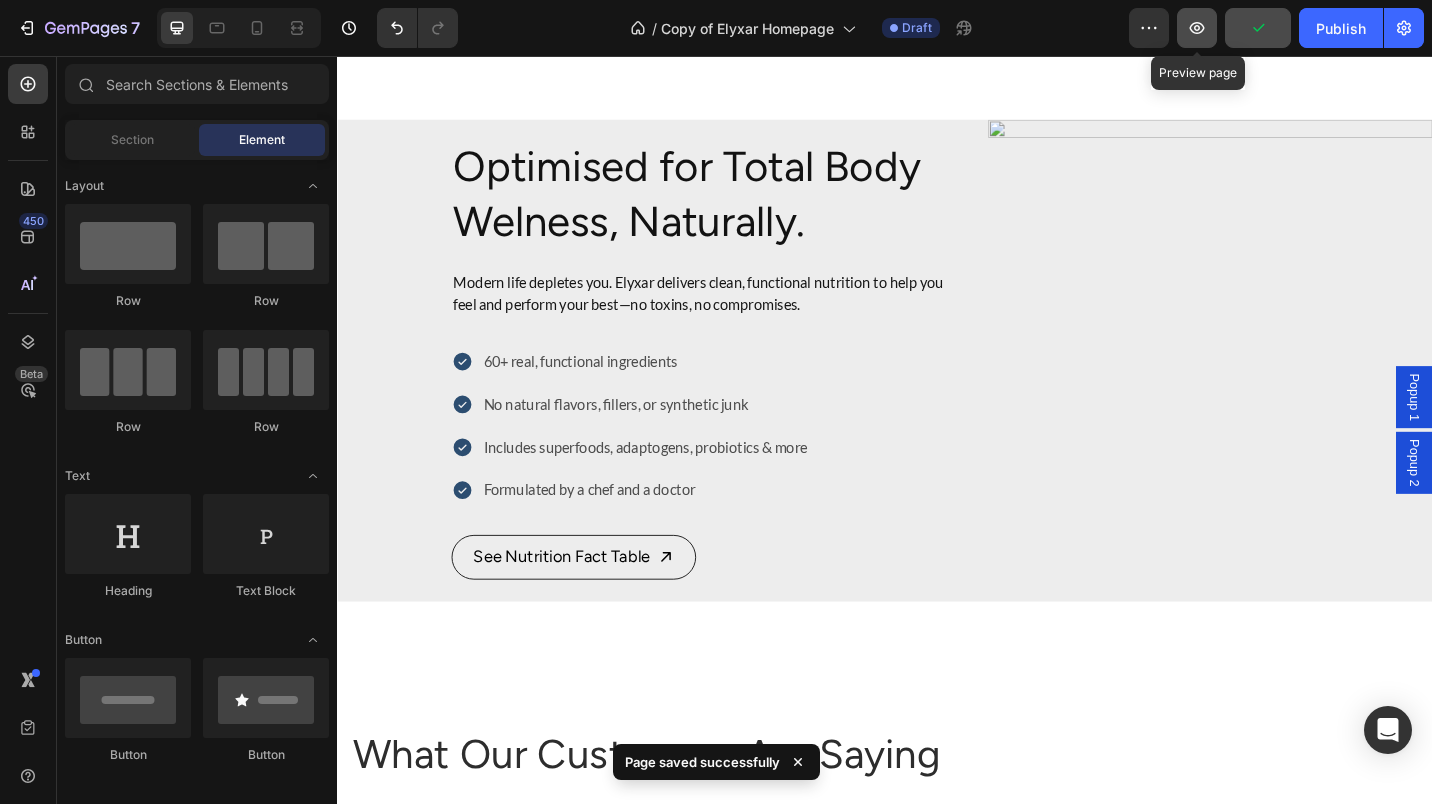 click 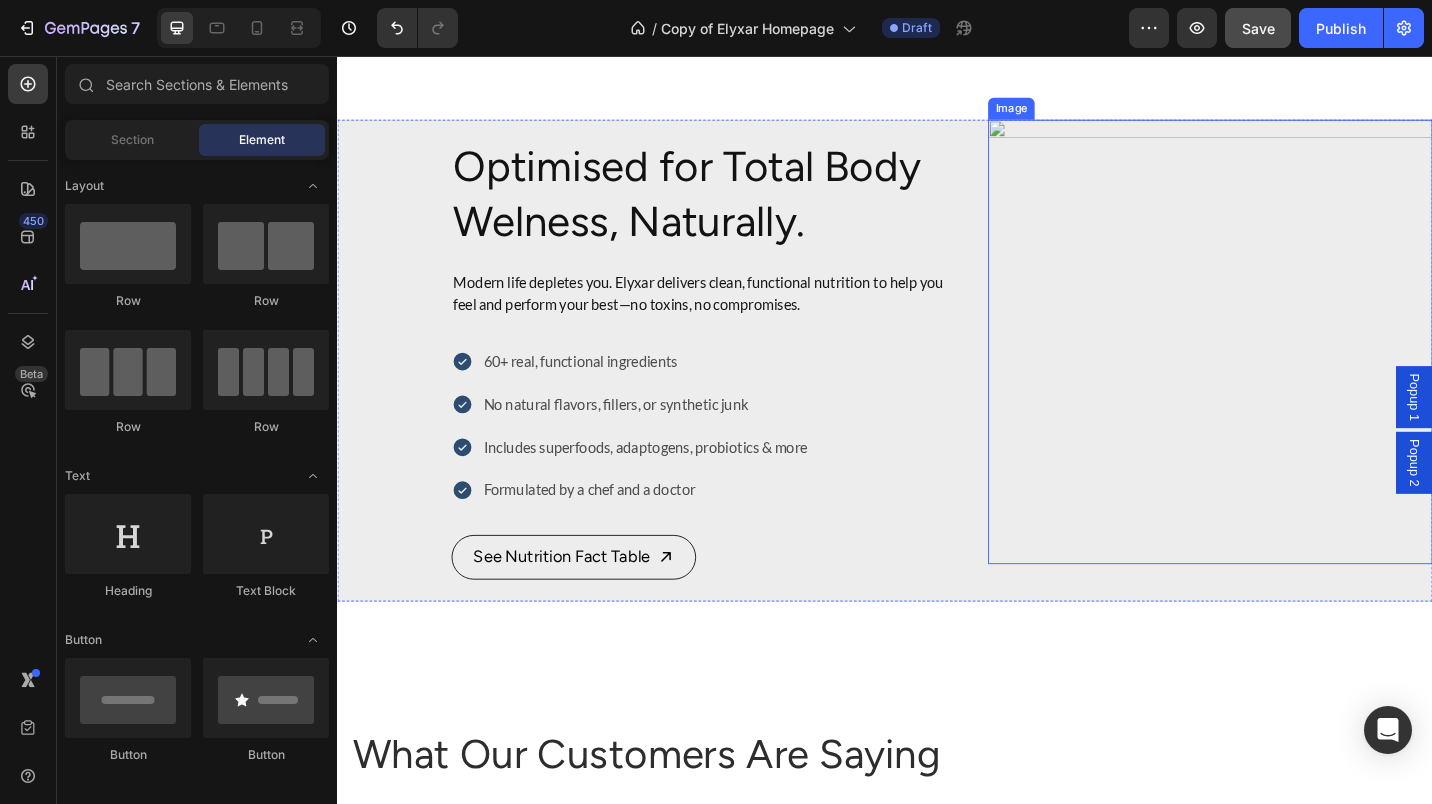 click at bounding box center (1293, 369) 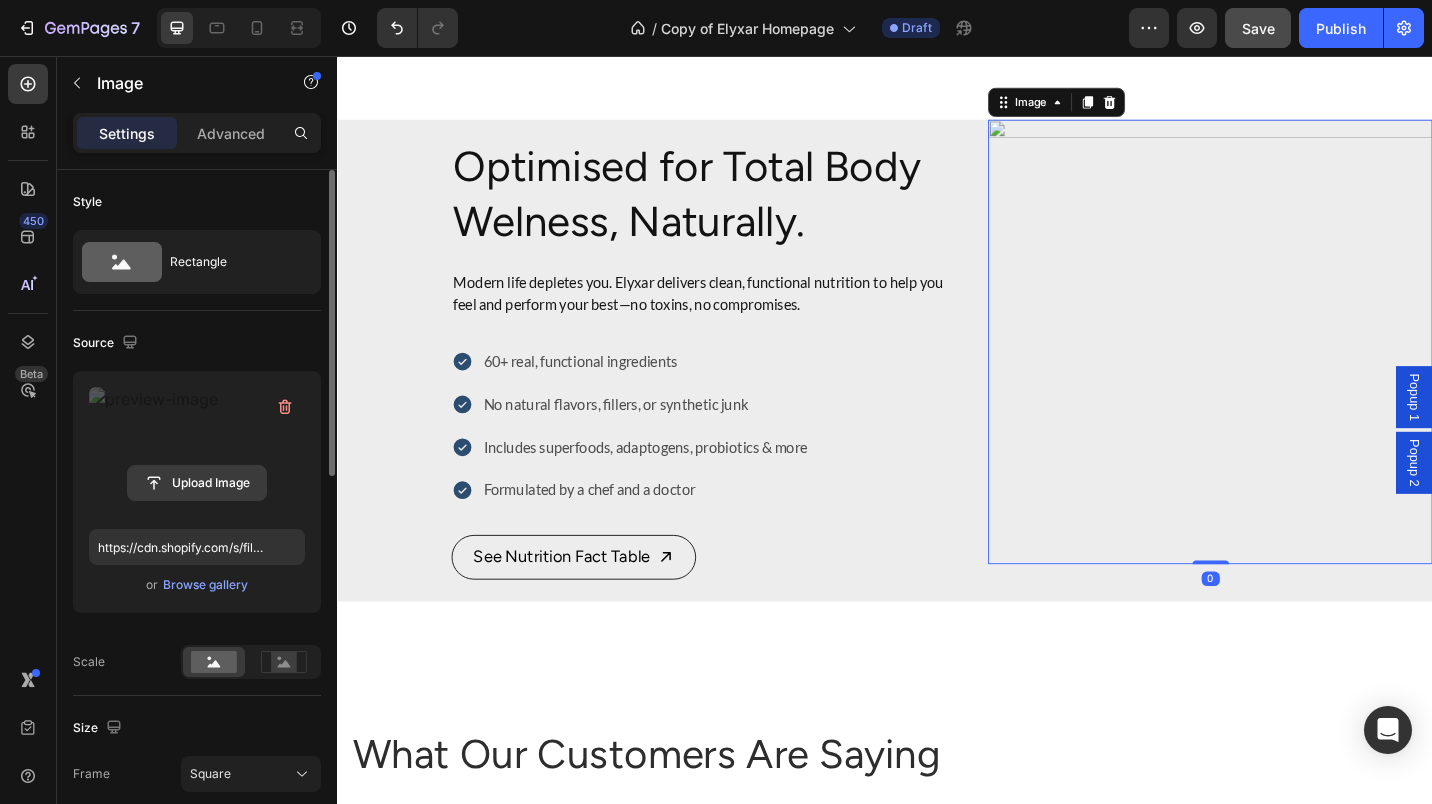 click 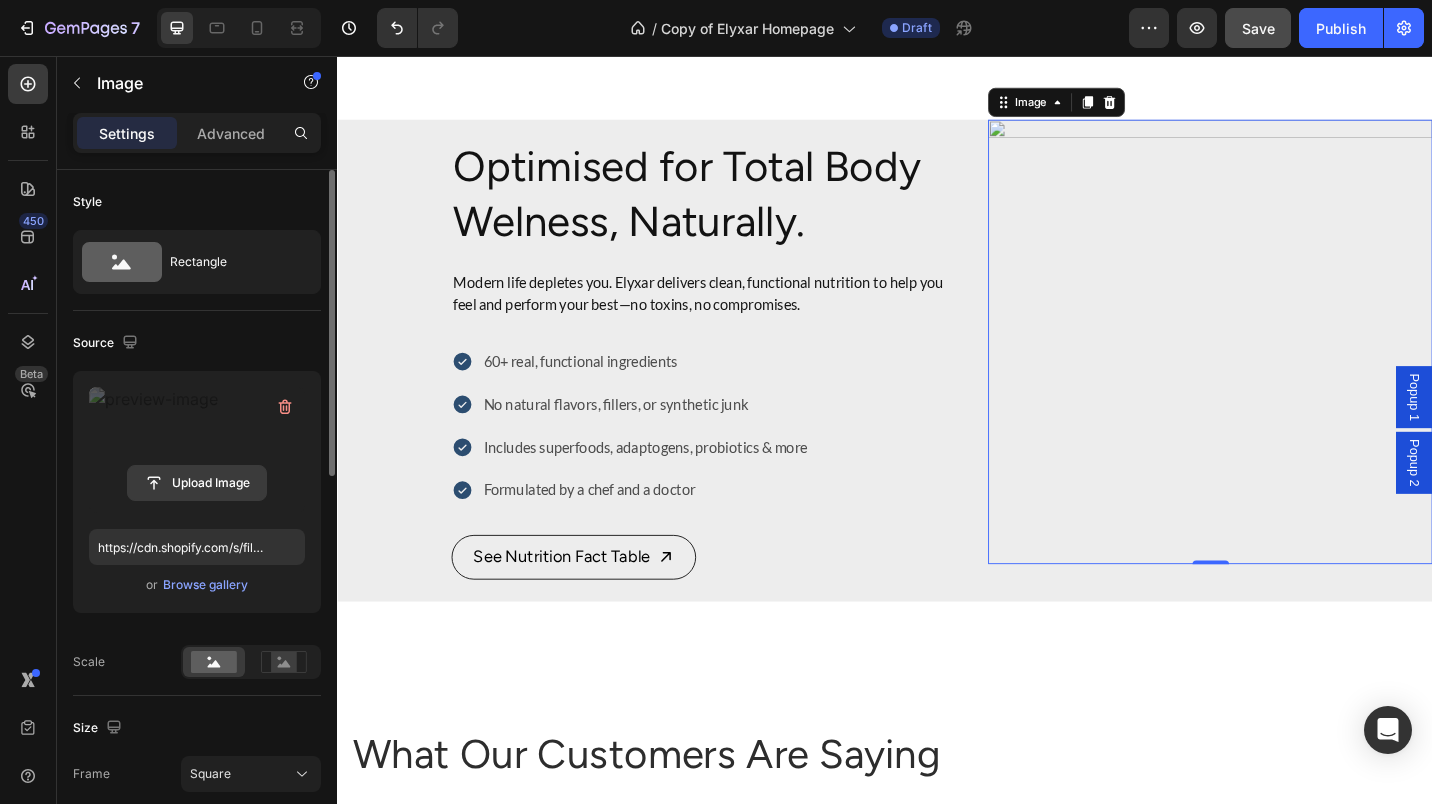 click 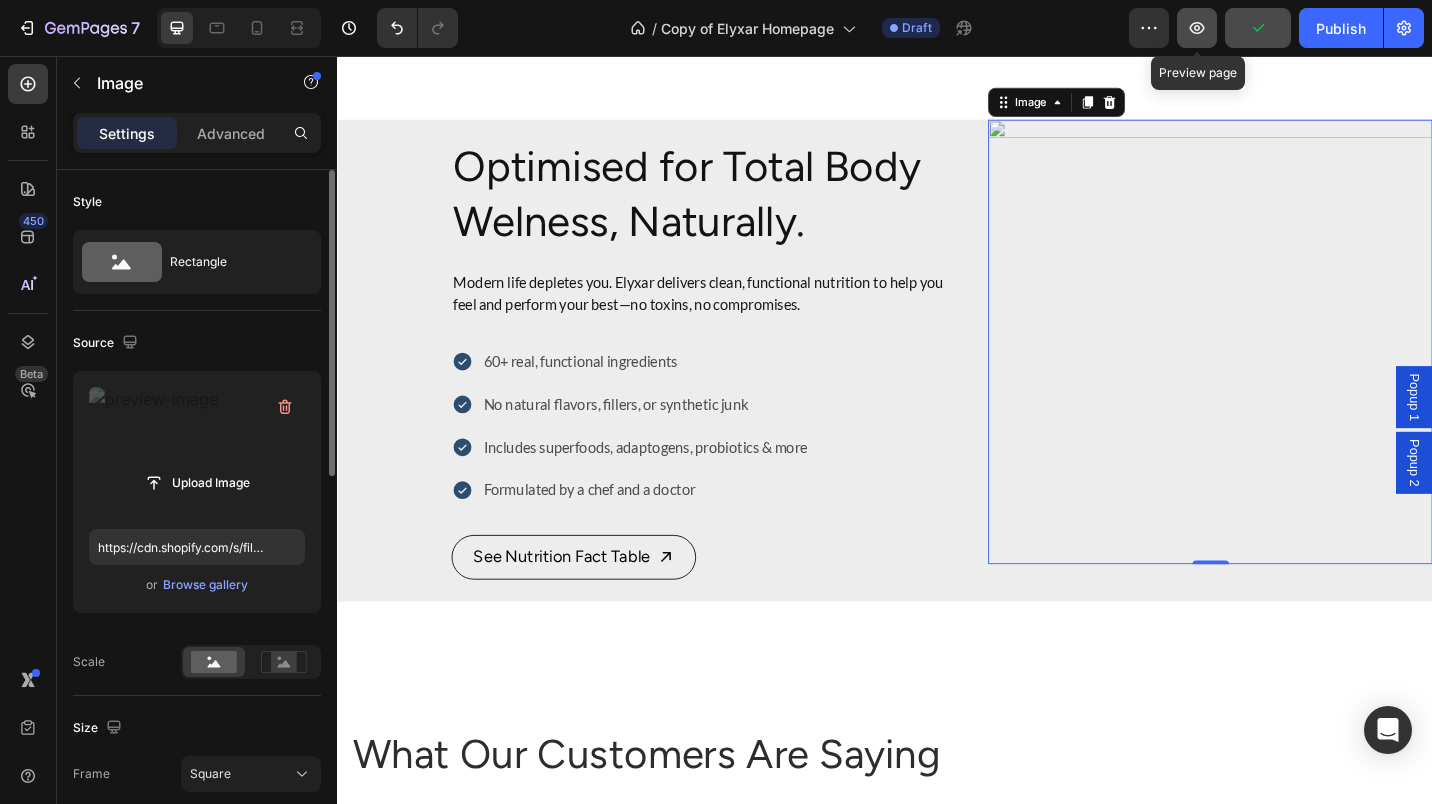 click 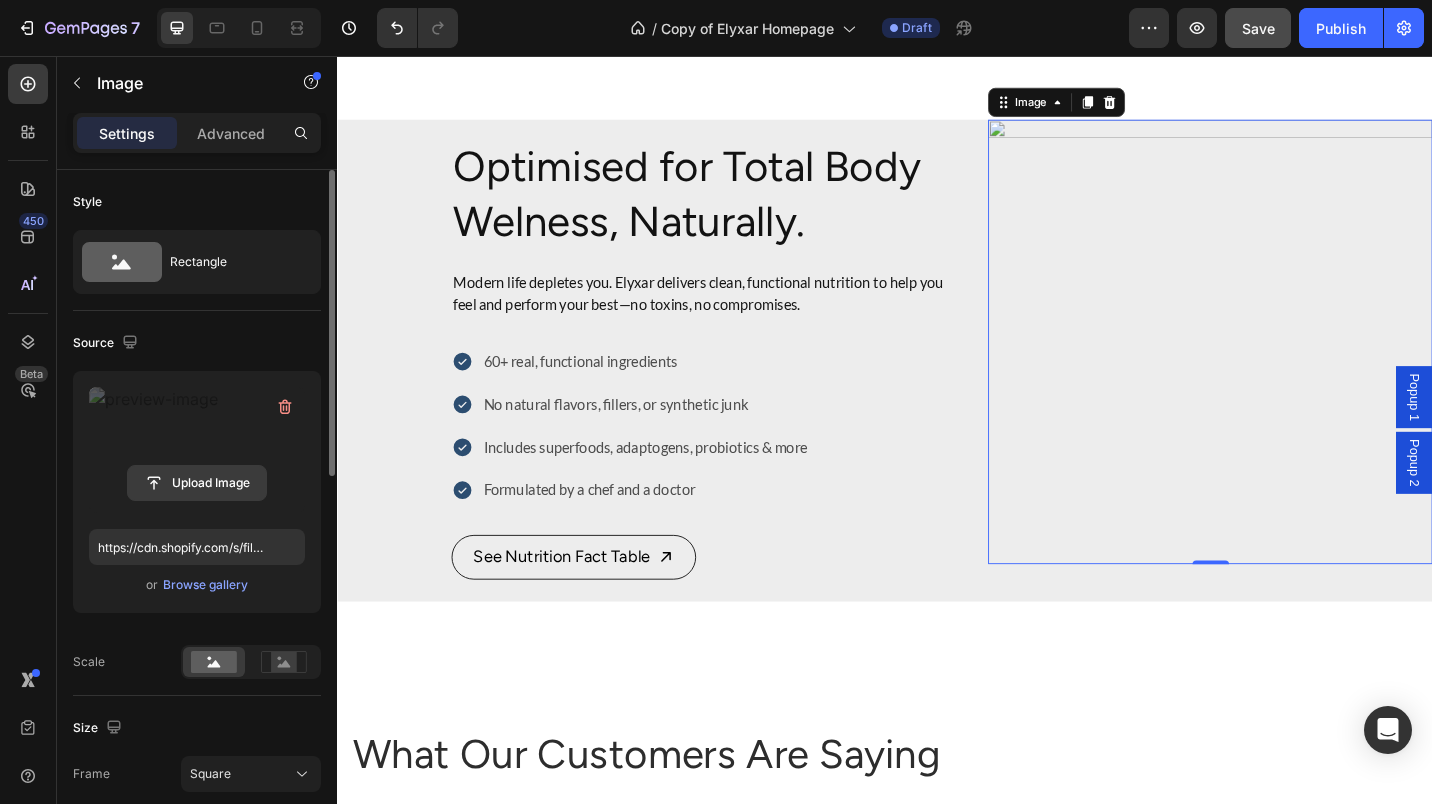 click 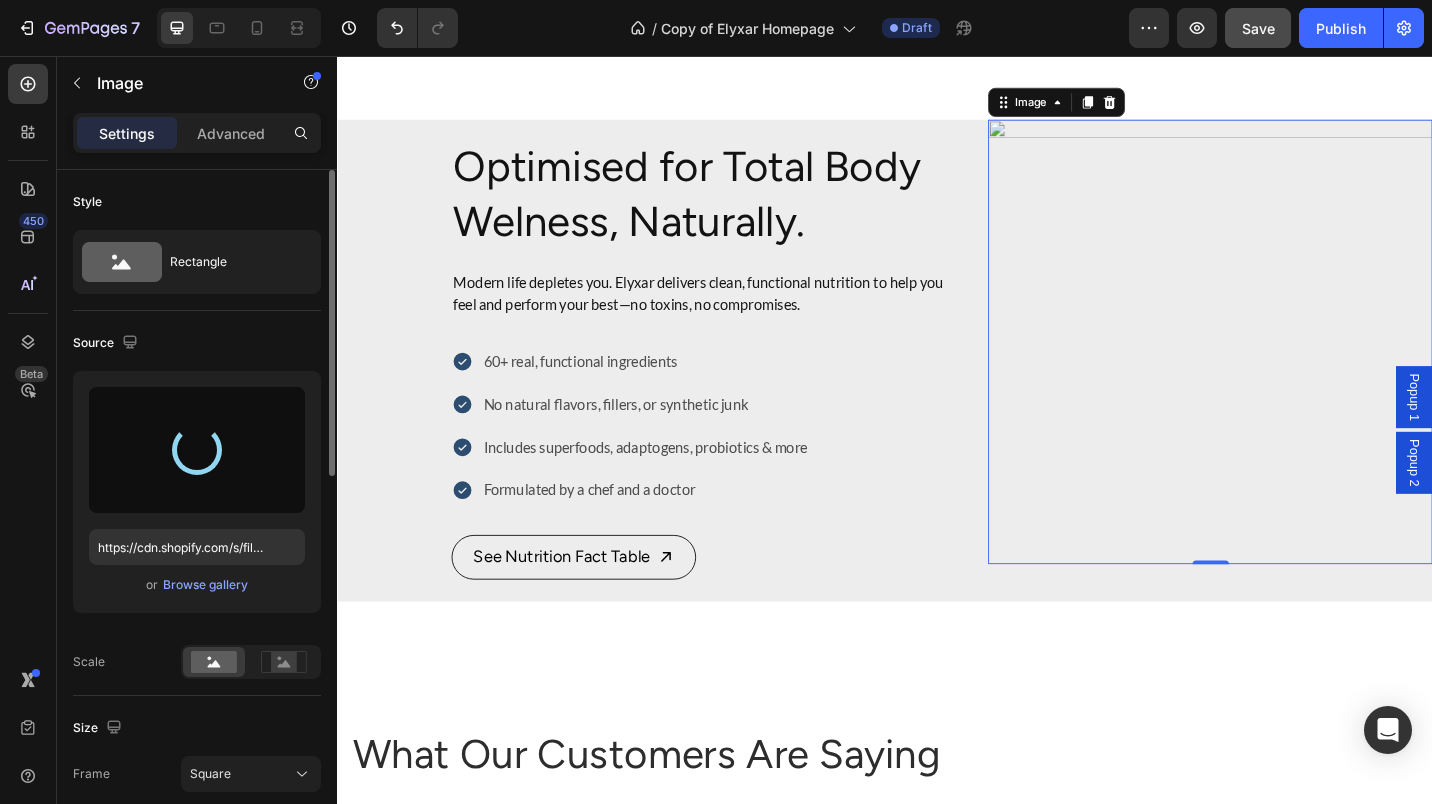 type on "https://cdn.shopify.com/s/files/1/0673/5524/6778/files/gempages_535789032974582835-a718d459-7e7d-4540-b8c1-6f091044f076.jpg" 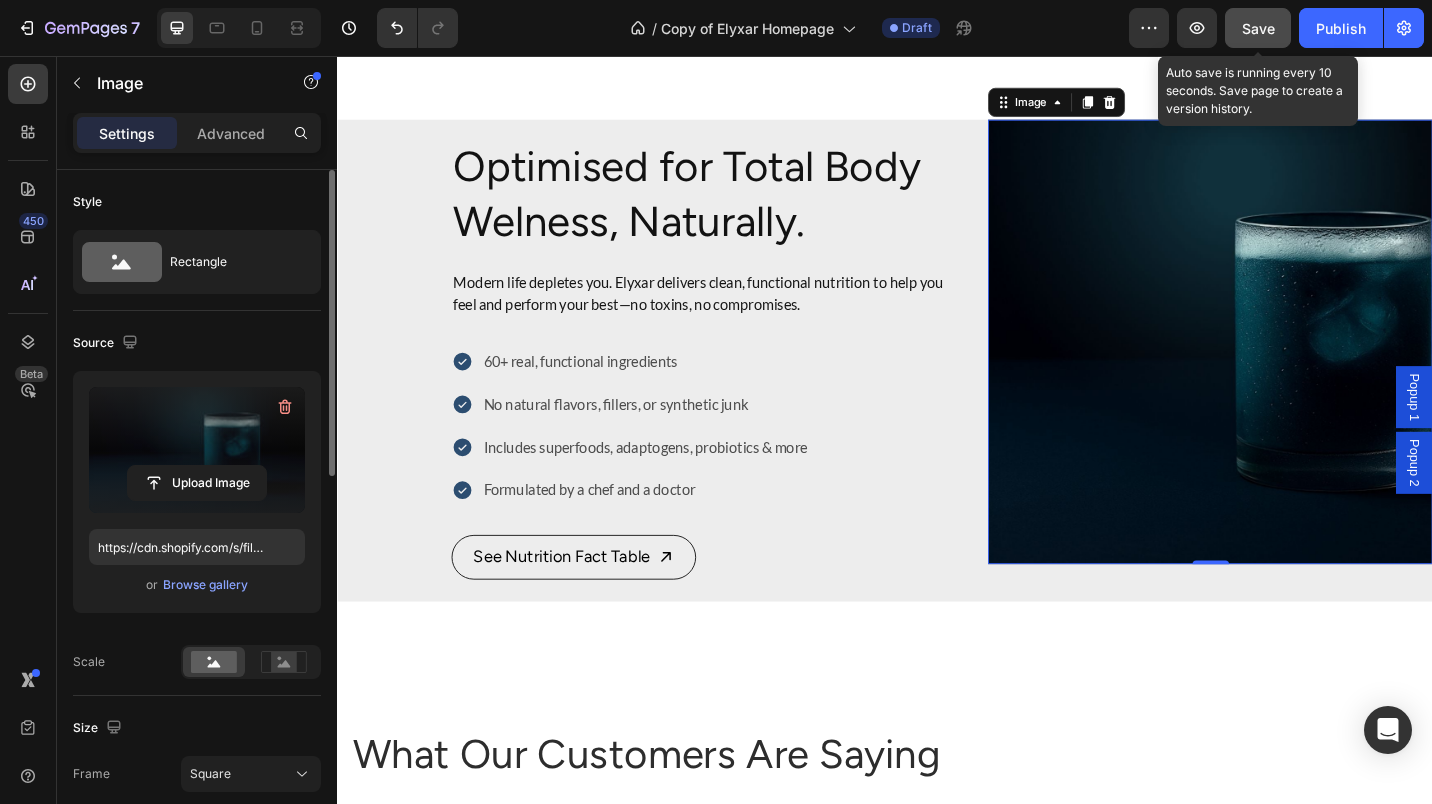 click on "Save" 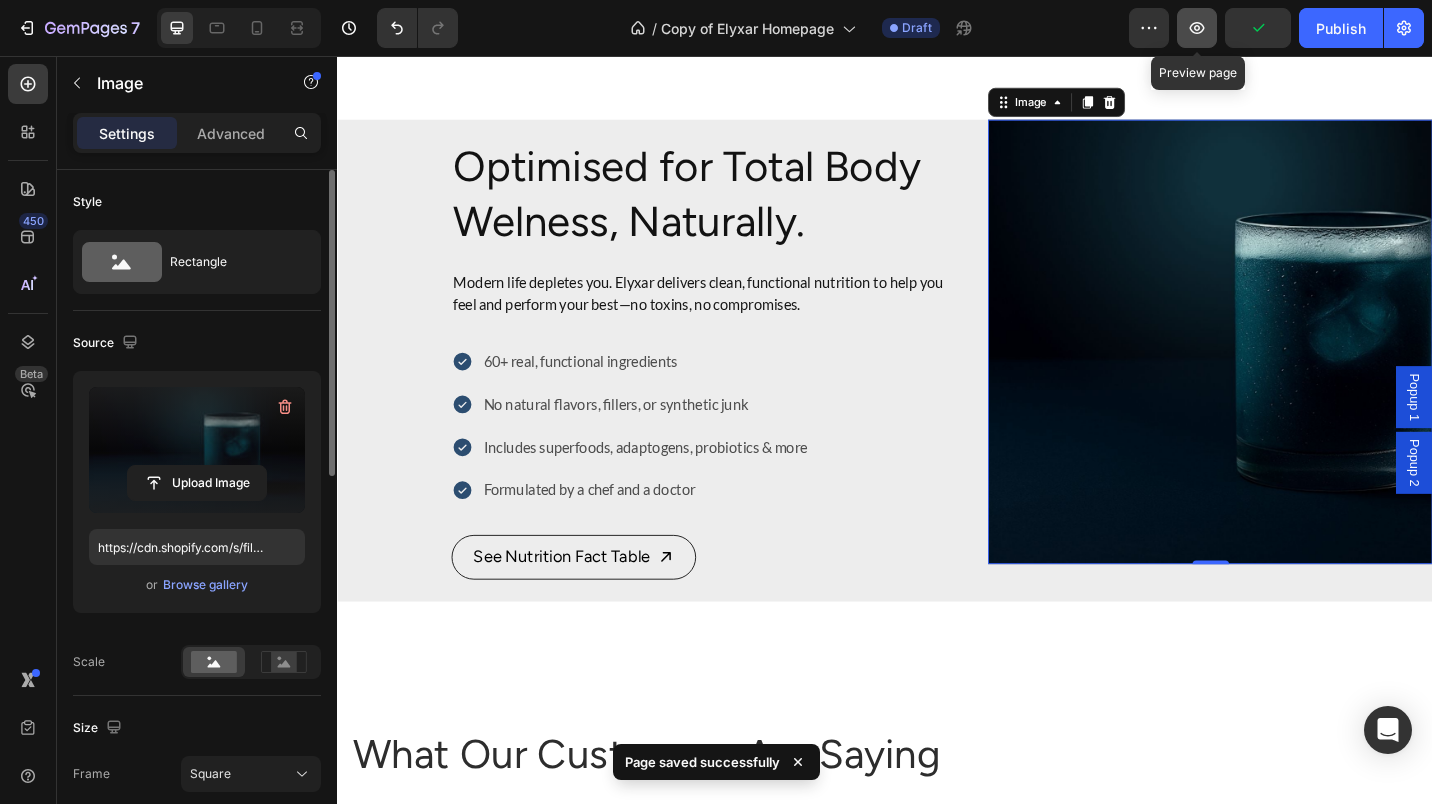 click 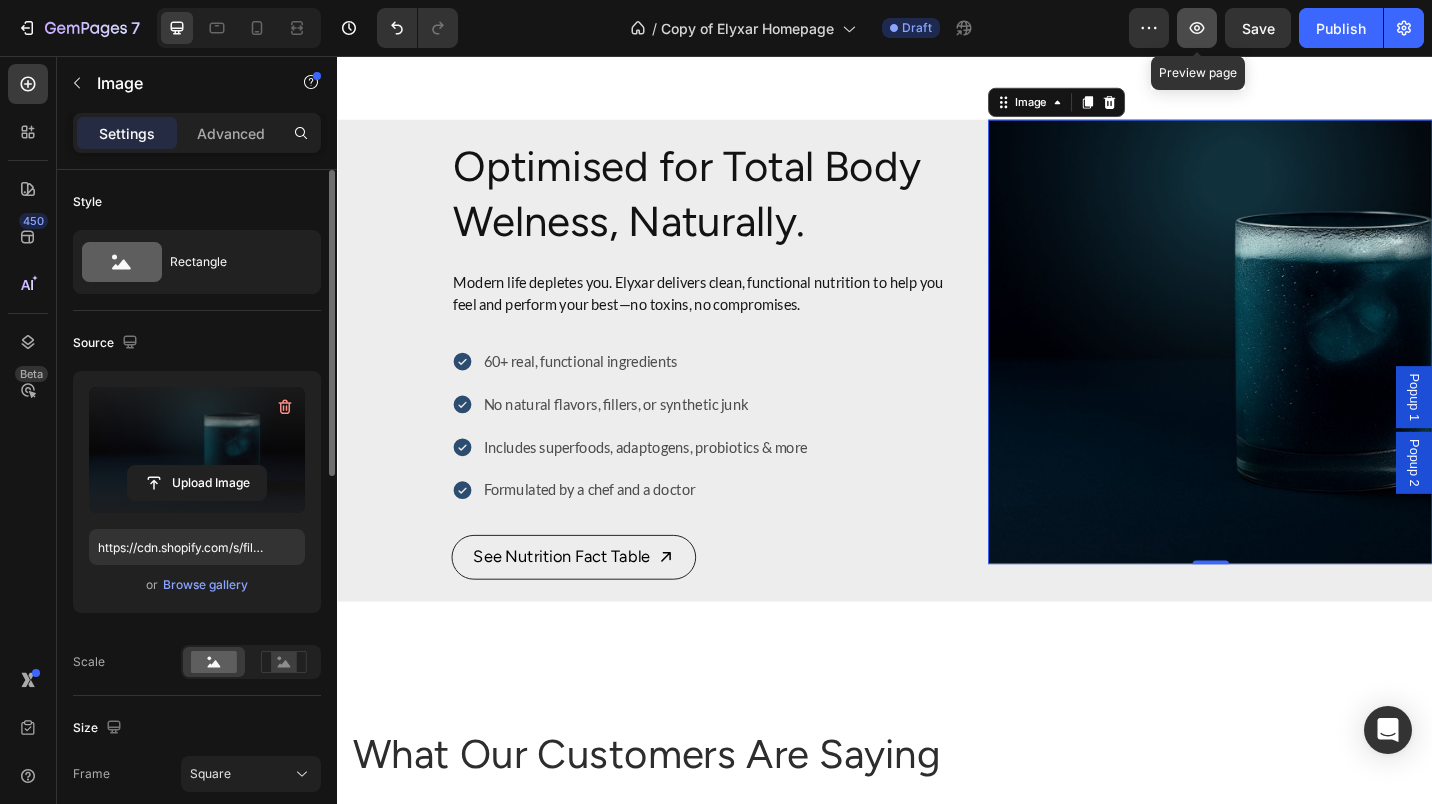 click 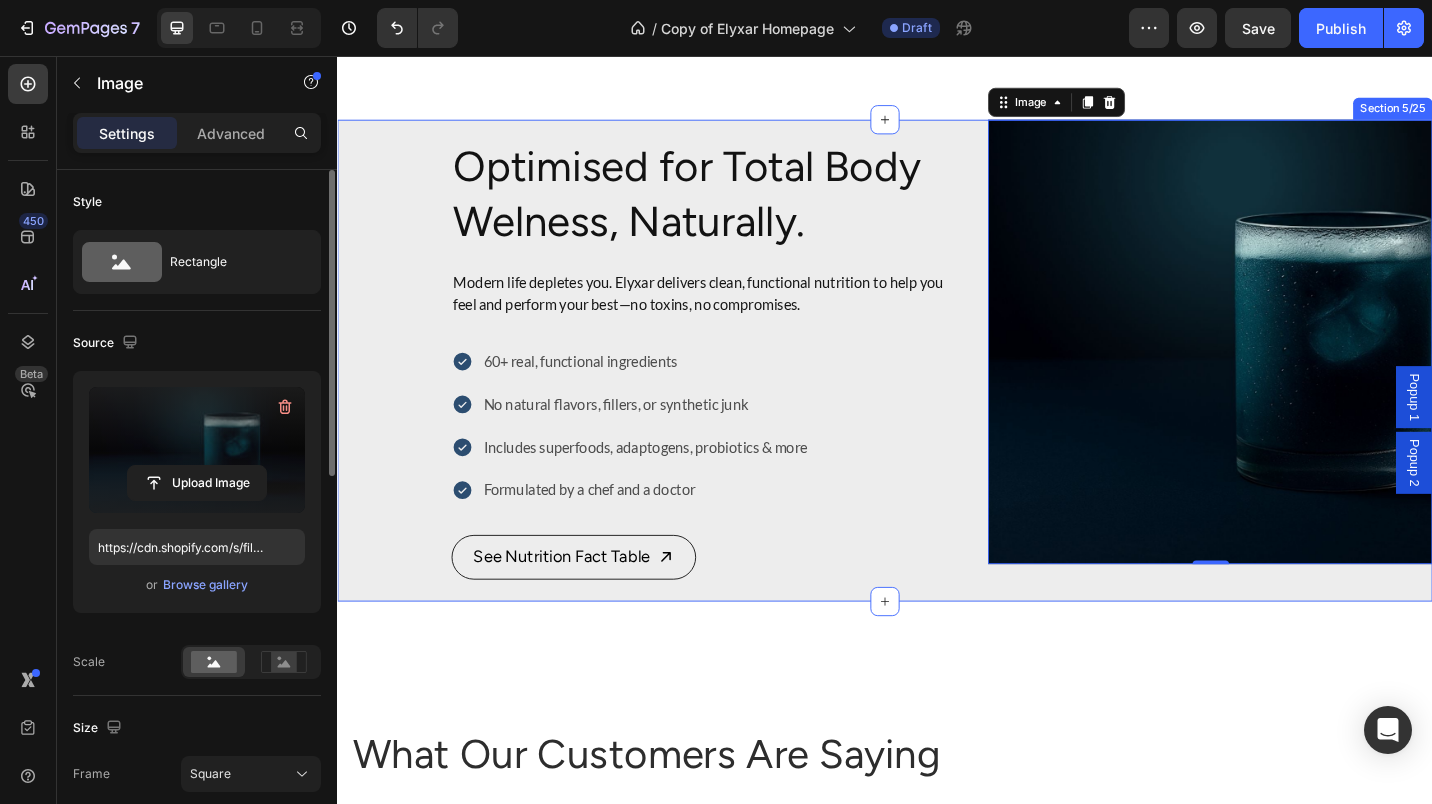 click on "See Nutrition Fact Table   Button" at bounding box center [677, 617] 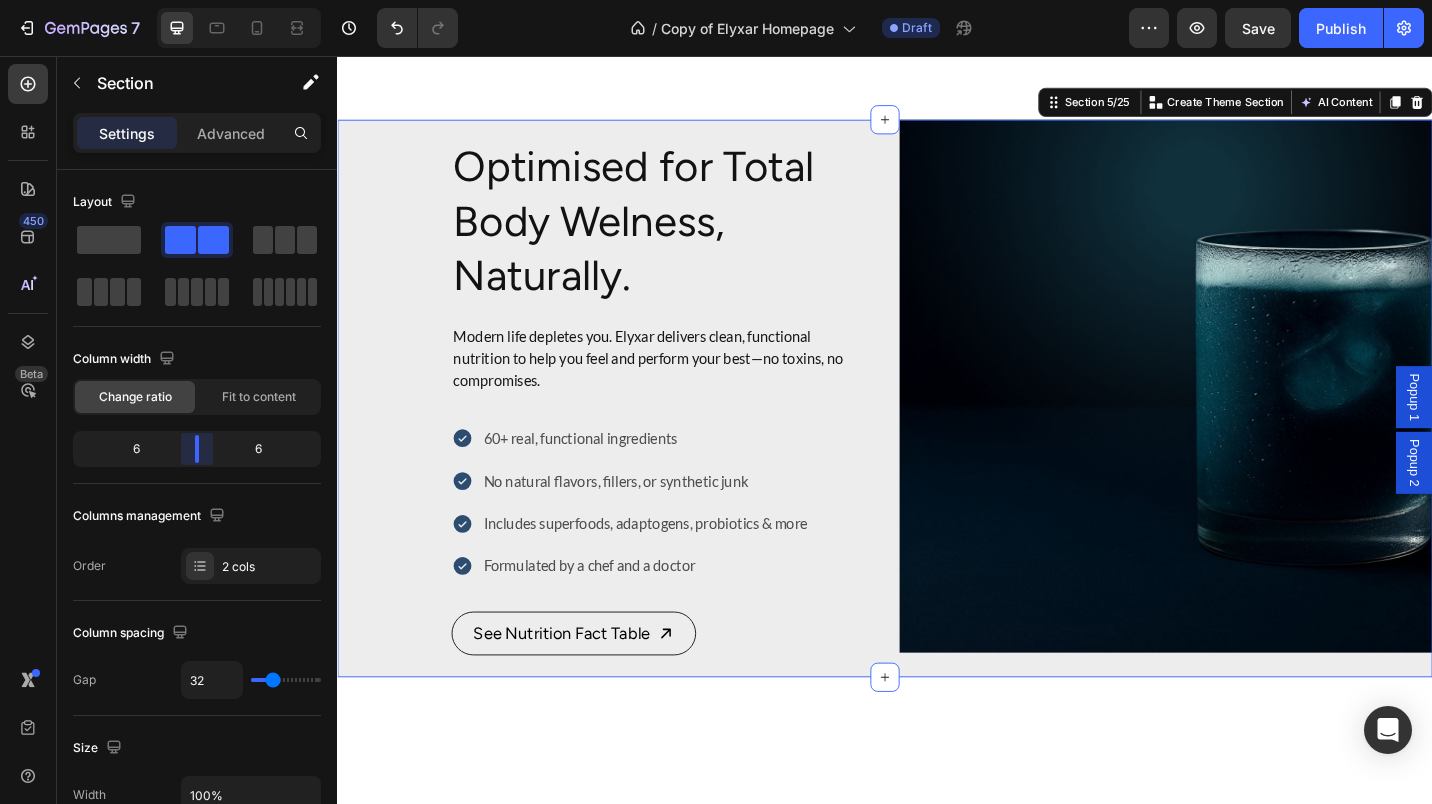 drag, startPoint x: 216, startPoint y: 452, endPoint x: 350, endPoint y: 259, distance: 234.95744 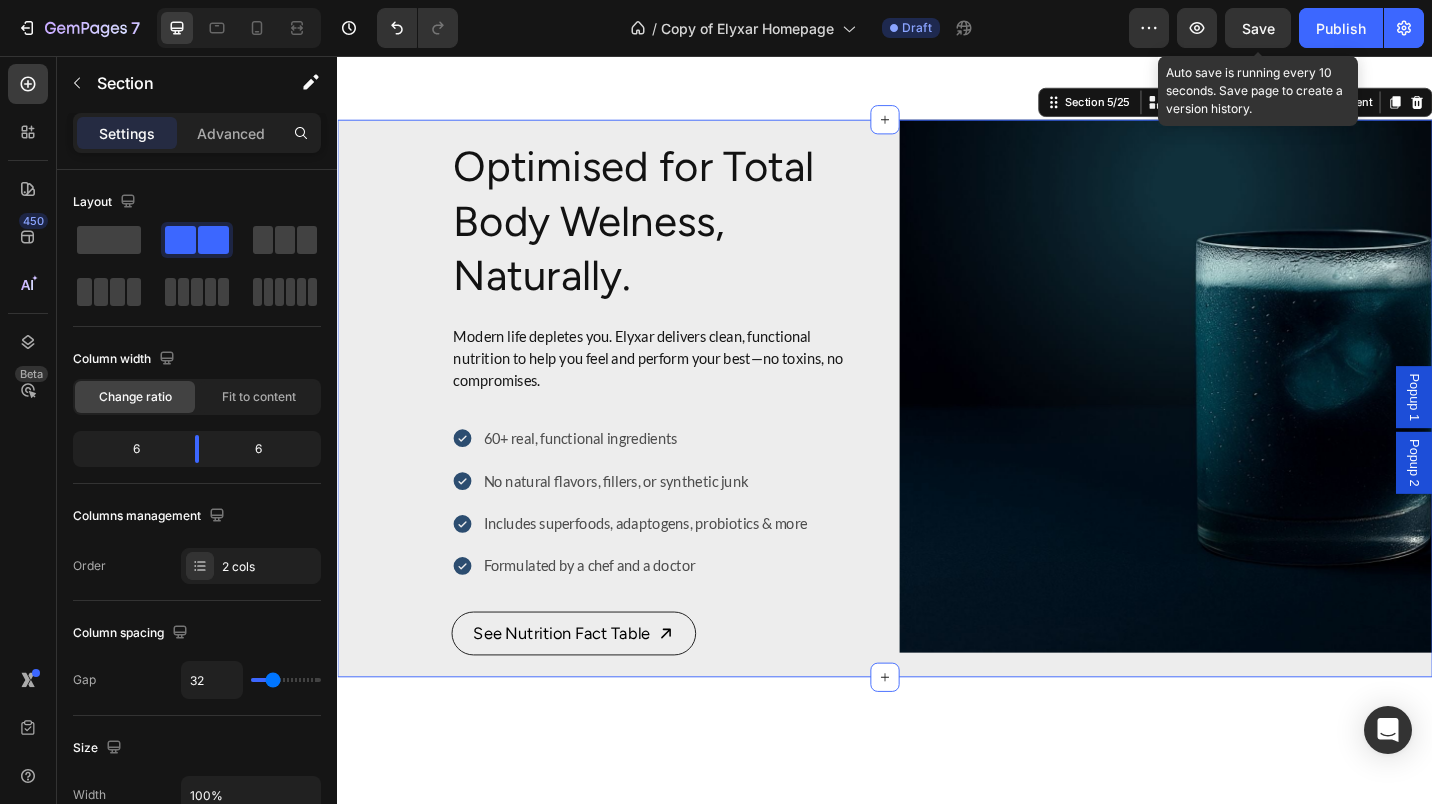 click on "Save" at bounding box center (1258, 28) 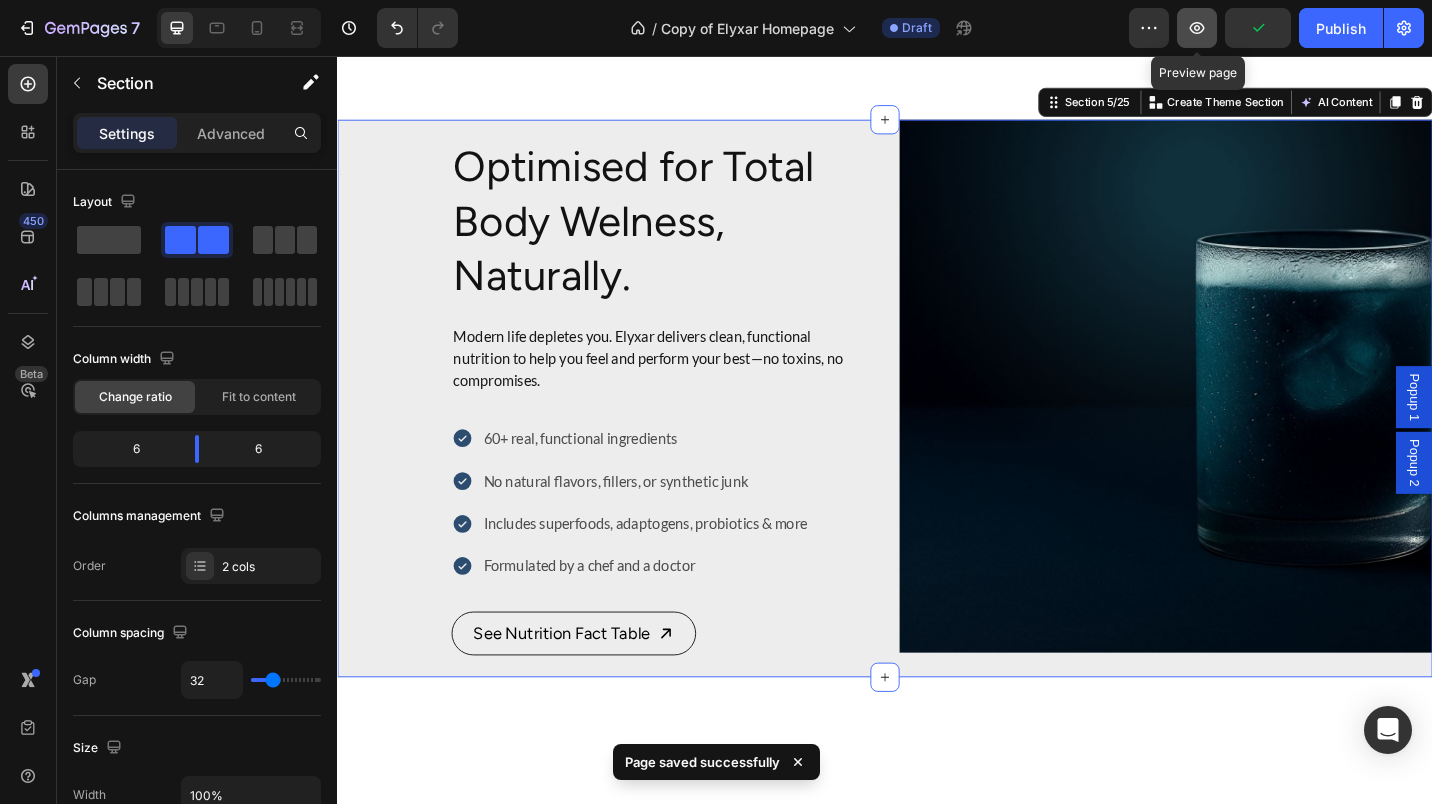 click 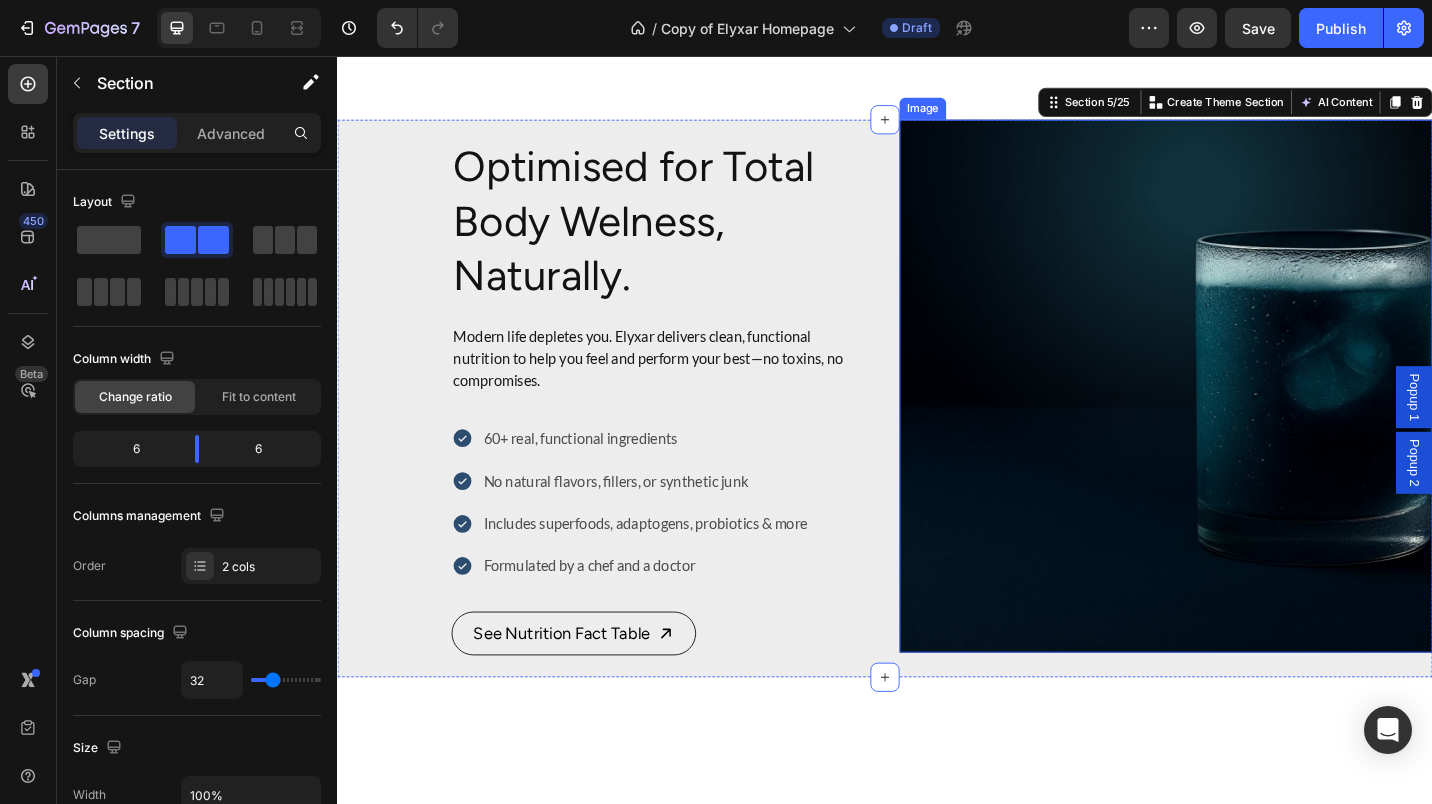 click at bounding box center (1245, 418) 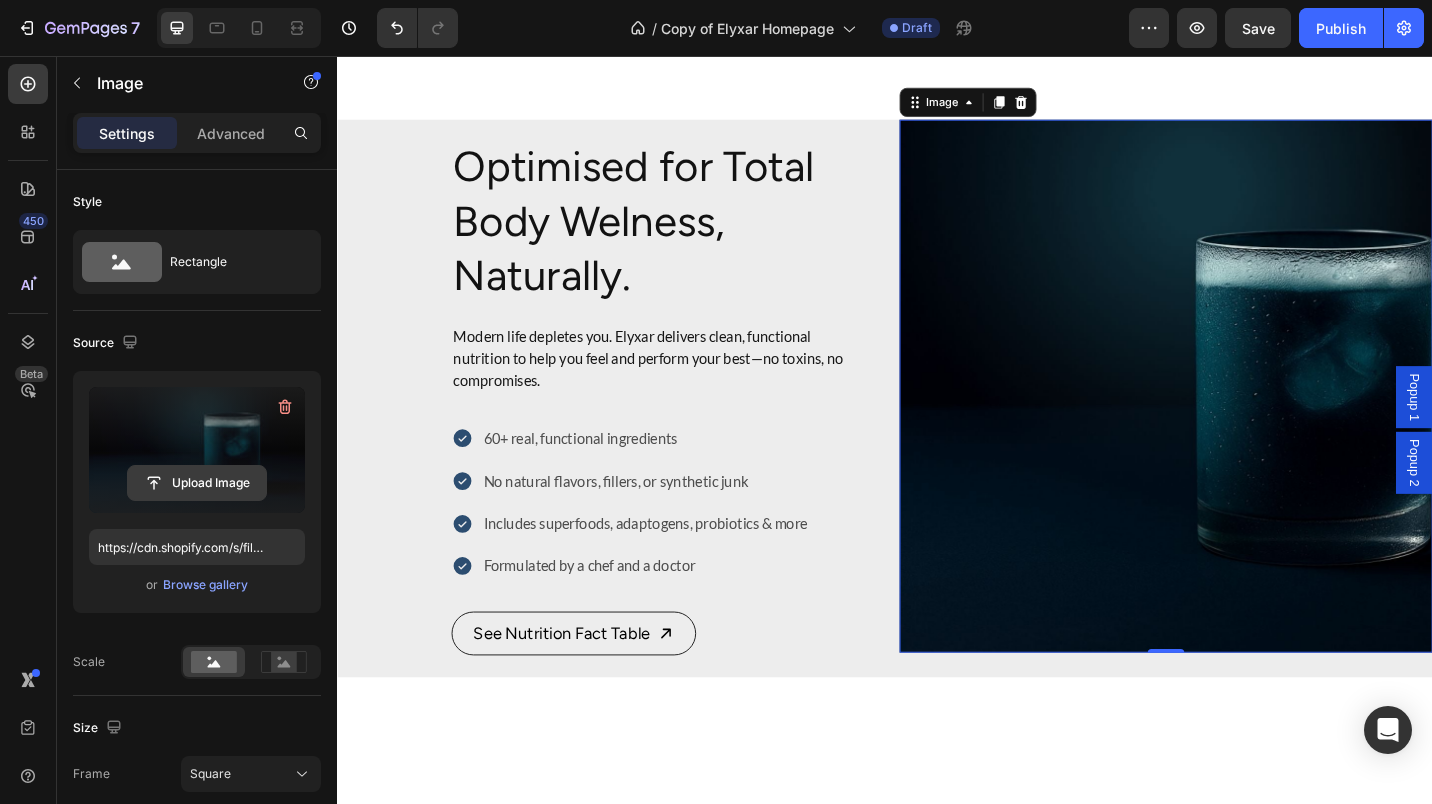click 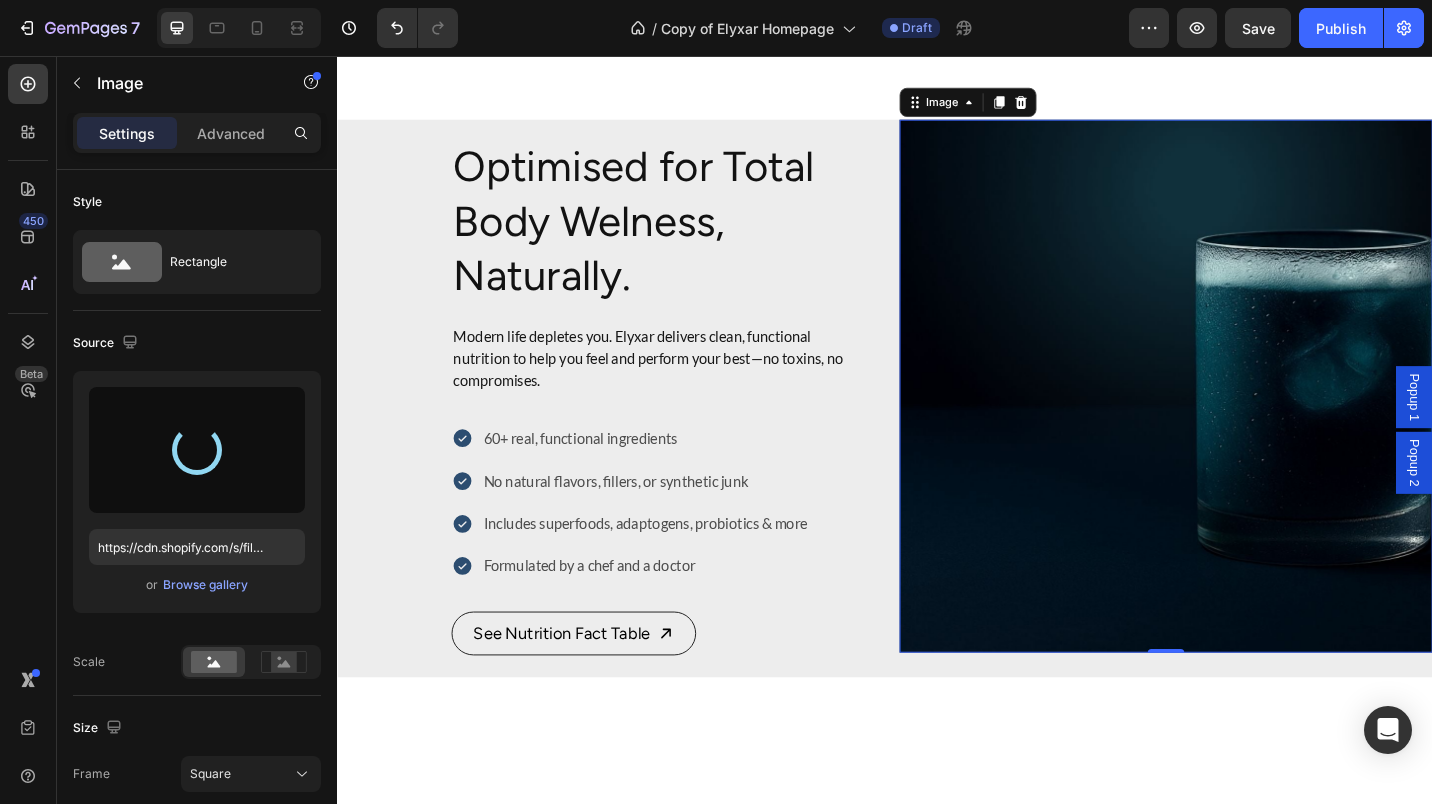 type on "https://cdn.shopify.com/s/files/1/0673/5524/6778/files/gempages_535789032974582835-677f6f41-35d1-4b10-850b-6e16e9451e59.png" 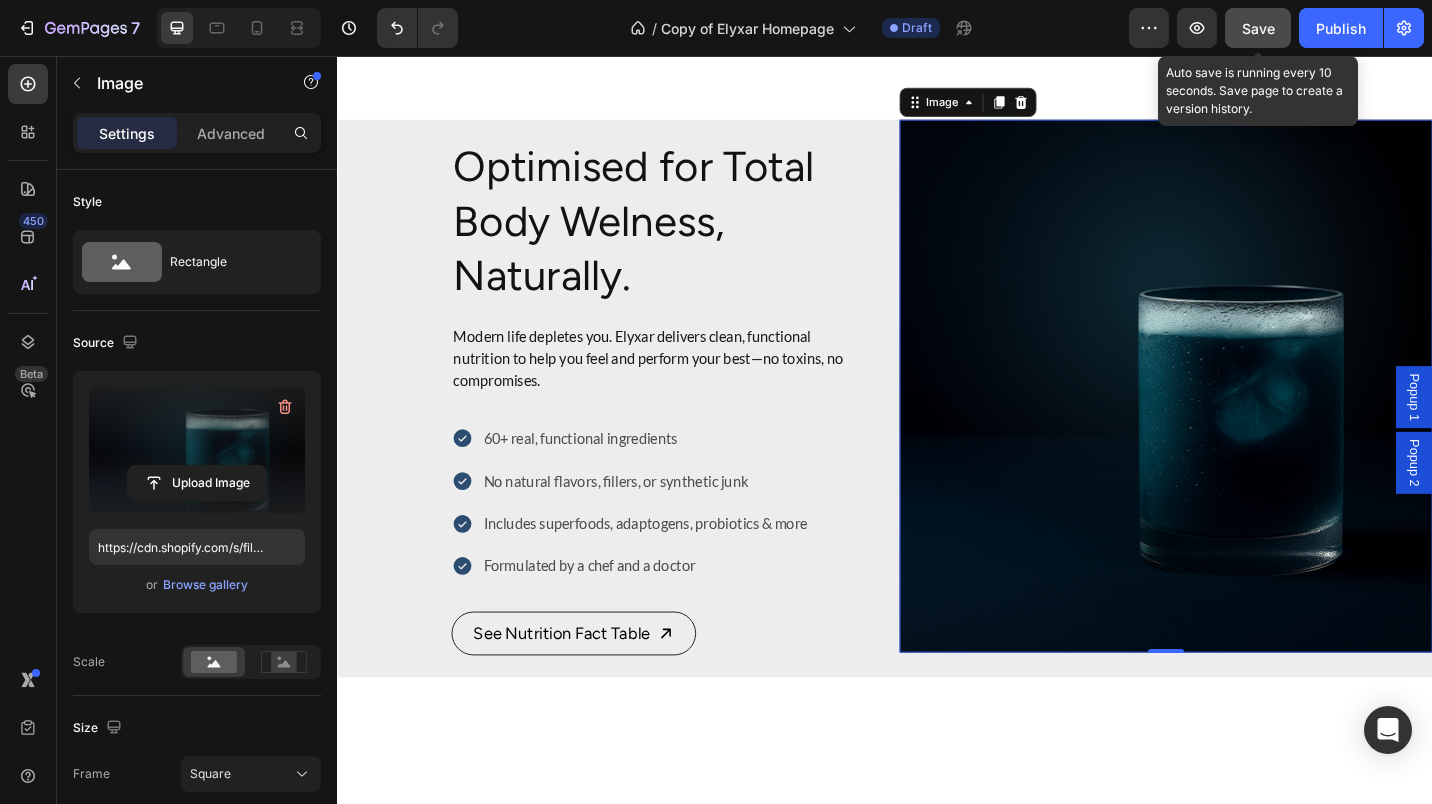 click on "Save" 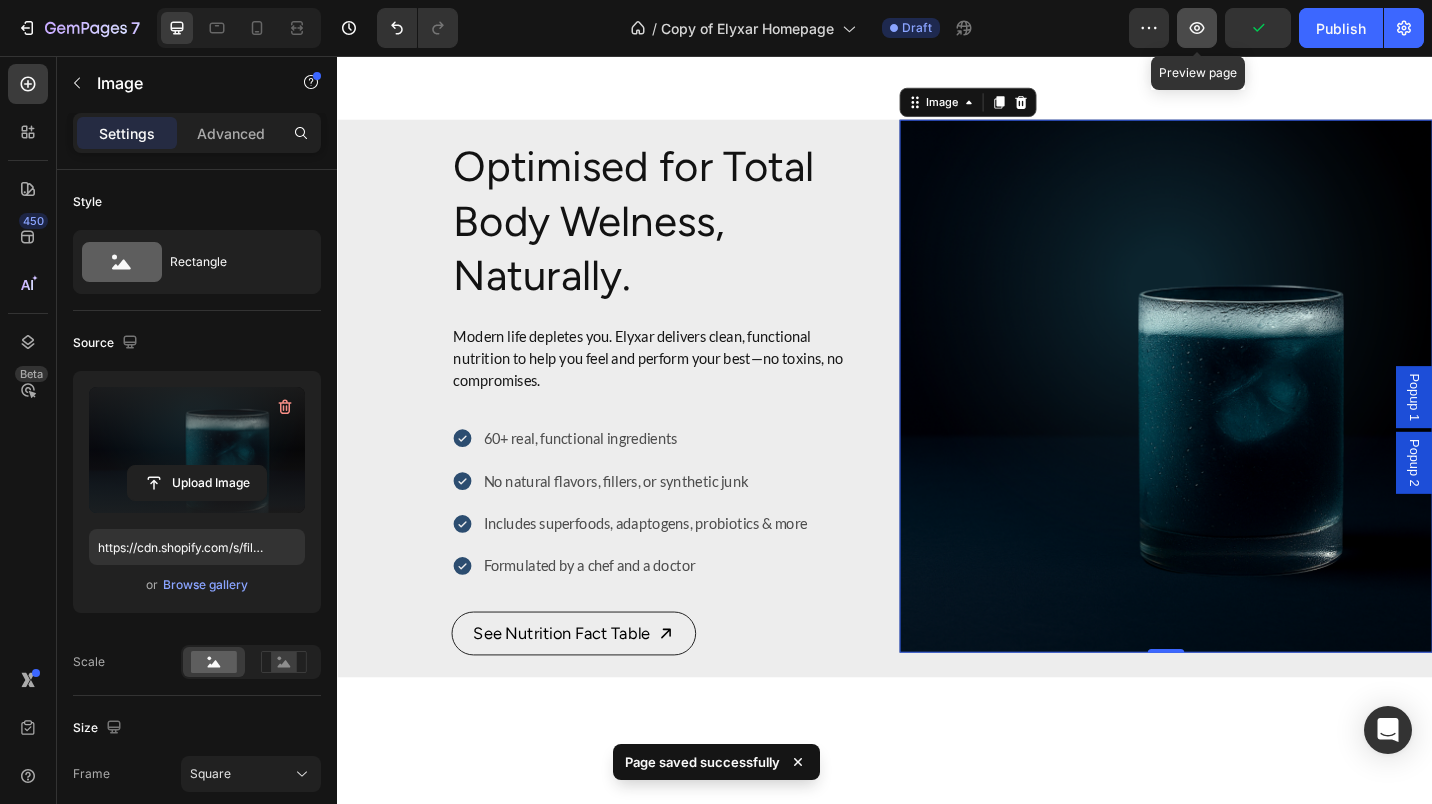 click 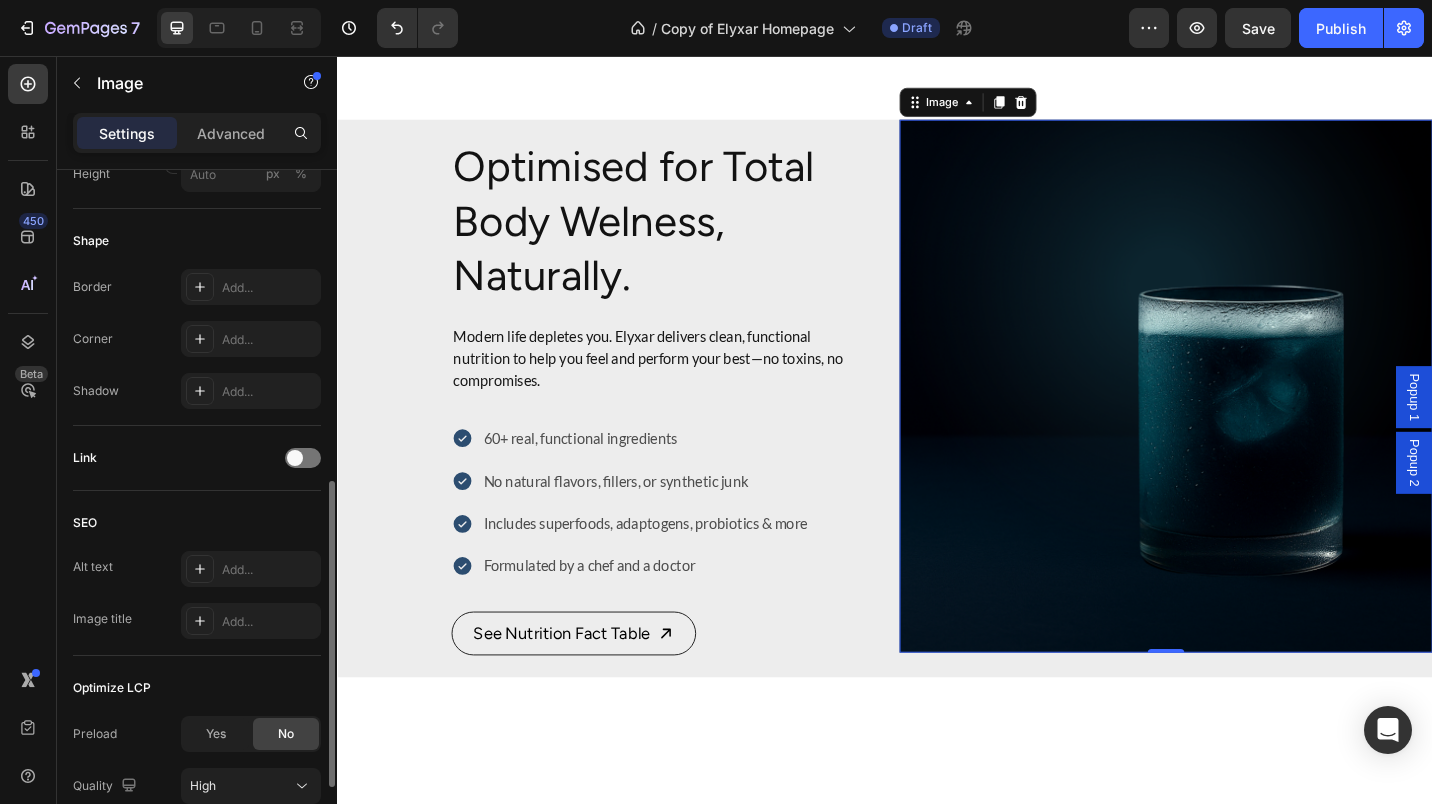 scroll, scrollTop: 869, scrollLeft: 0, axis: vertical 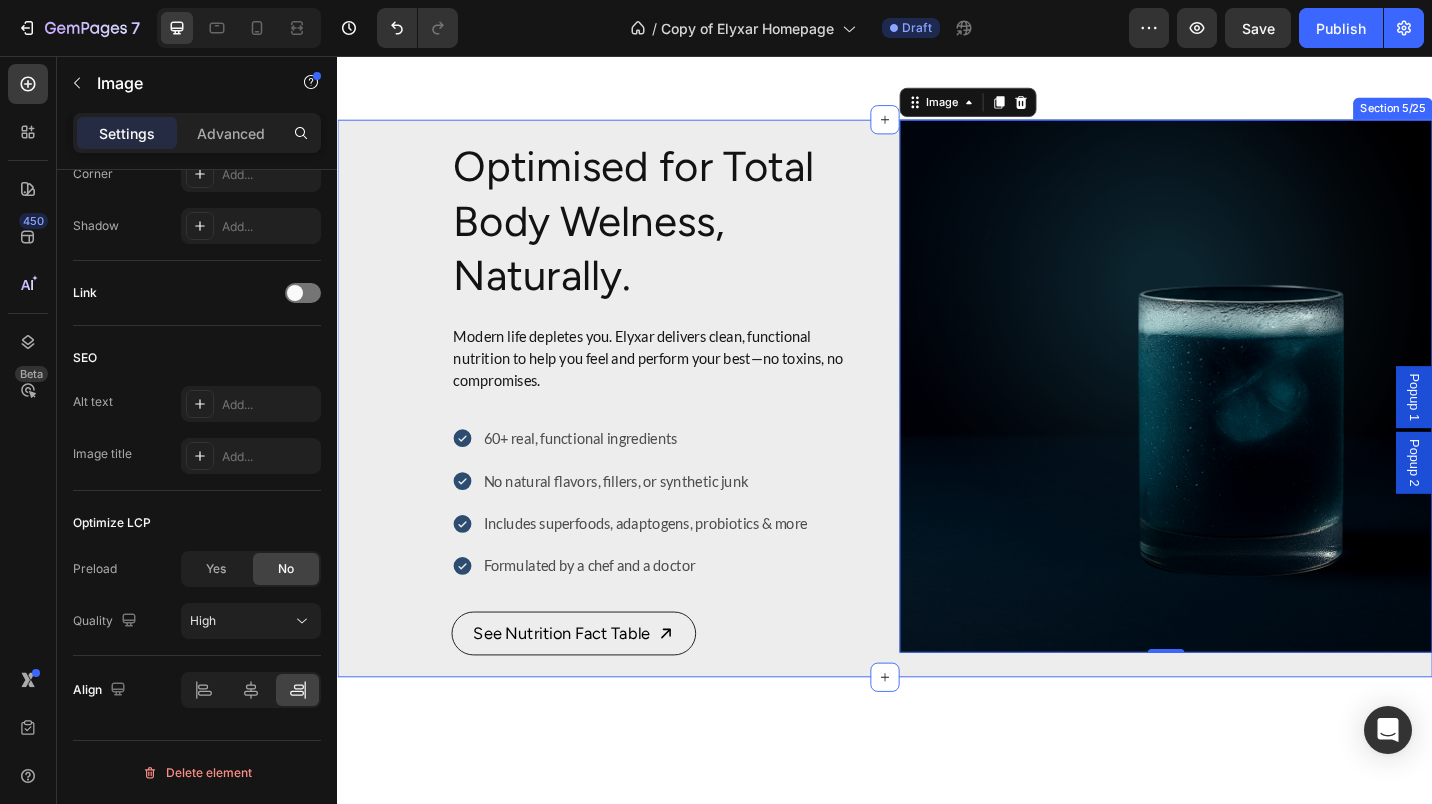 click on "Optimised for Total Body Welness, Naturally. Heading Modern life depletes you. Elyxar delivers clean, functional nutrition to help you feel and perform your best—no toxins, no compromises. Text block 60+ real, functional ingredients No natural flavors, fillers, or synthetic junk Includes superfoods, adaptogens, probiotics & more Formulated by a chef and a doctor Item List
See Nutrition Fact Table   Button Image   0 Section 5/25" at bounding box center [937, 431] 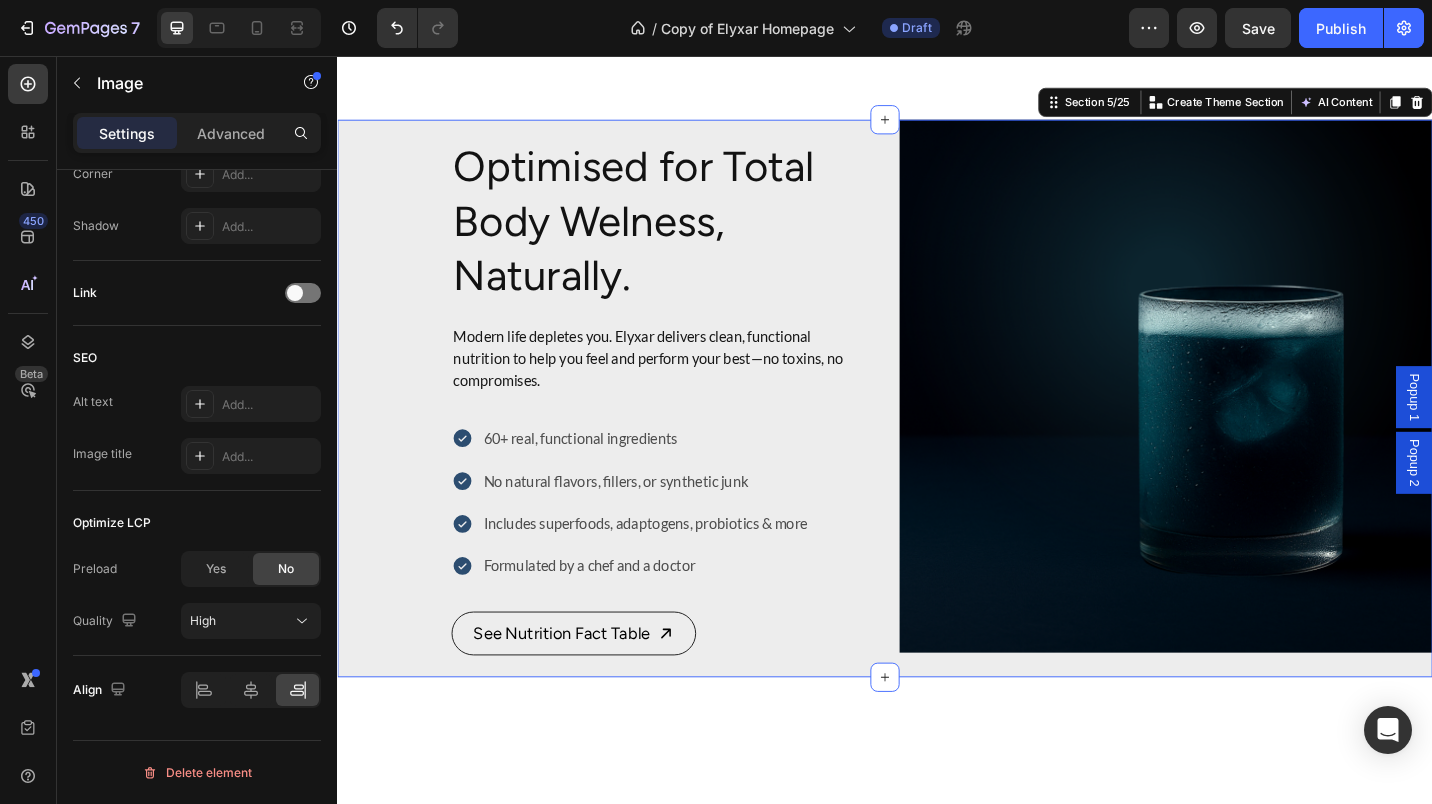 scroll, scrollTop: 0, scrollLeft: 0, axis: both 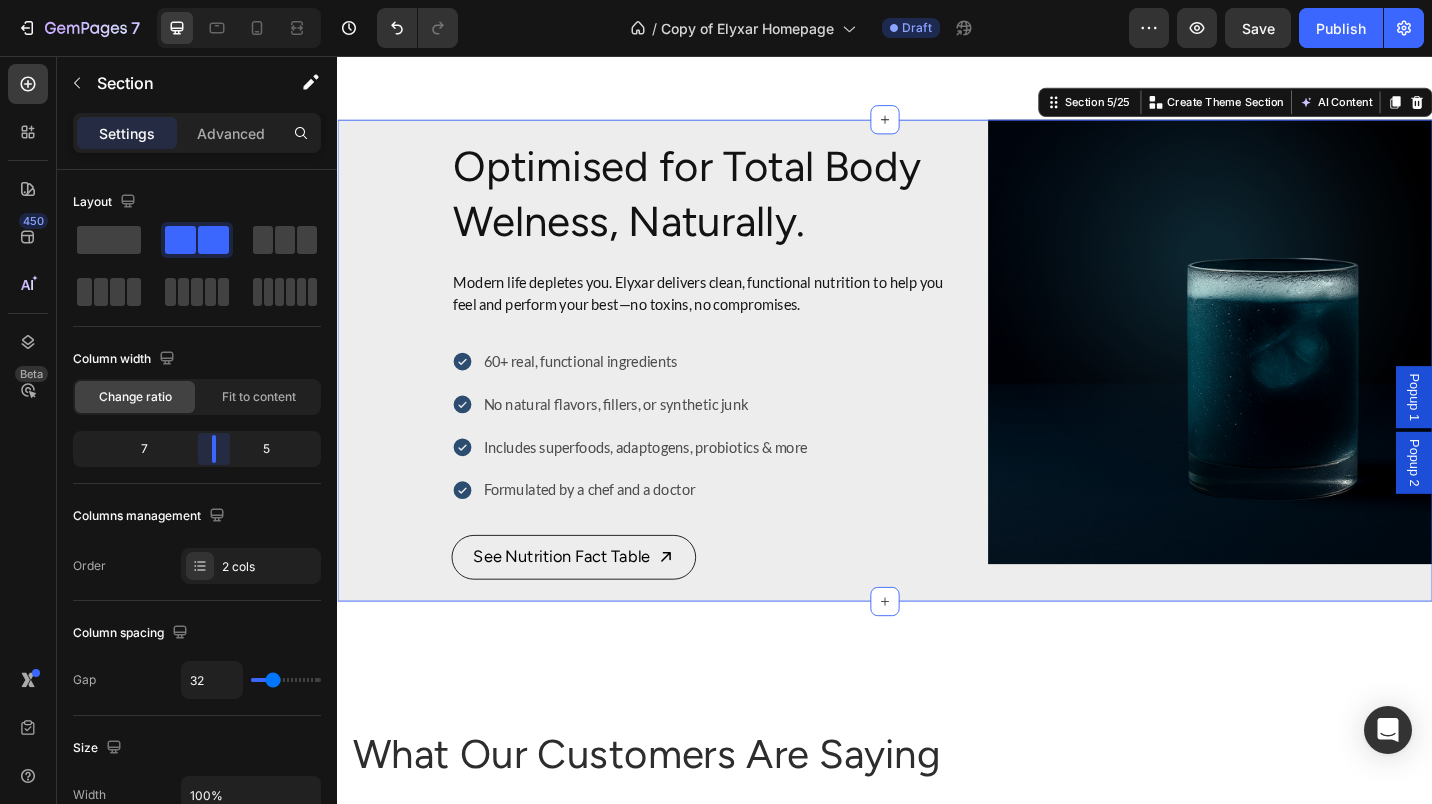 drag, startPoint x: 202, startPoint y: 454, endPoint x: 458, endPoint y: 168, distance: 383.8385 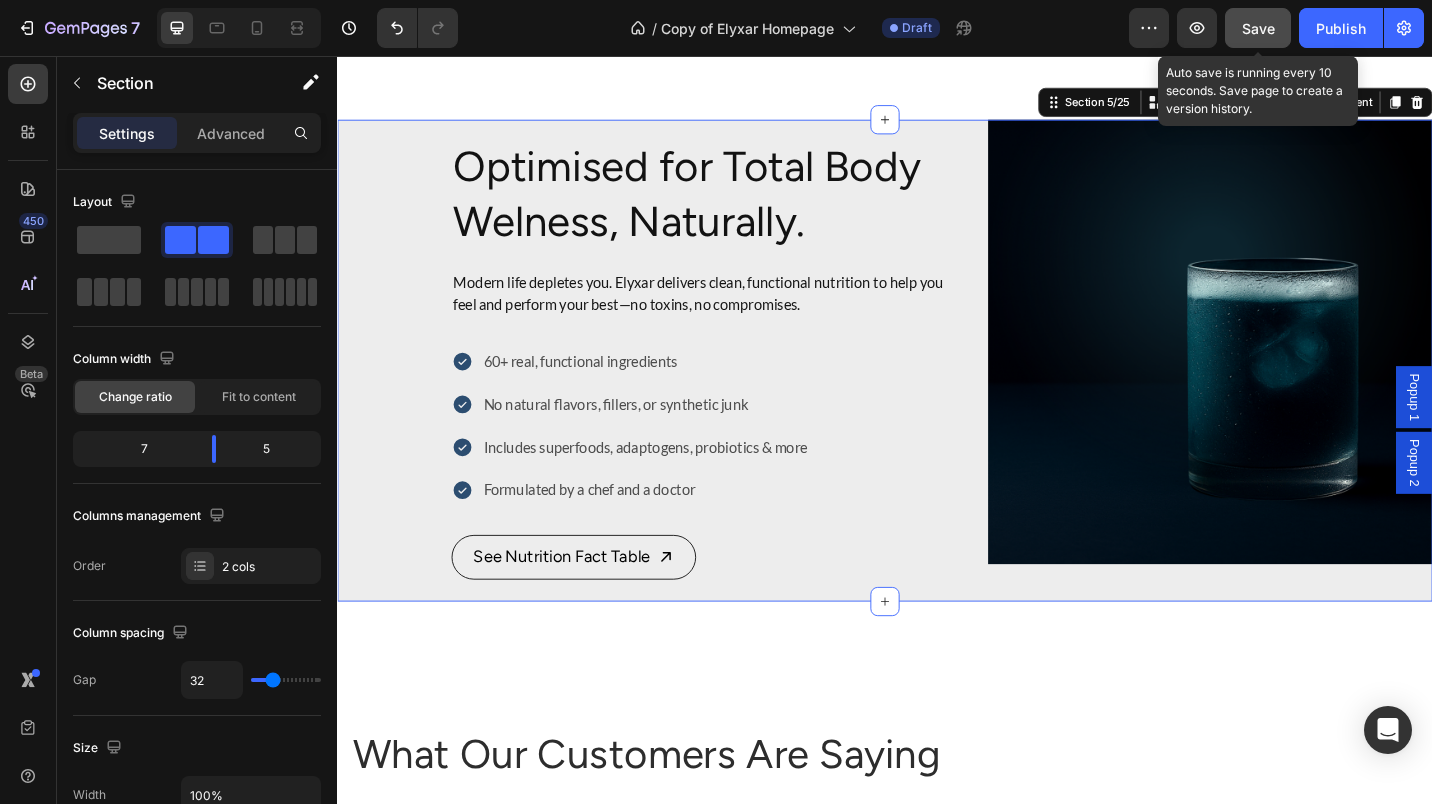 click on "Save" 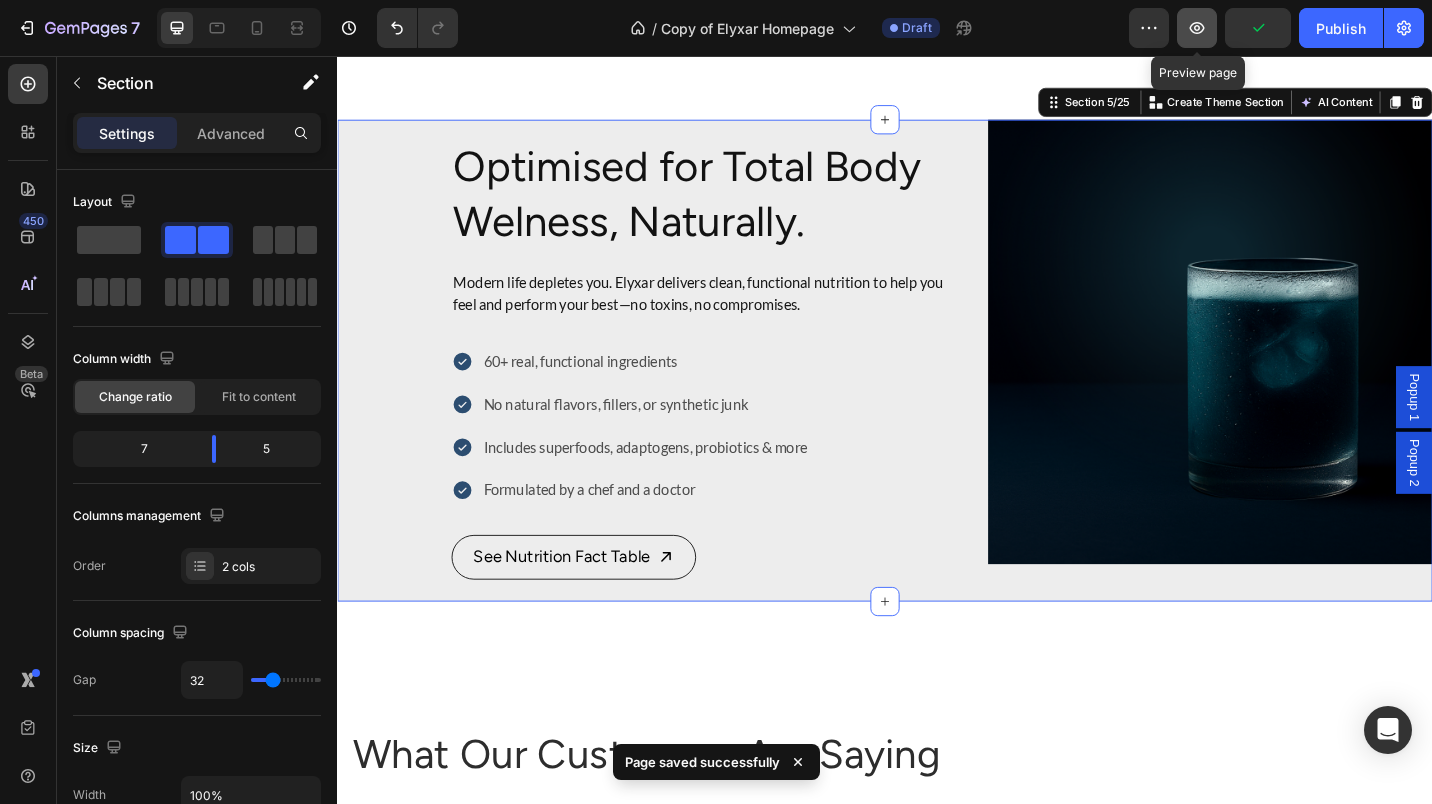 click 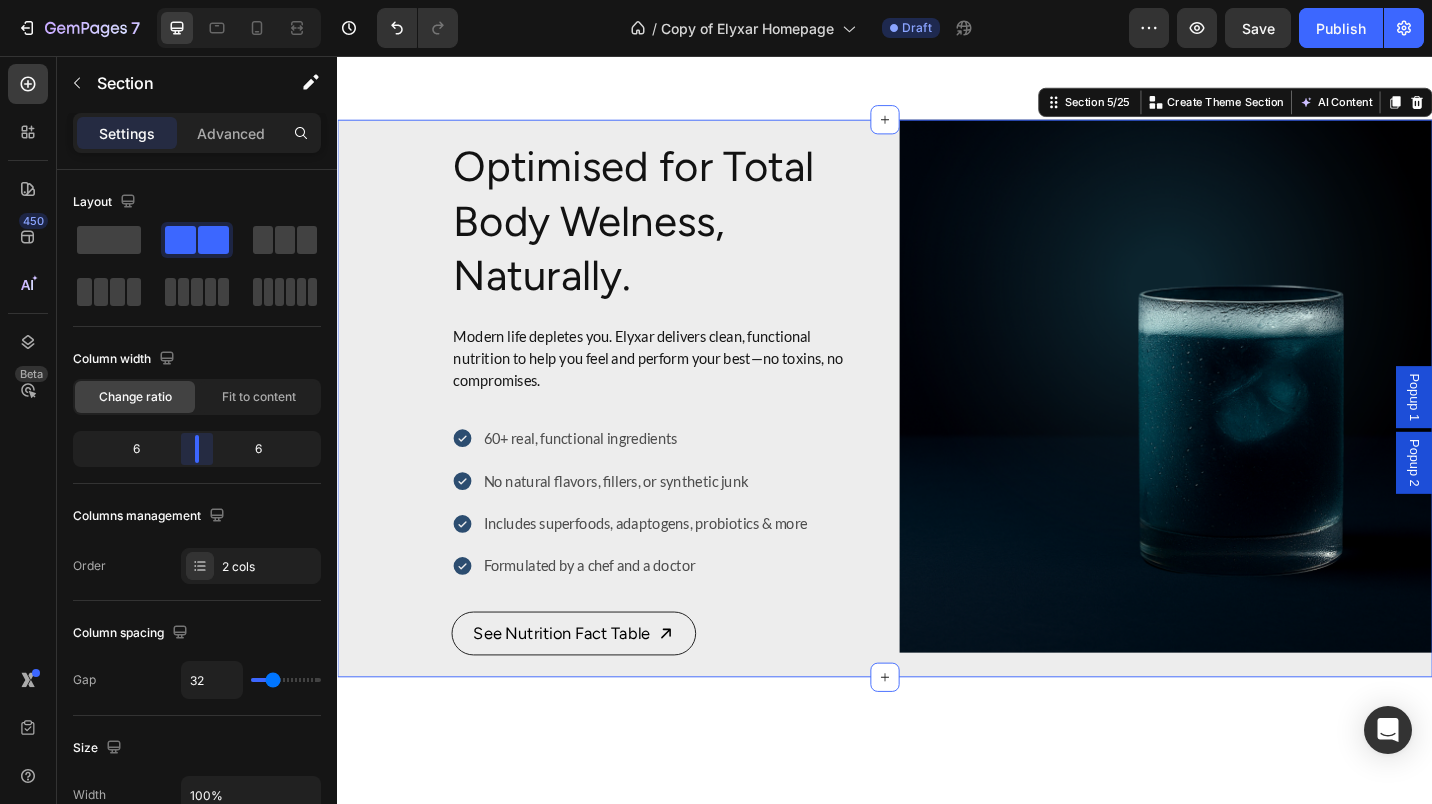 drag, startPoint x: 210, startPoint y: 446, endPoint x: 300, endPoint y: 289, distance: 180.96684 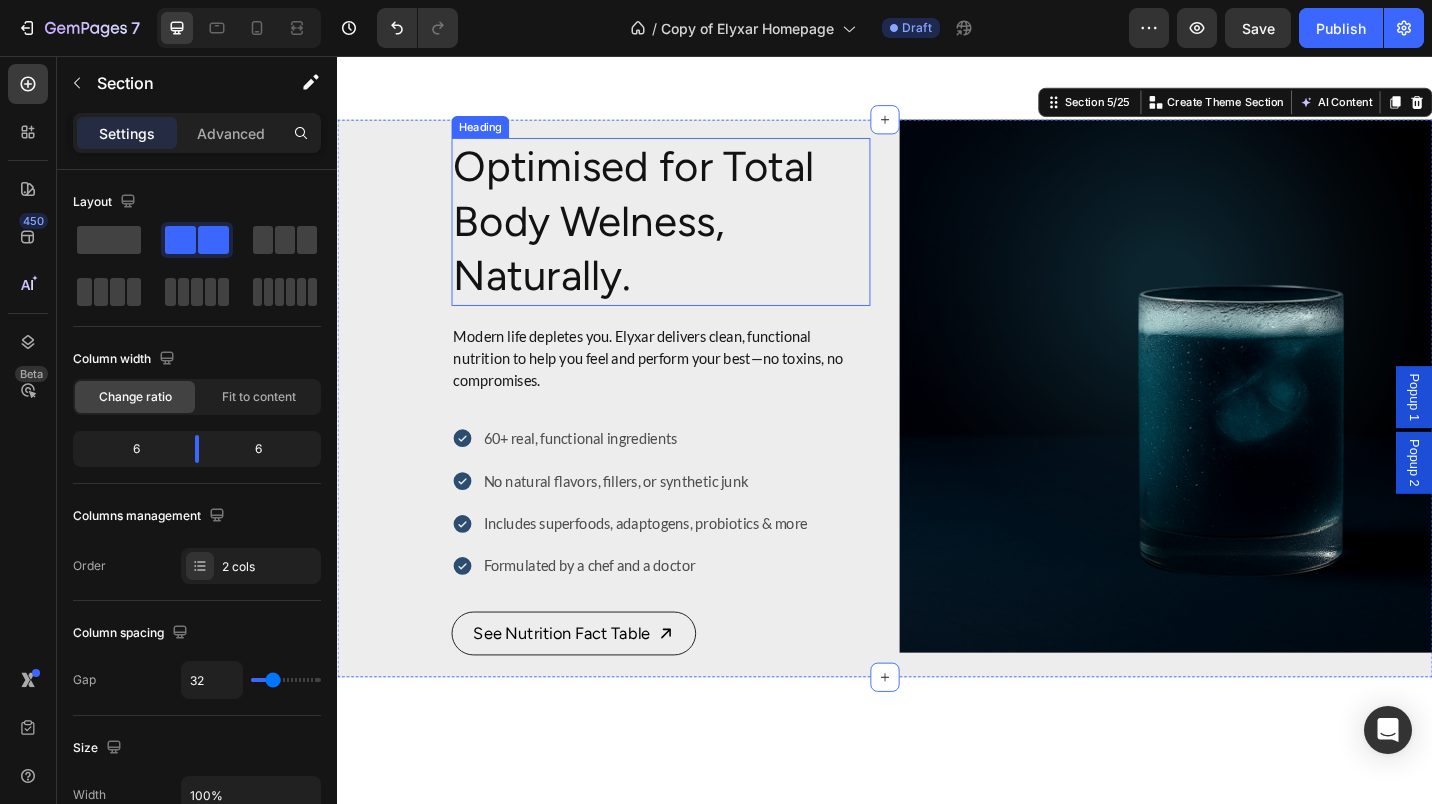 click on "Optimised for Total Body Welness, Naturally." at bounding box center [691, 237] 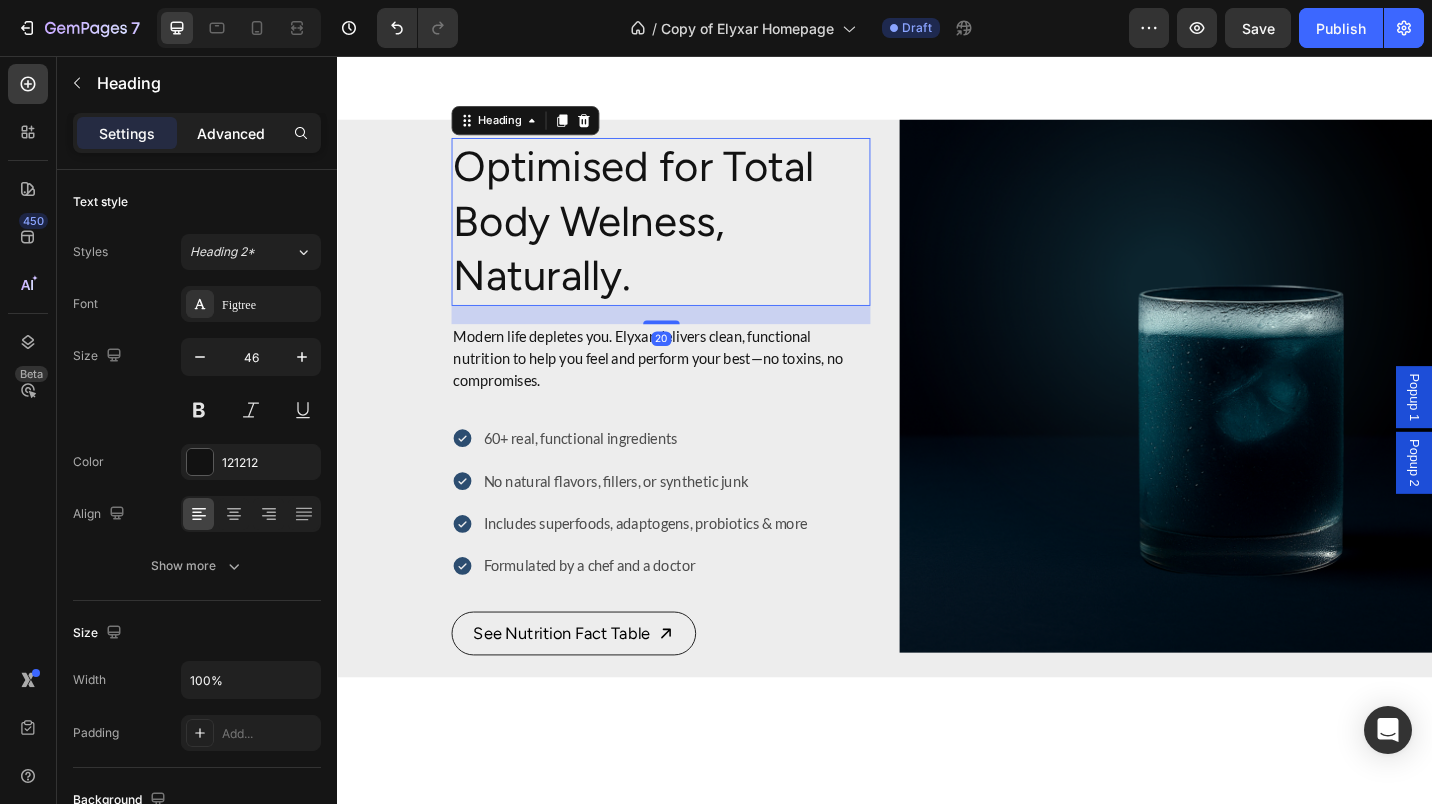 click on "Advanced" at bounding box center (231, 133) 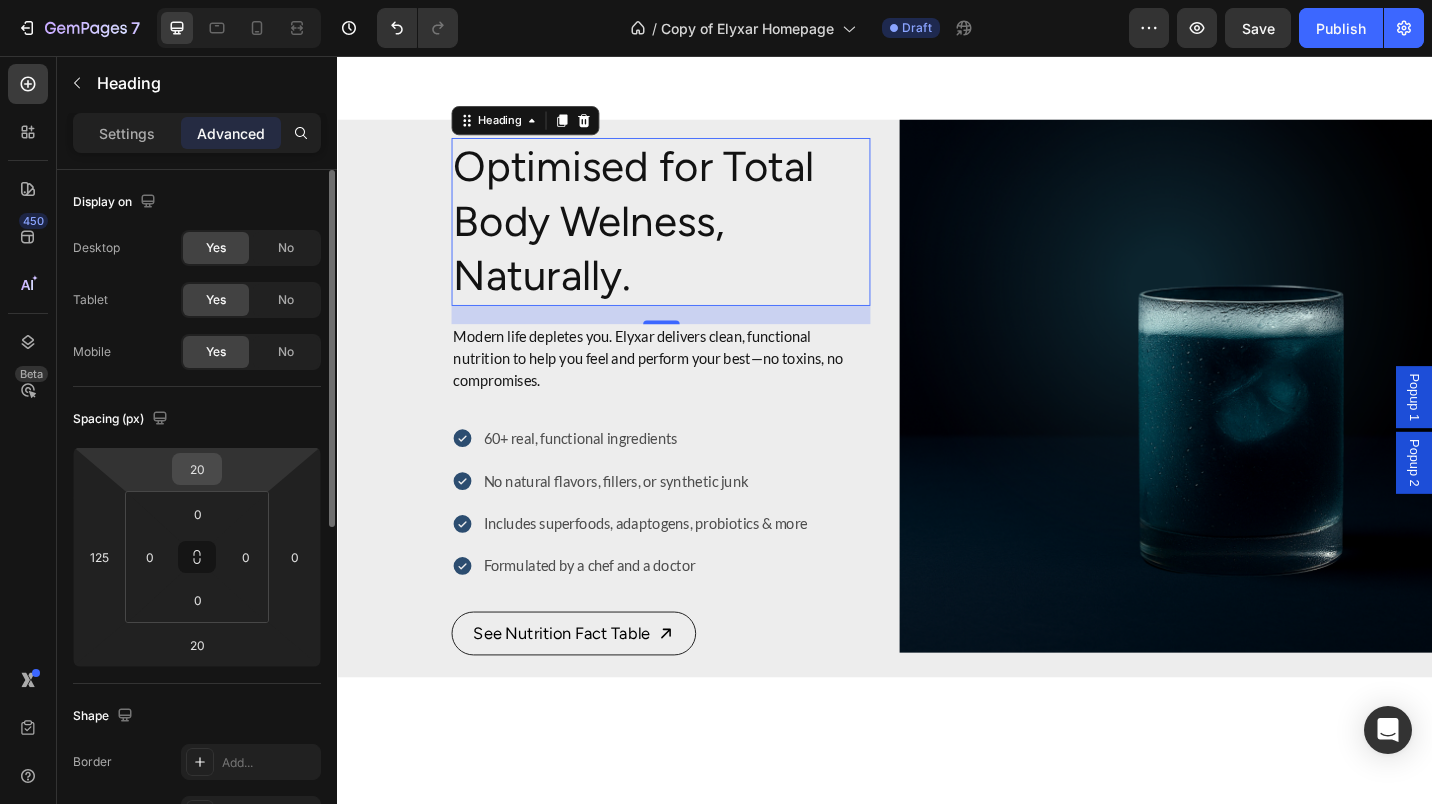 click on "20" at bounding box center (197, 469) 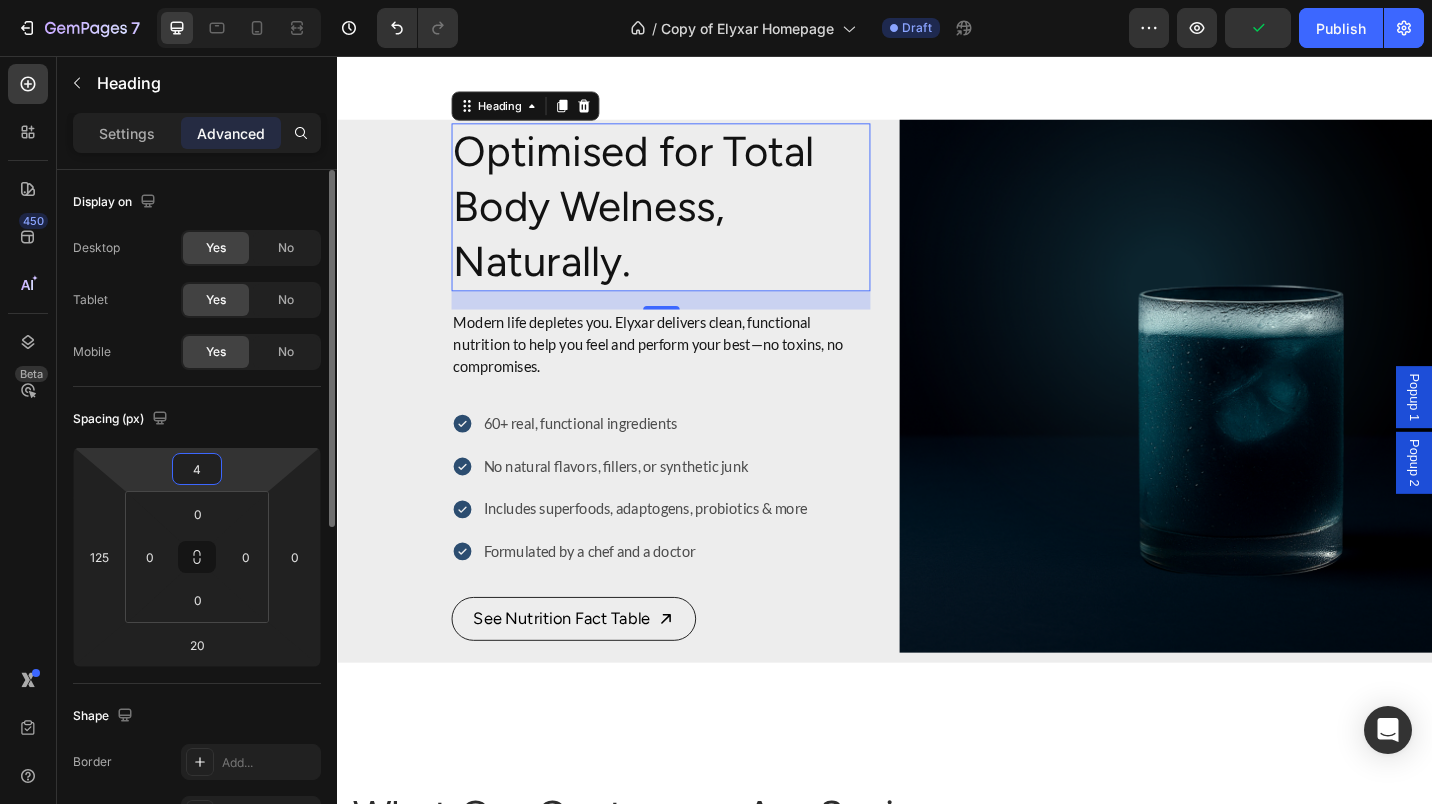 type on "48" 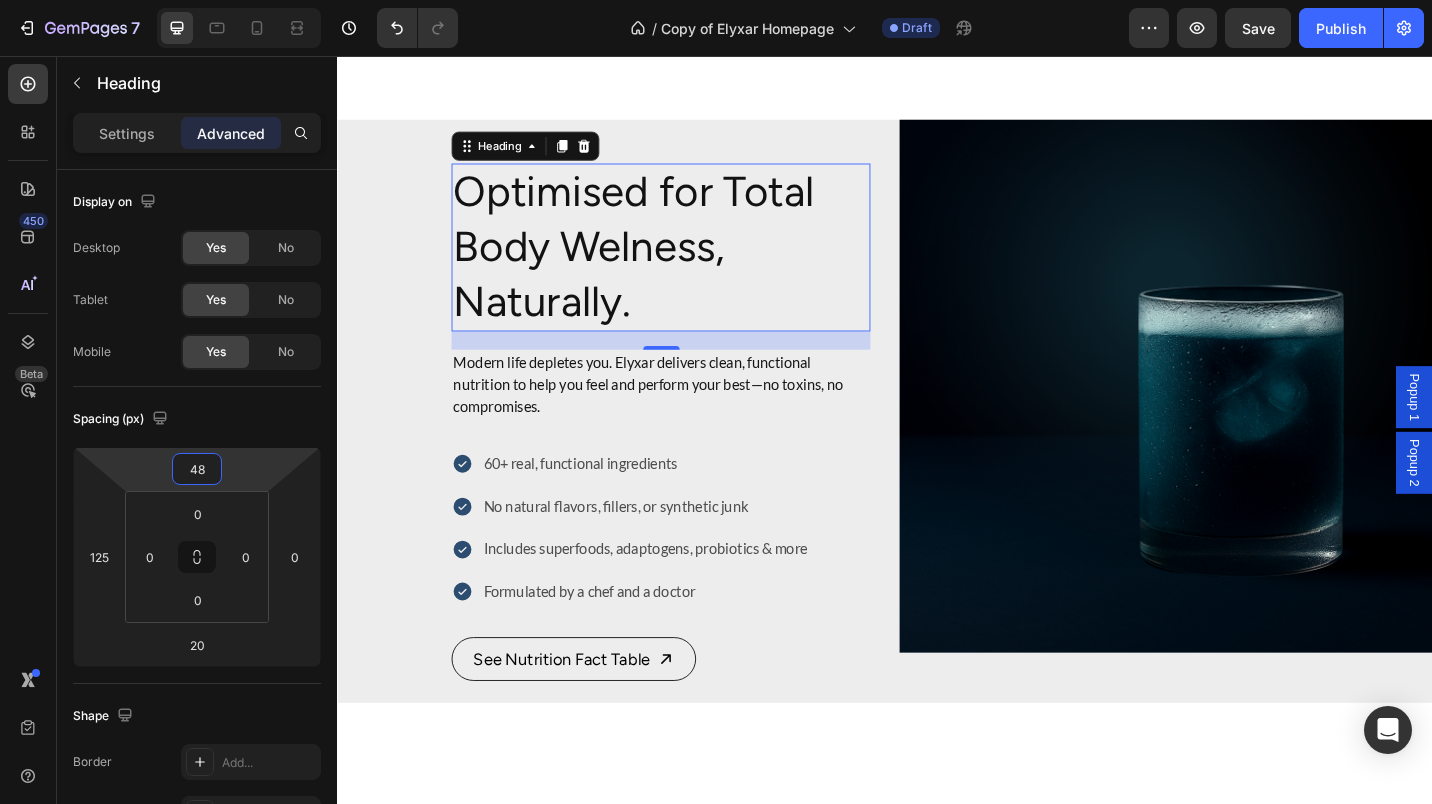 click on "Optimised for Total Body Welness, Naturally. Heading   20 Modern life depletes you. Elyxar delivers clean, functional nutrition to help you feel and perform your best—no toxins, no compromises. Text block 60+ real, functional ingredients No natural flavors, fillers, or synthetic junk Includes superfoods, adaptogens, probiotics & more Formulated by a chef and a doctor Item List
See Nutrition Fact Table   Button Image Section 5/25 What Our Customers Are Saying Heading
Icon
Icon
Icon
Icon
Icon Row Great Taste Text block "I’m extremely picky about flavor and texture and this stuff tastes amazing! Subtly sweet without being sugary, blends smoothly, and has a naturally delicious vibe that makes it feel like a treat rather than a supplement." Text block Image Michelle L.   / Design Director Text block Row Row
Icon
Icon
Icon
Icon
Icon Row" at bounding box center [937, 4030] 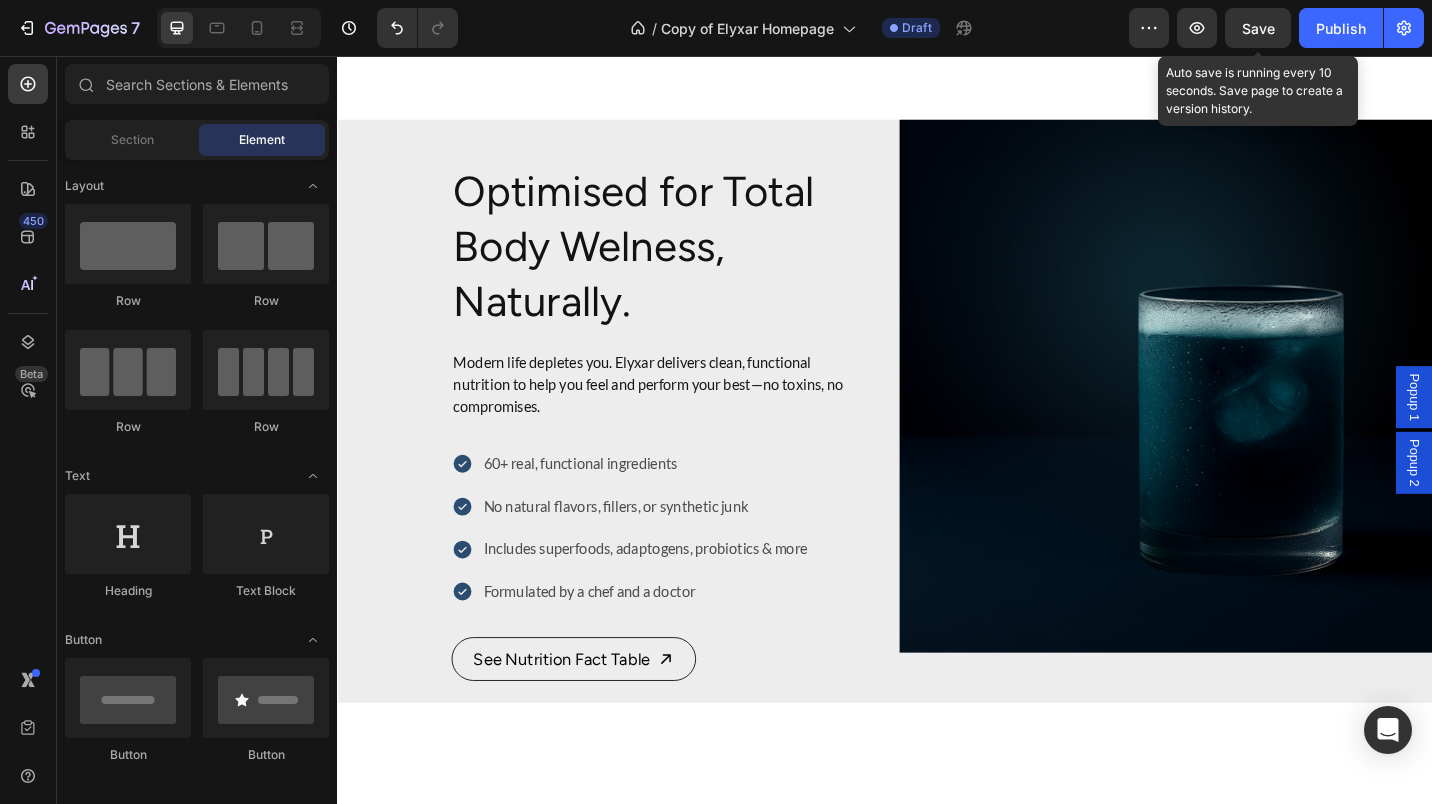 click on "Save" at bounding box center (1258, 28) 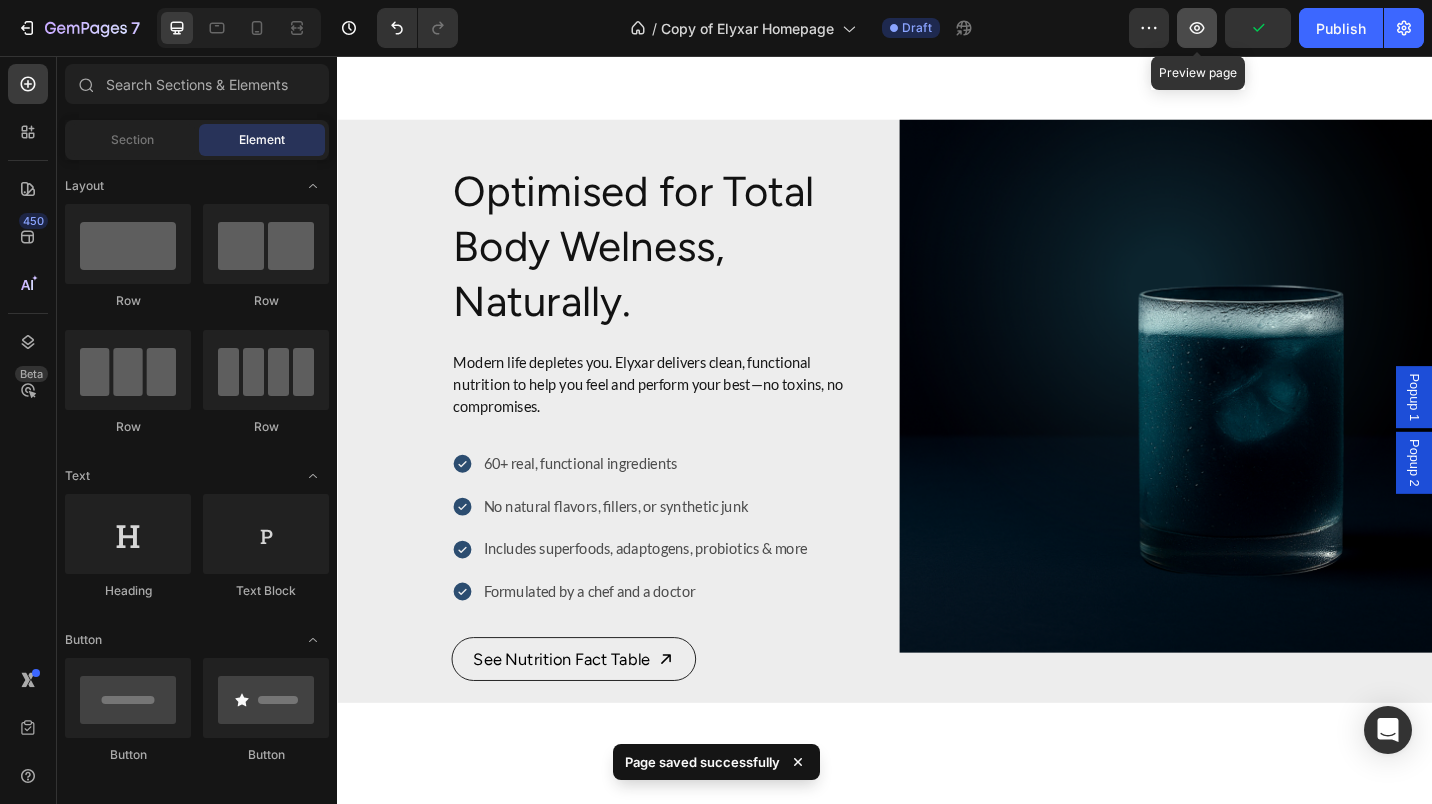 click 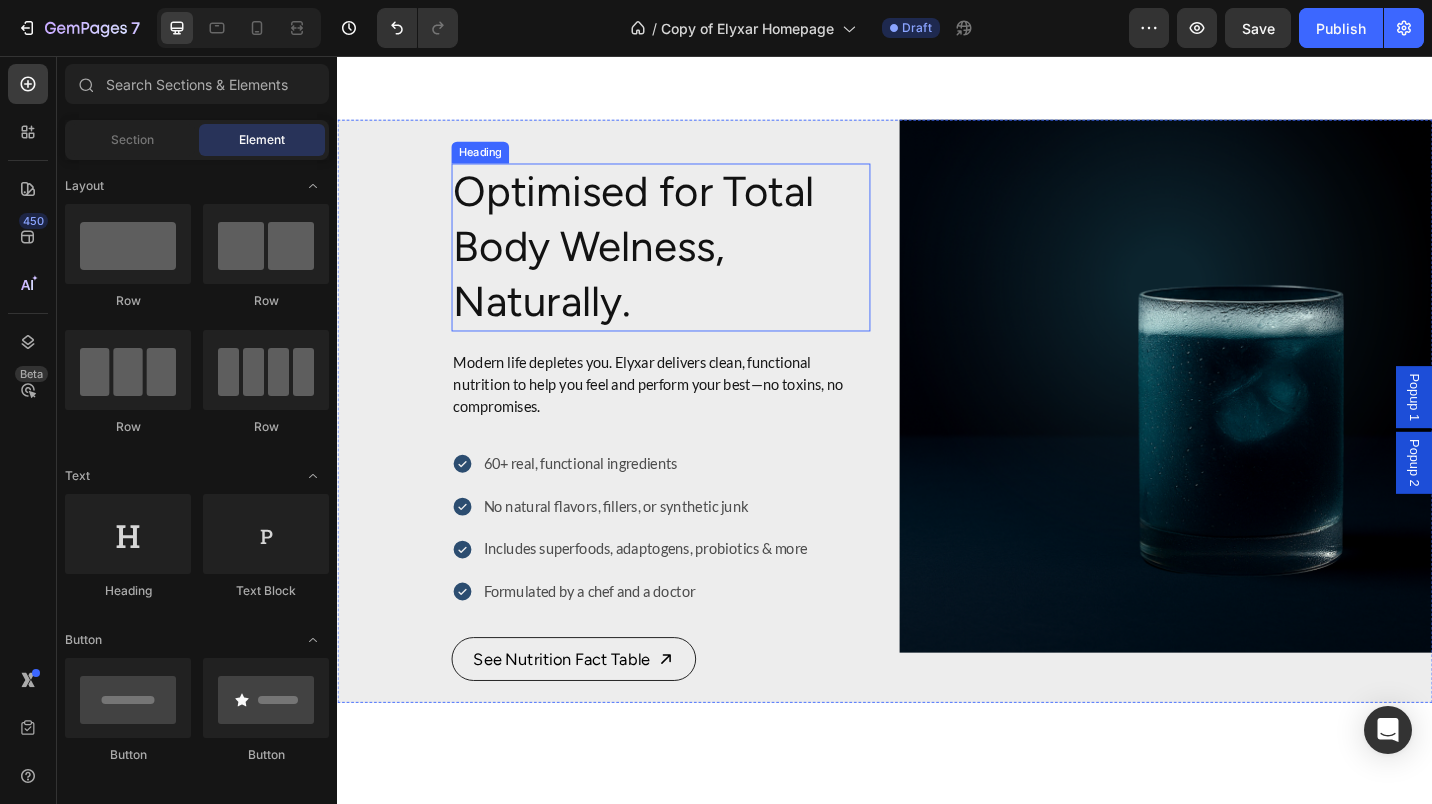 click on "Optimised for Total Body Welness, Naturally." at bounding box center [691, 265] 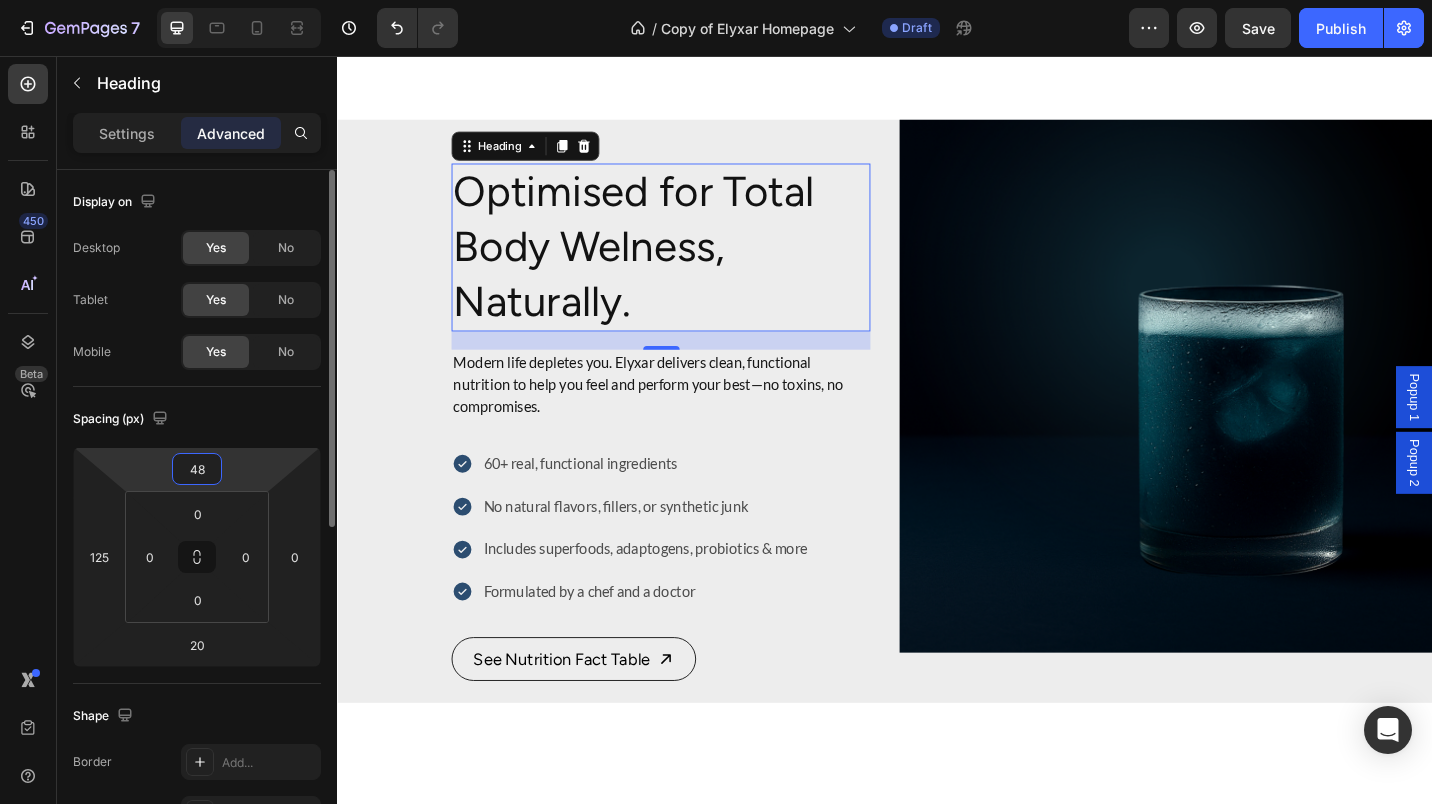 click on "48" at bounding box center [197, 469] 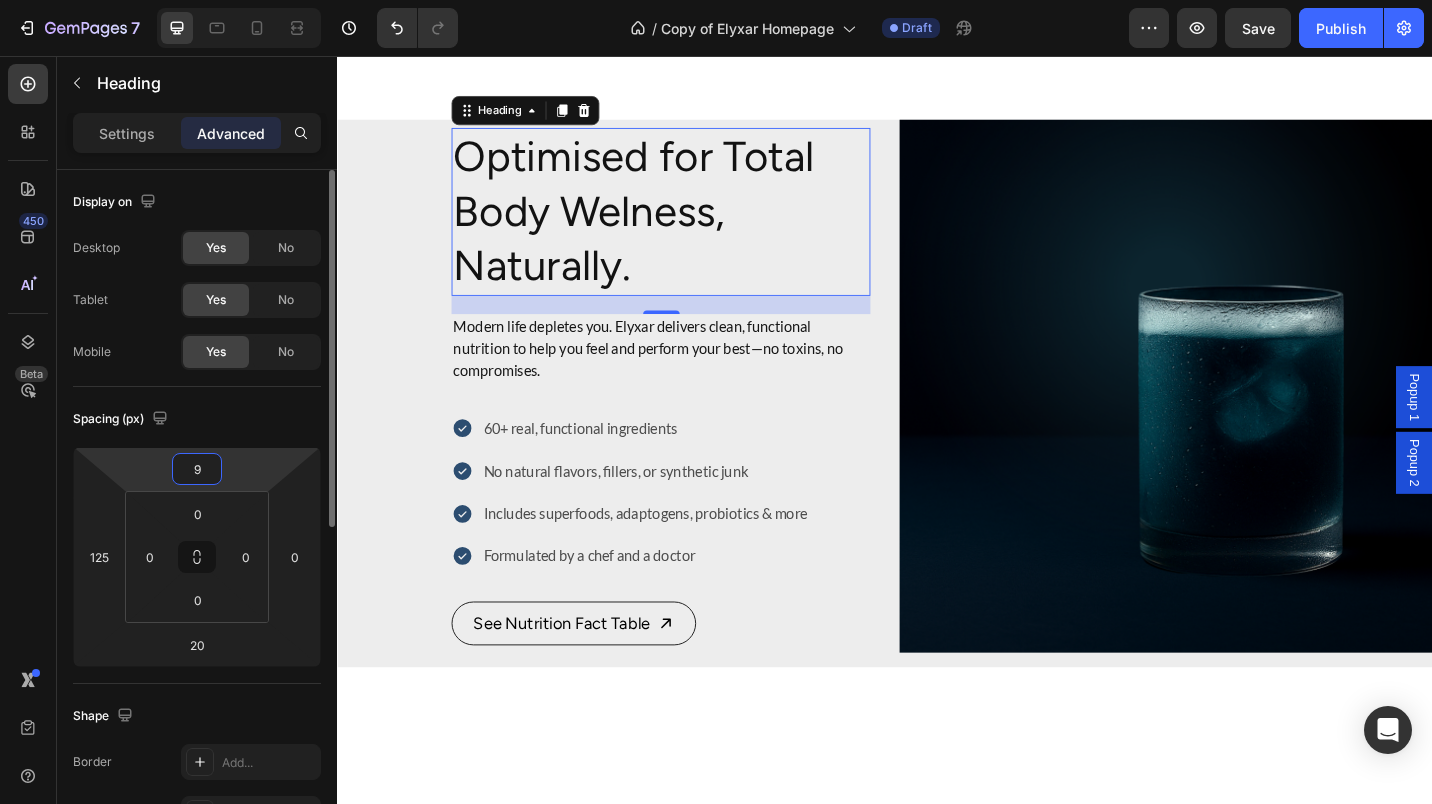 type on "92" 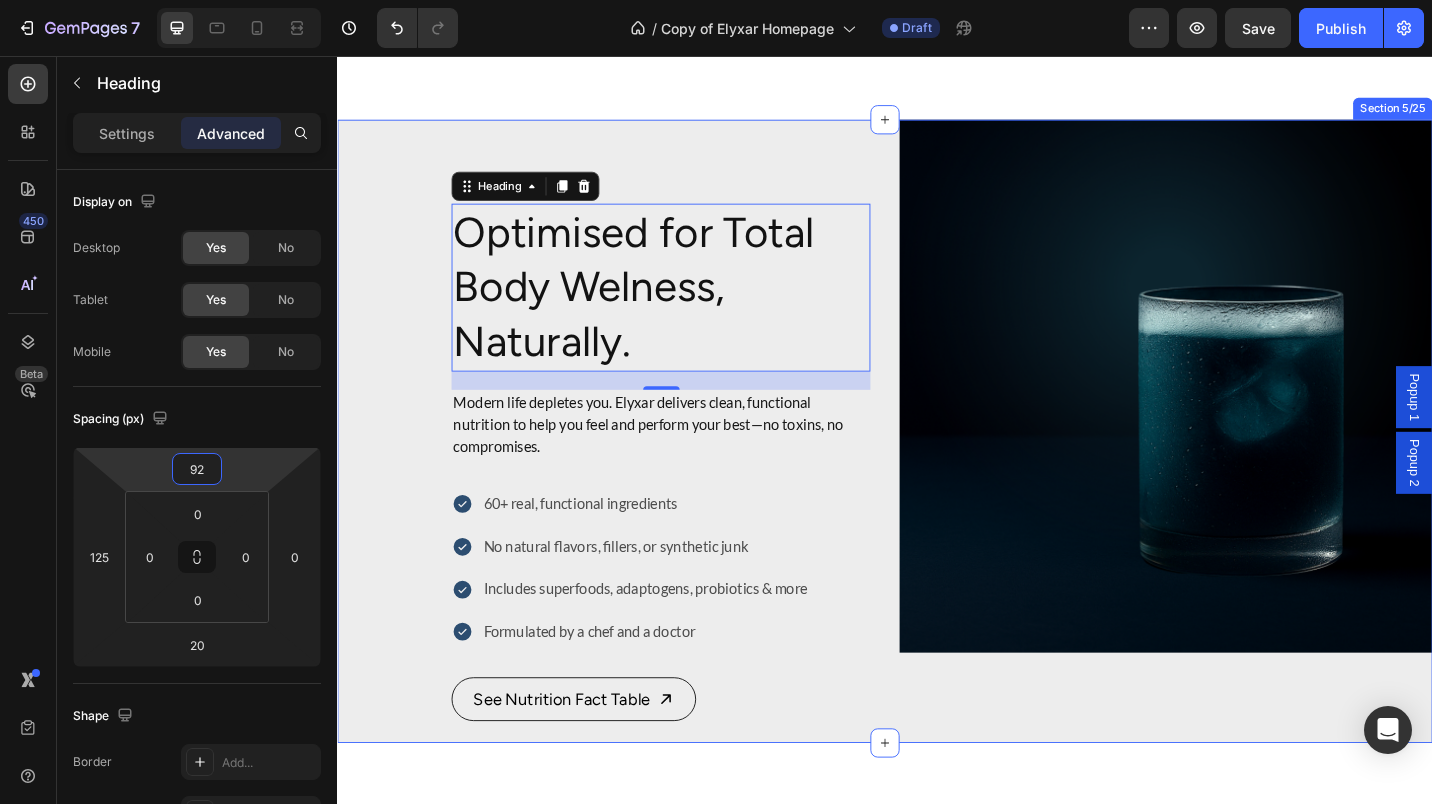 click on "Image" at bounding box center [1245, 467] 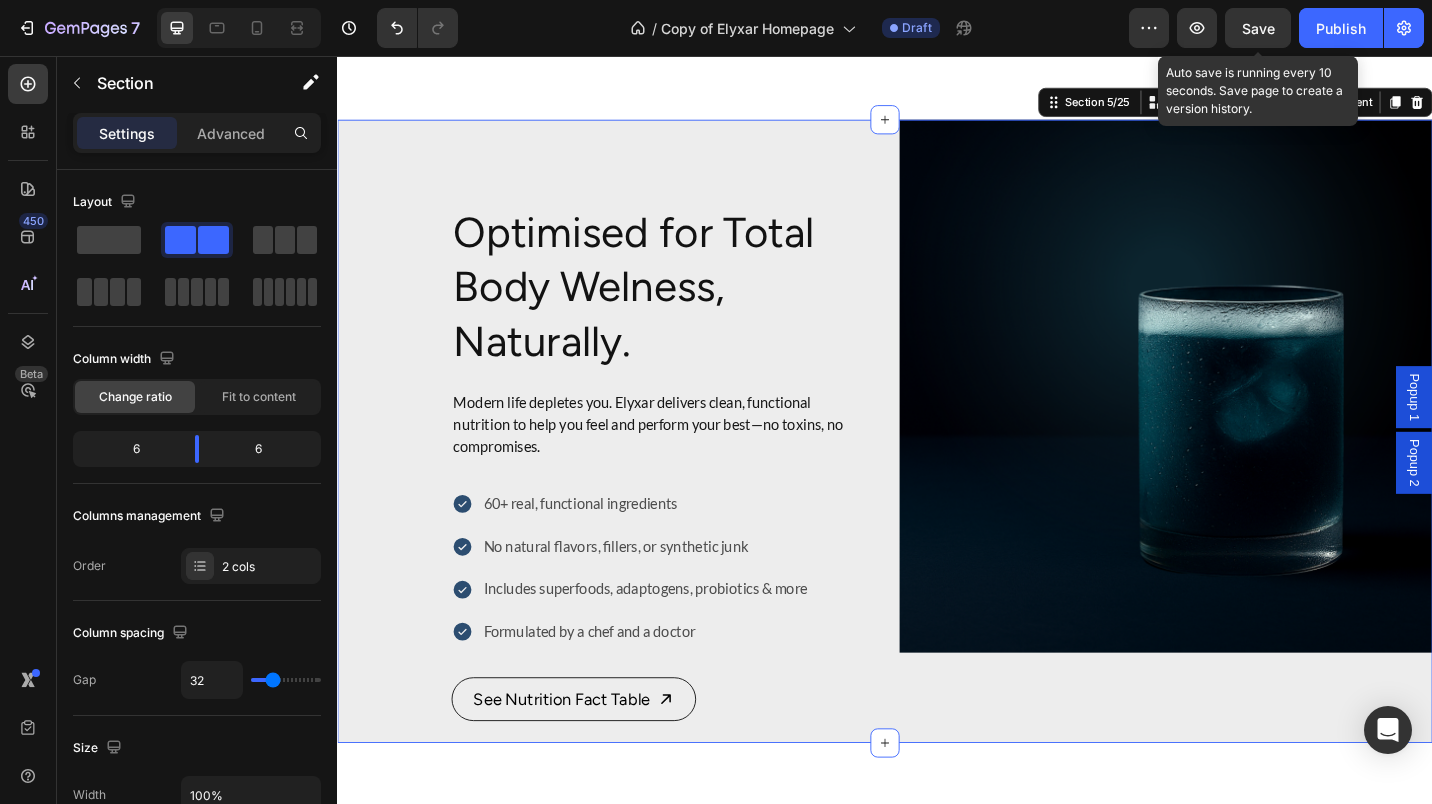 click on "Save" at bounding box center (1258, 28) 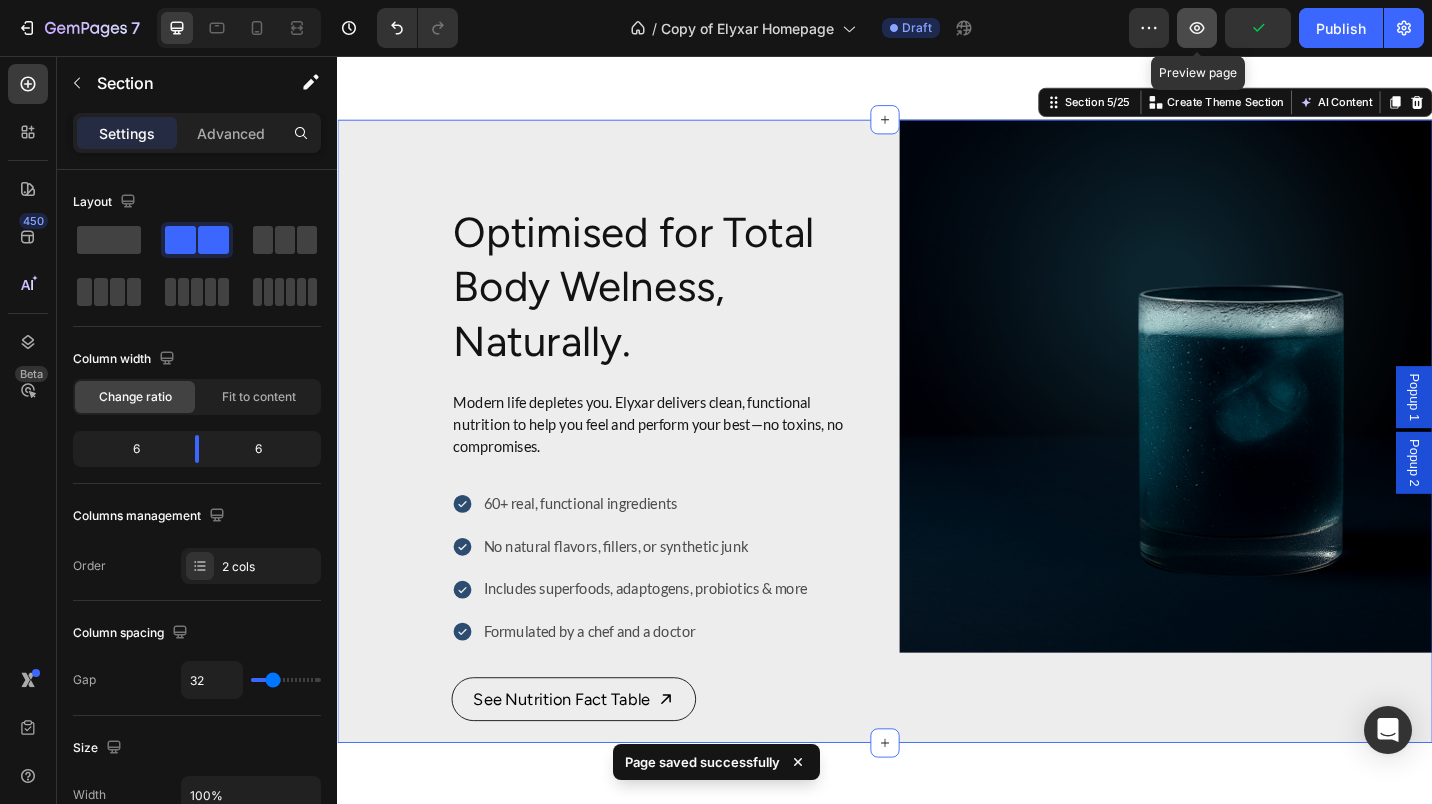 click 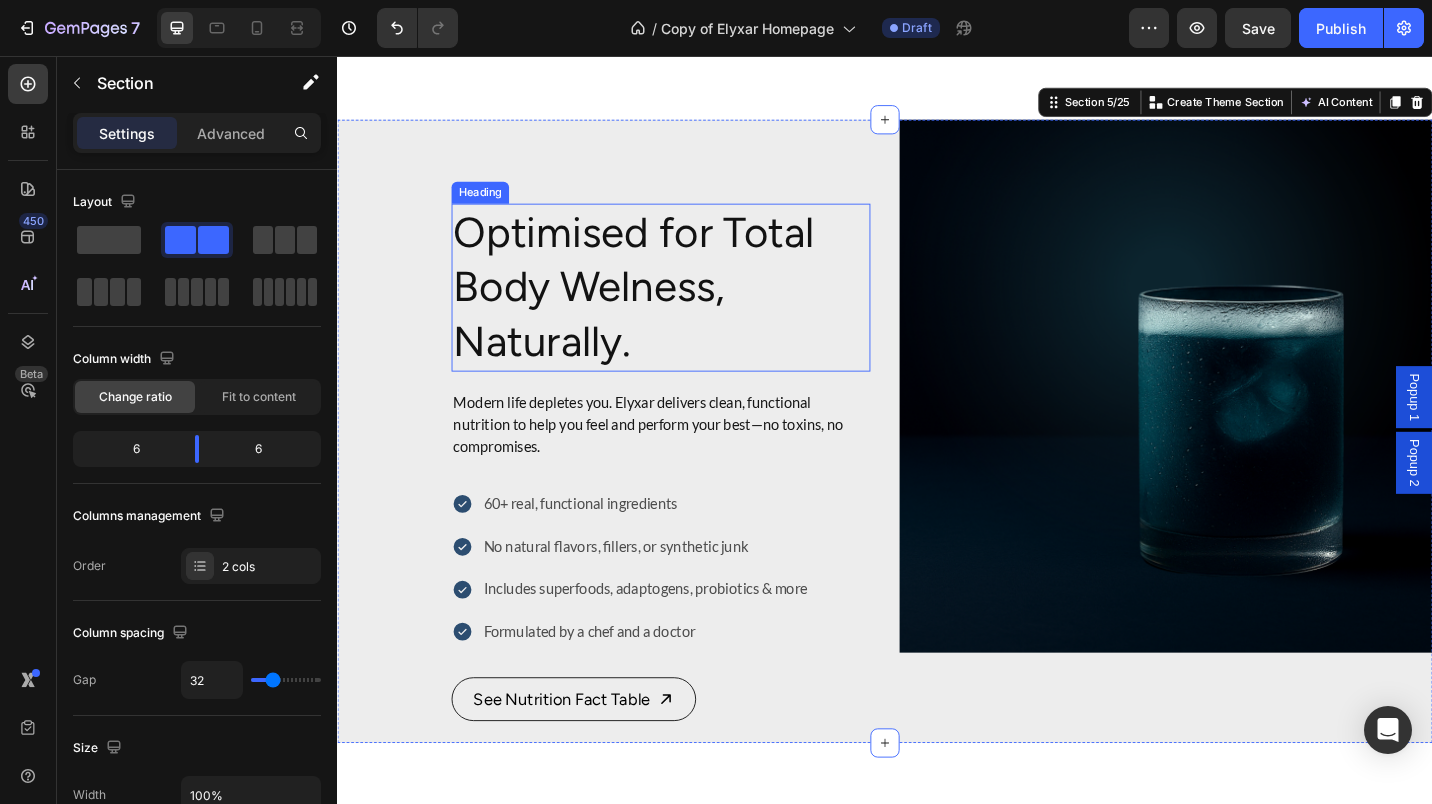 click on "Optimised for Total Body Welness, Naturally." at bounding box center [691, 309] 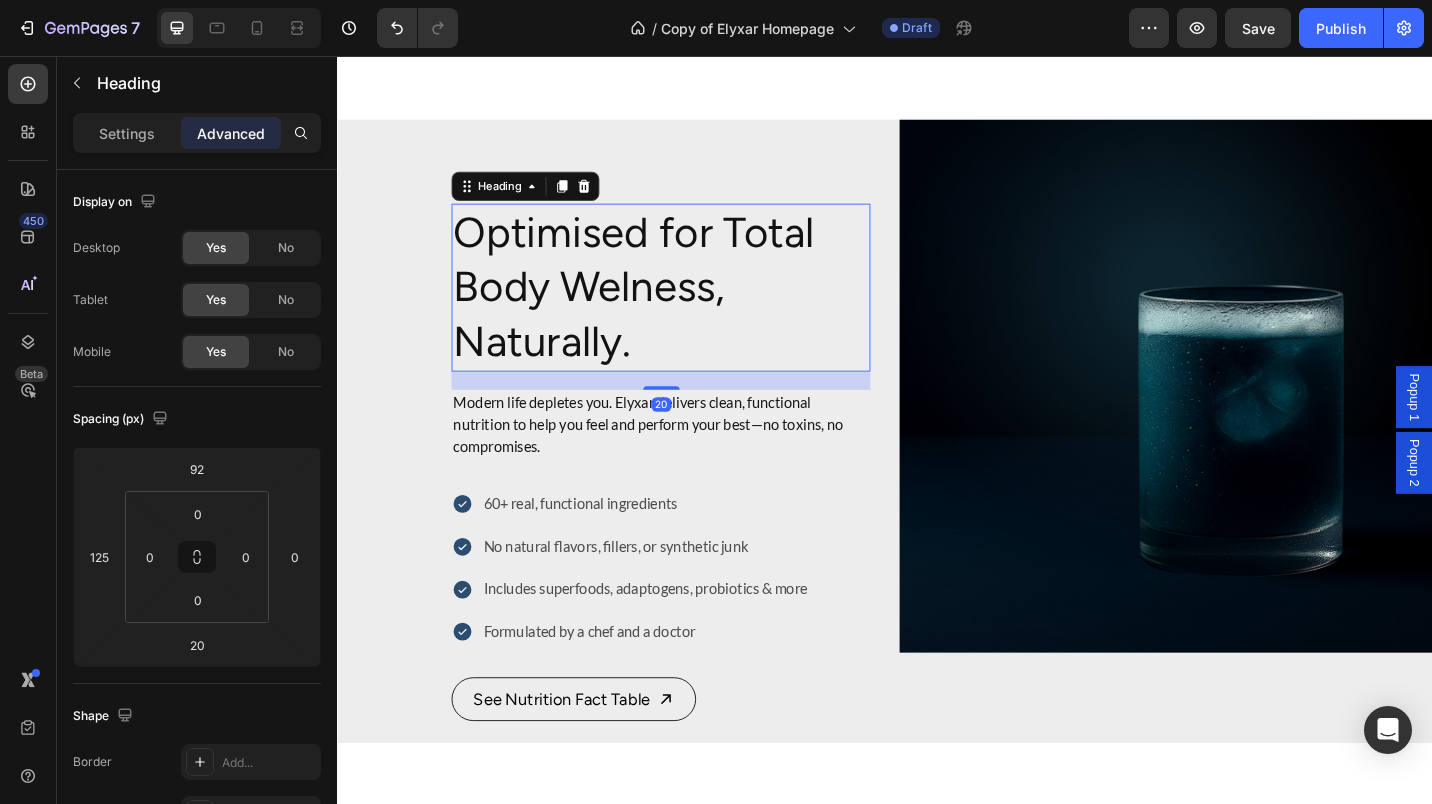 click on "Optimised for Total Body Welness, Naturally." at bounding box center (691, 309) 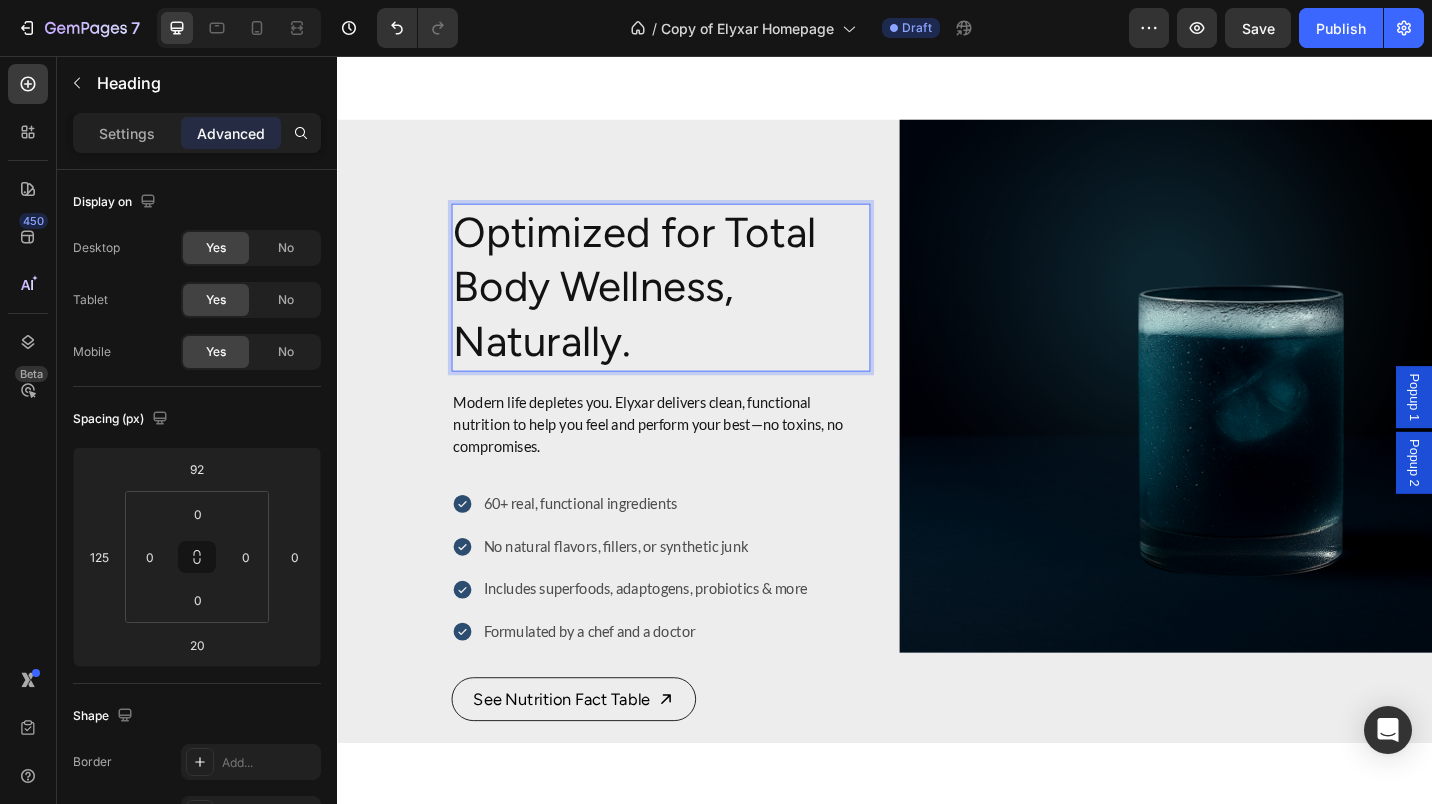 click on "Optimized for Total Body Wellness, Naturally. Heading   20 Modern life depletes you. Elyxar delivers clean, functional nutrition to help you feel and perform your best—no toxins, no compromises. Text block 60+ real, functional ingredients No natural flavors, fillers, or synthetic junk Includes superfoods, adaptogens, probiotics & more Formulated by a chef and a doctor Item List
See Nutrition Fact Table   Button Image Section 5/25 What Our Customers Are Saying Heading
Icon
Icon
Icon
Icon
Icon Row Great Taste Text block "I’m extremely picky about flavor and texture and this stuff tastes amazing! Subtly sweet without being sugary, blends smoothly, and has a naturally delicious vibe that makes it feel like a treat rather than a supplement." Text block Image Michelle L.   / Design Director Text block Row Row
Icon
Icon
Icon
Icon
Icon Row" at bounding box center [937, 4052] 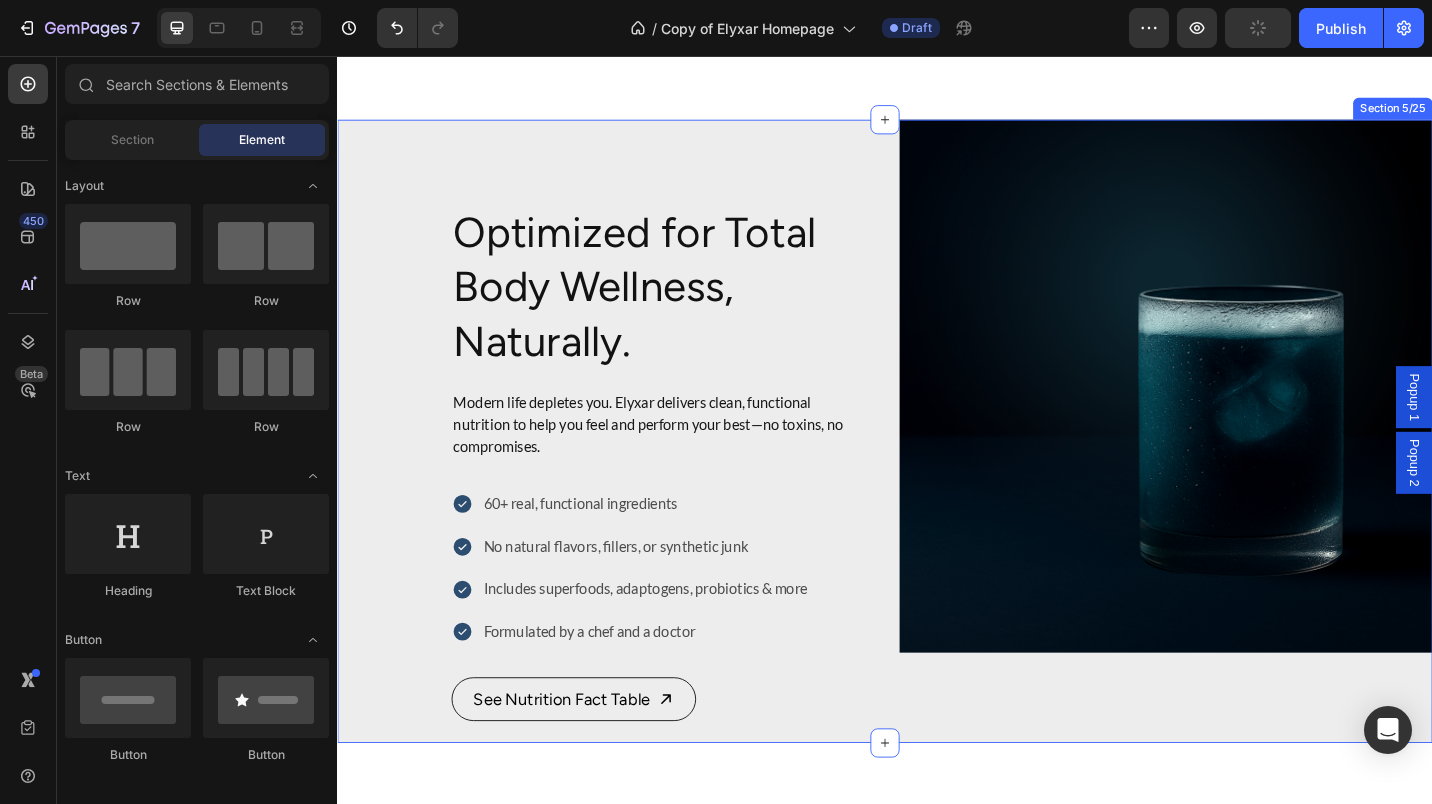 click on "Optimized for Total Body Wellness, Naturally. Heading Modern life depletes you. Elyxar delivers clean, functional nutrition to help you feel and perform your best—no toxins, no compromises. Text block 60+ real, functional ingredients No natural flavors, fillers, or synthetic junk Includes superfoods, adaptogens, probiotics & more Formulated by a chef and a doctor Item List
See Nutrition Fact Table   Button" at bounding box center [629, 467] 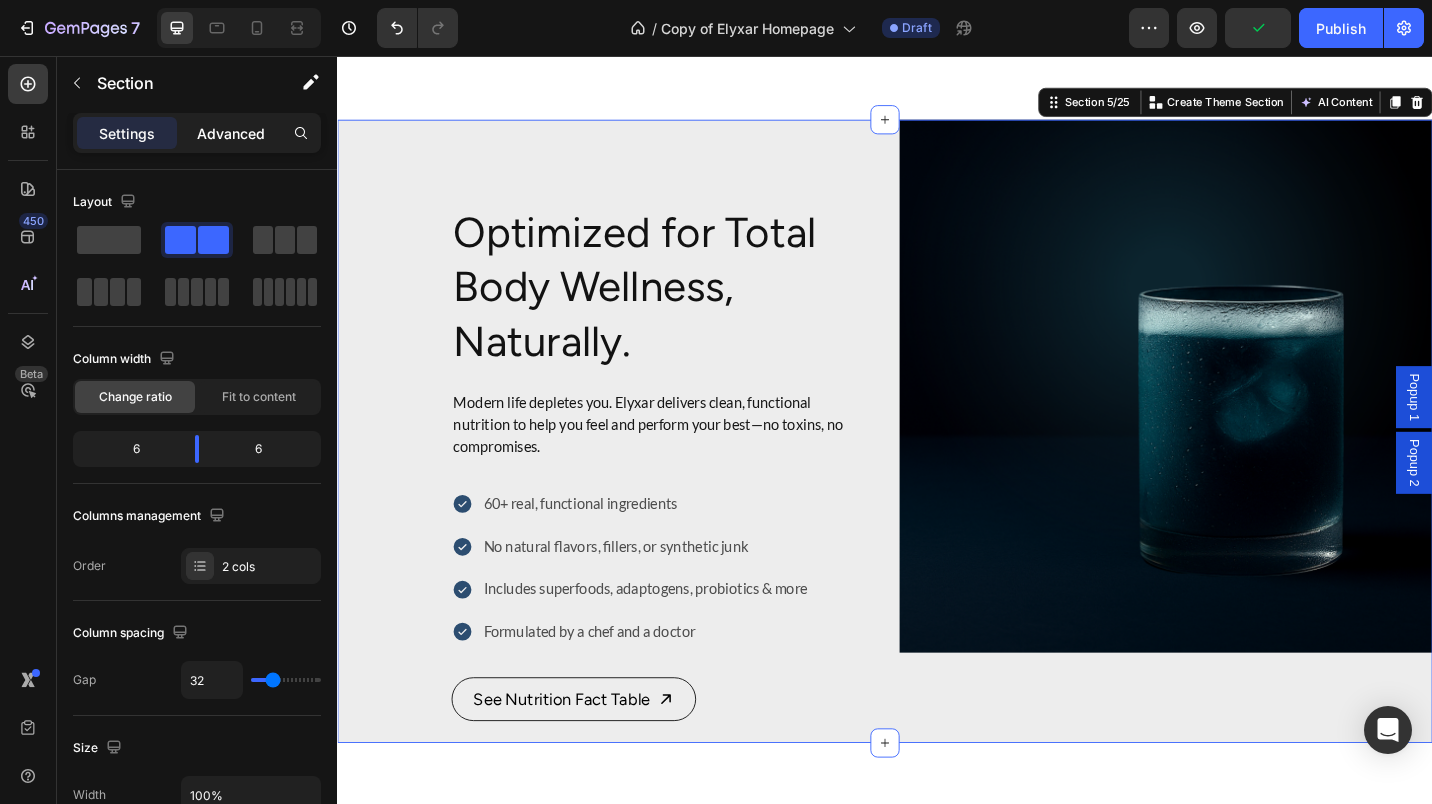 click on "Advanced" at bounding box center (231, 133) 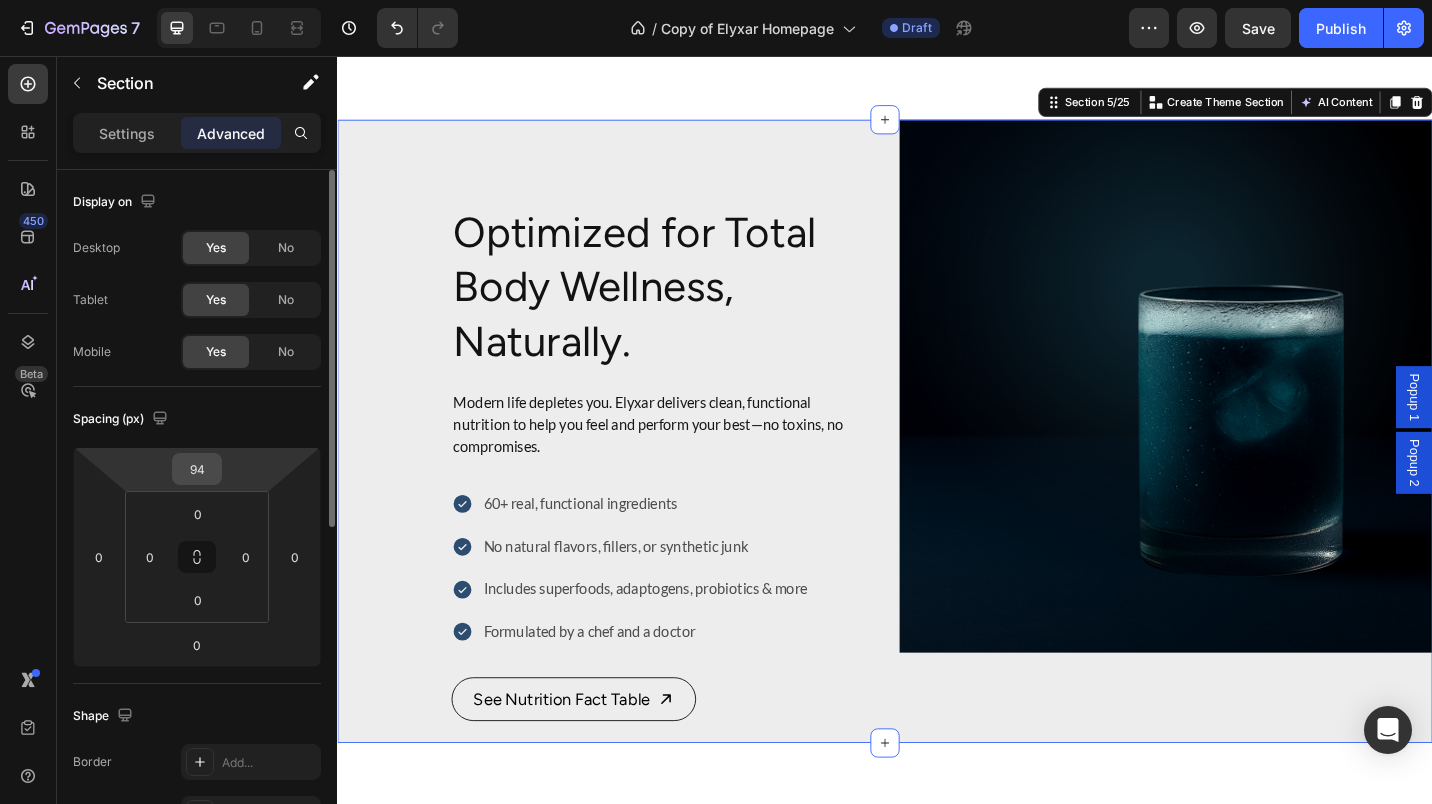 click on "94" at bounding box center (197, 469) 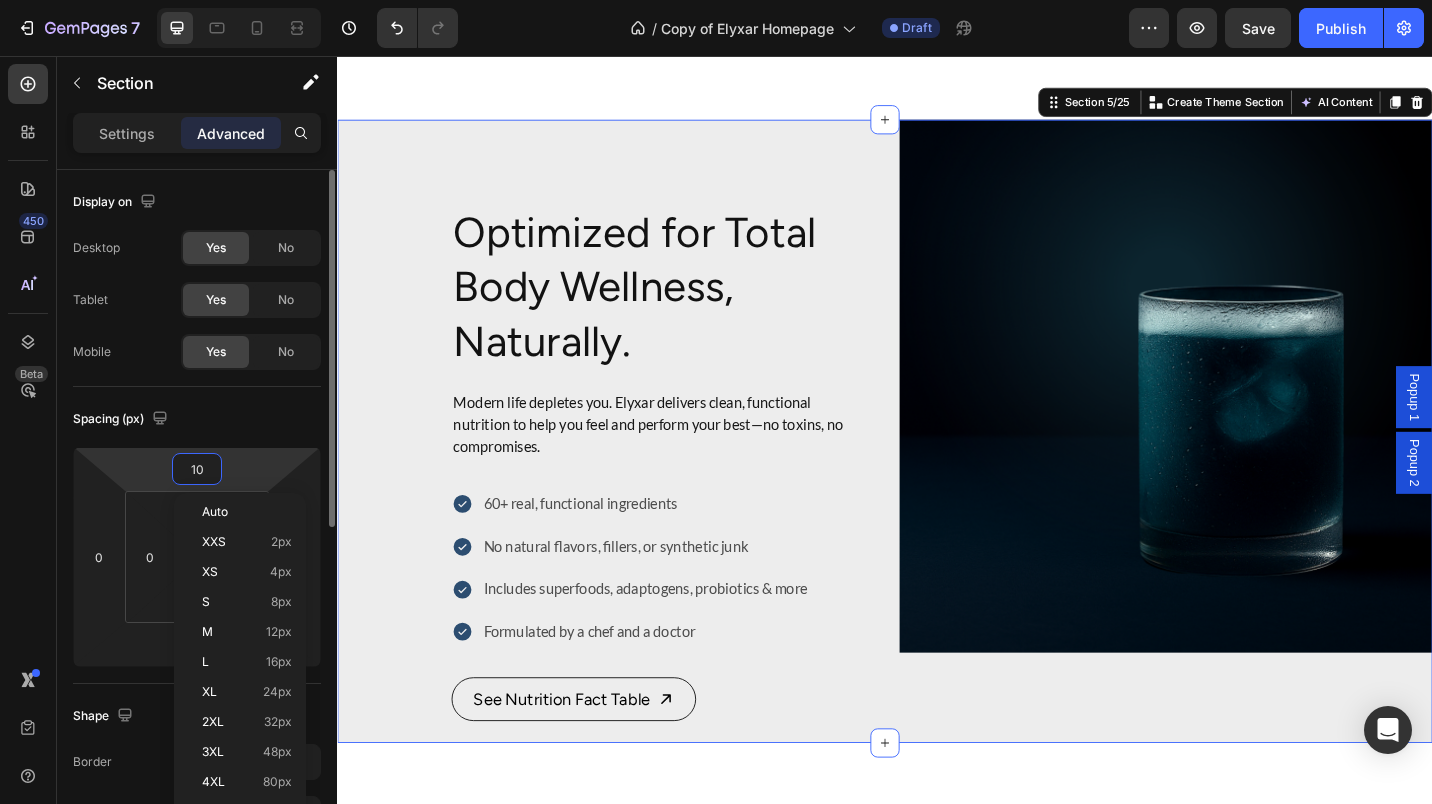 type on "100" 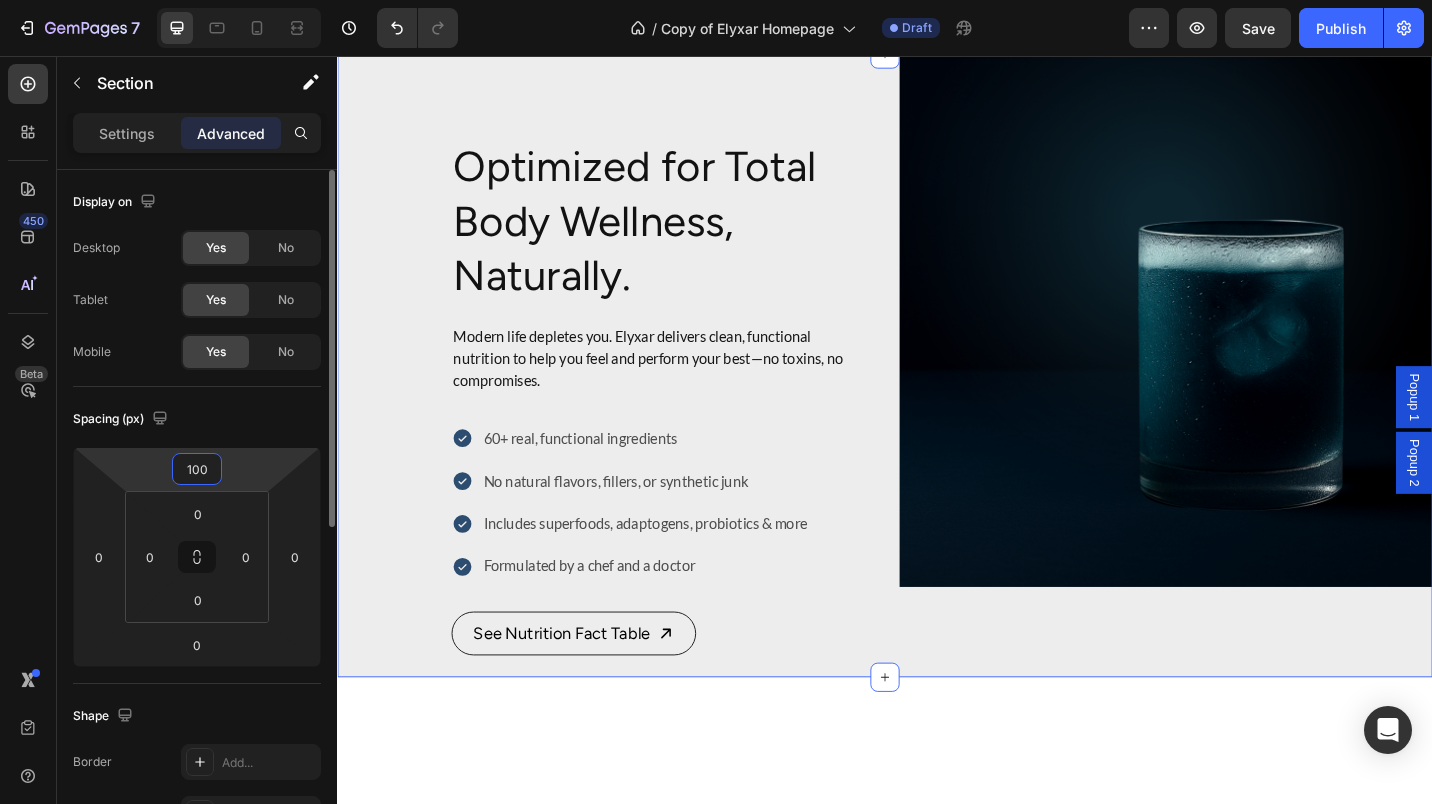 scroll, scrollTop: 1832, scrollLeft: 0, axis: vertical 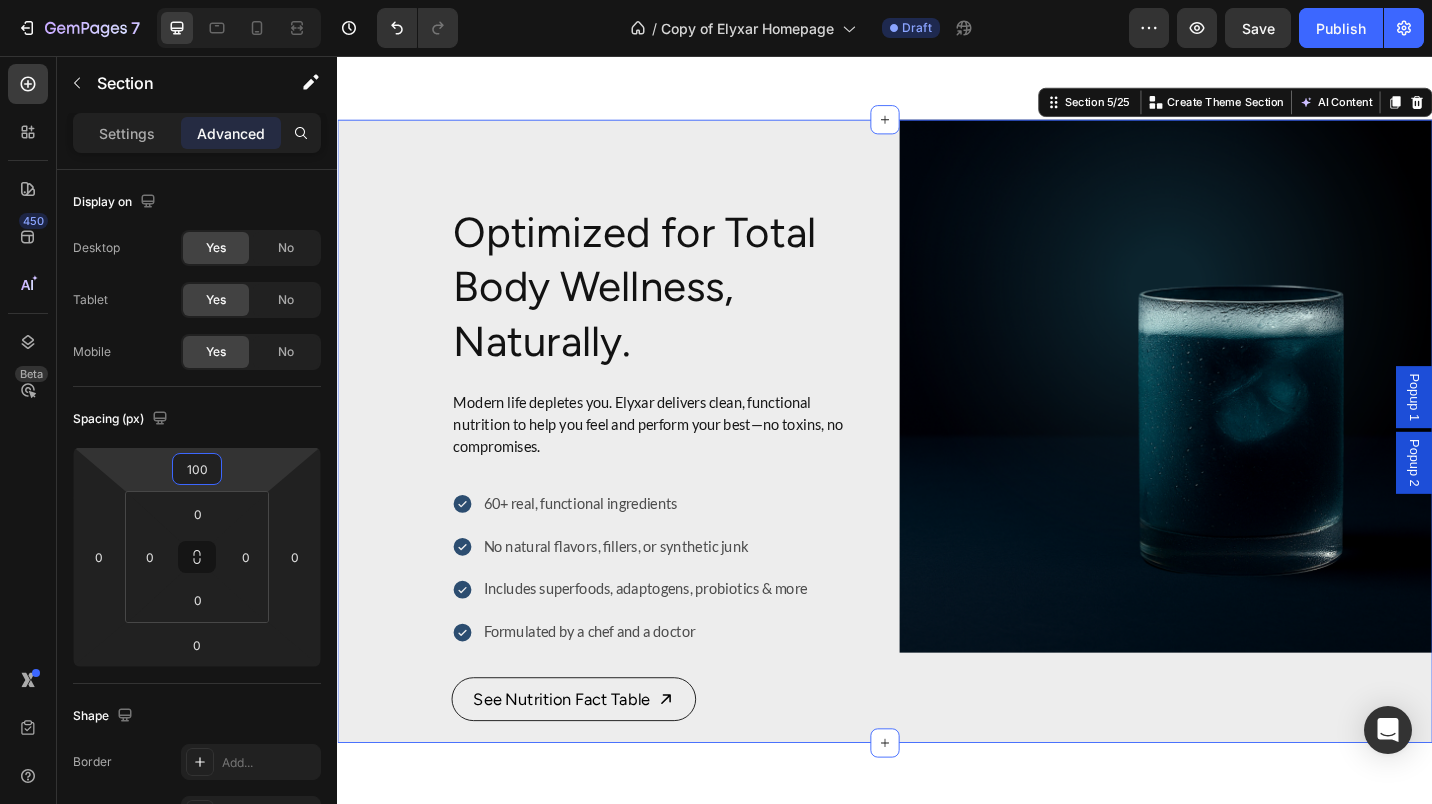 click on "Optimized for Total Body Wellness, Naturally. Heading Modern life depletes you. Elyxar delivers clean, functional nutrition to help you feel and perform your best—no toxins, no compromises. Text block 60+ real, functional ingredients No natural flavors, fillers, or synthetic junk Includes superfoods, adaptogens, probiotics & more Formulated by a chef and a doctor Item List
See Nutrition Fact Table   Button Image Section 5/25   You can create reusable sections Create Theme Section AI Content Write with GemAI What would you like to describe here? Tone and Voice Persuasive Product Elyxar Daily Superfood Complex Show more Generate Root" at bounding box center [937, 4076] 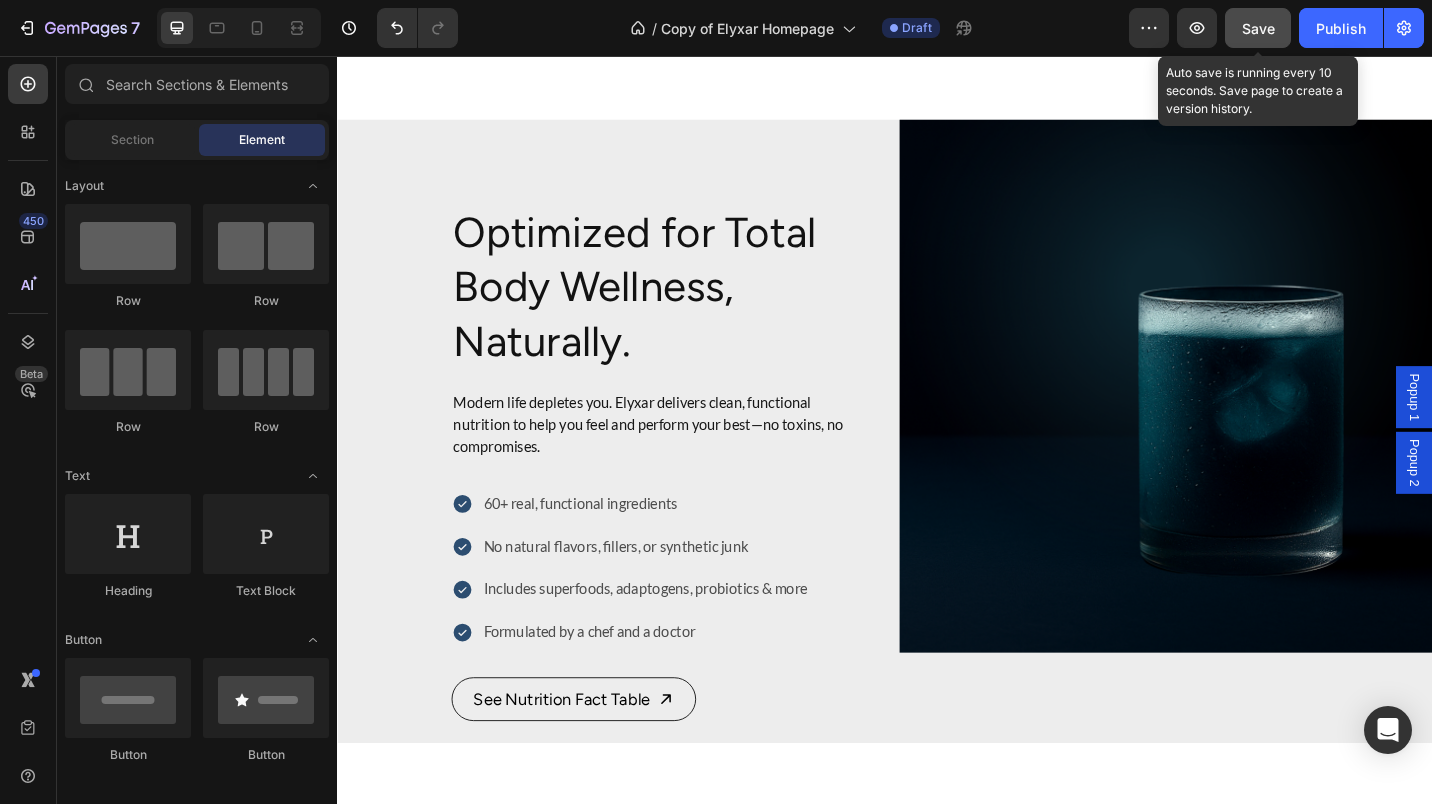 click on "Save" 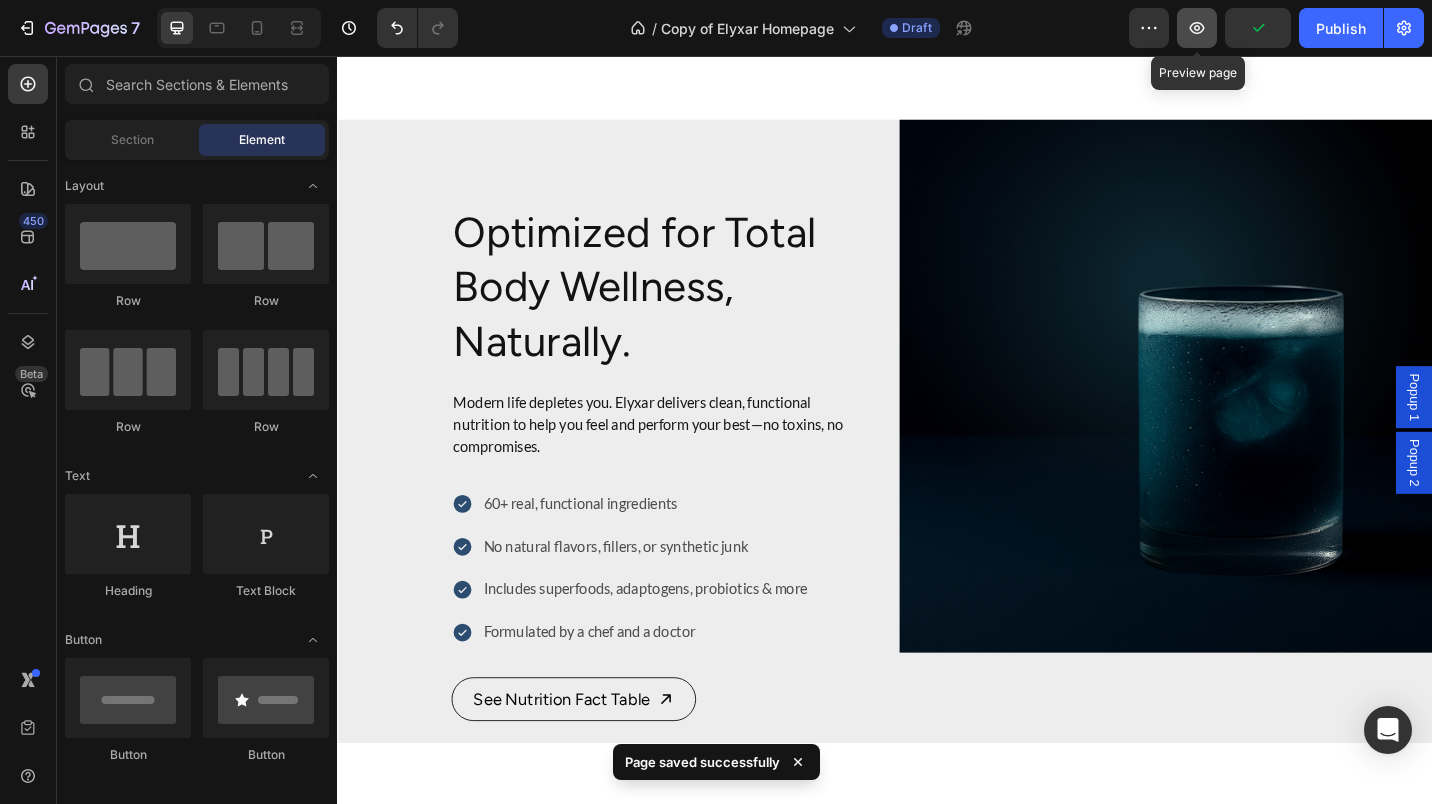 click 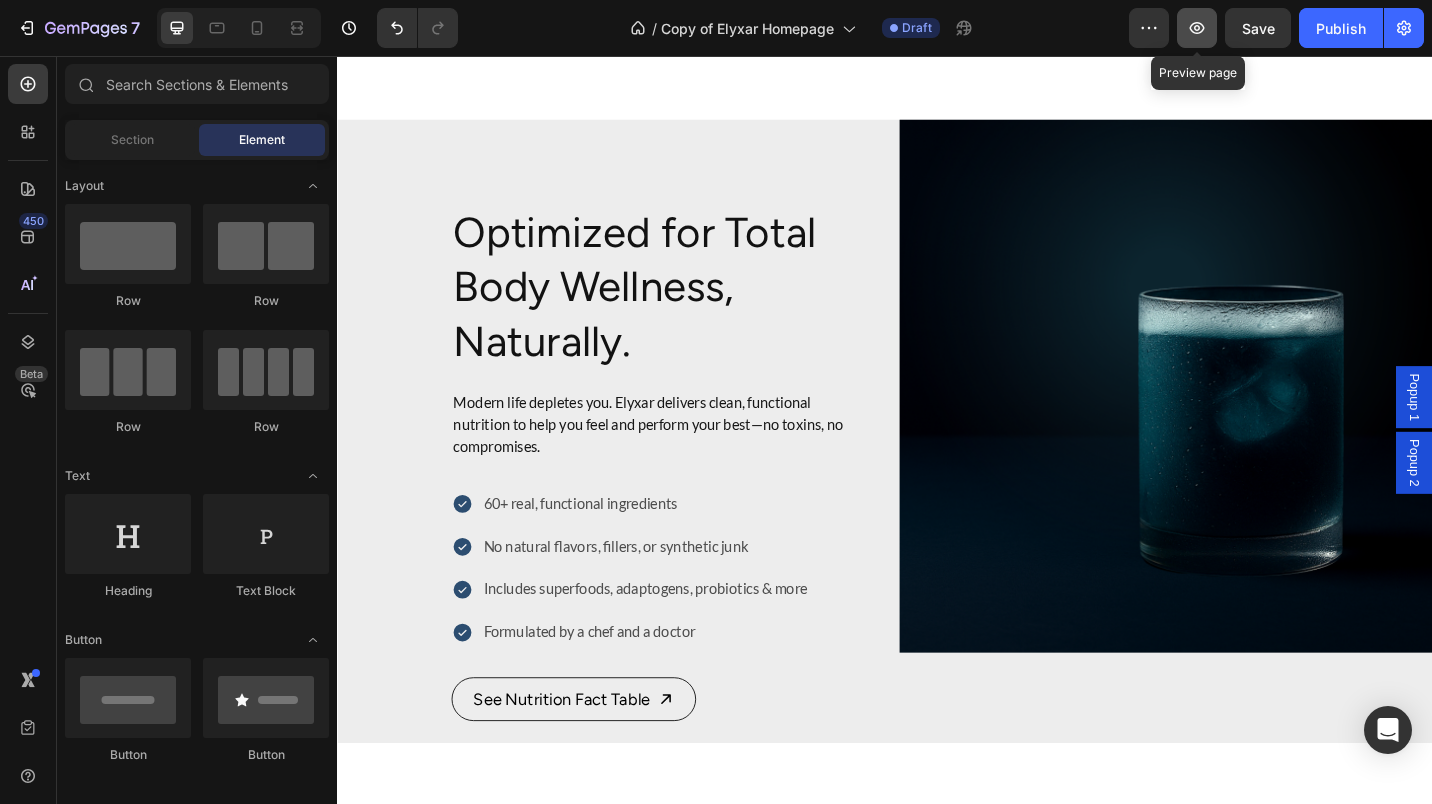 click 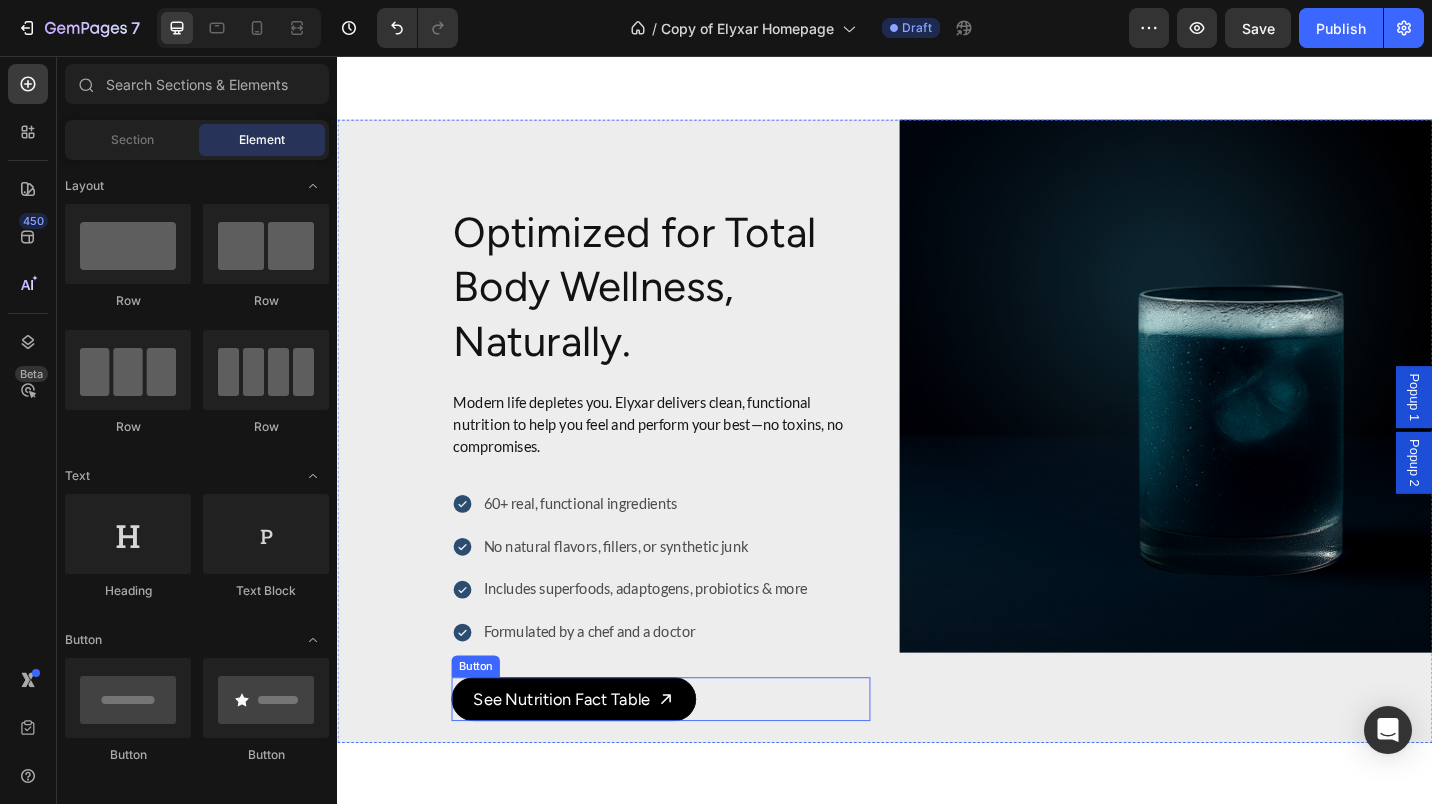 click on "See Nutrition Fact Table" at bounding box center (596, 761) 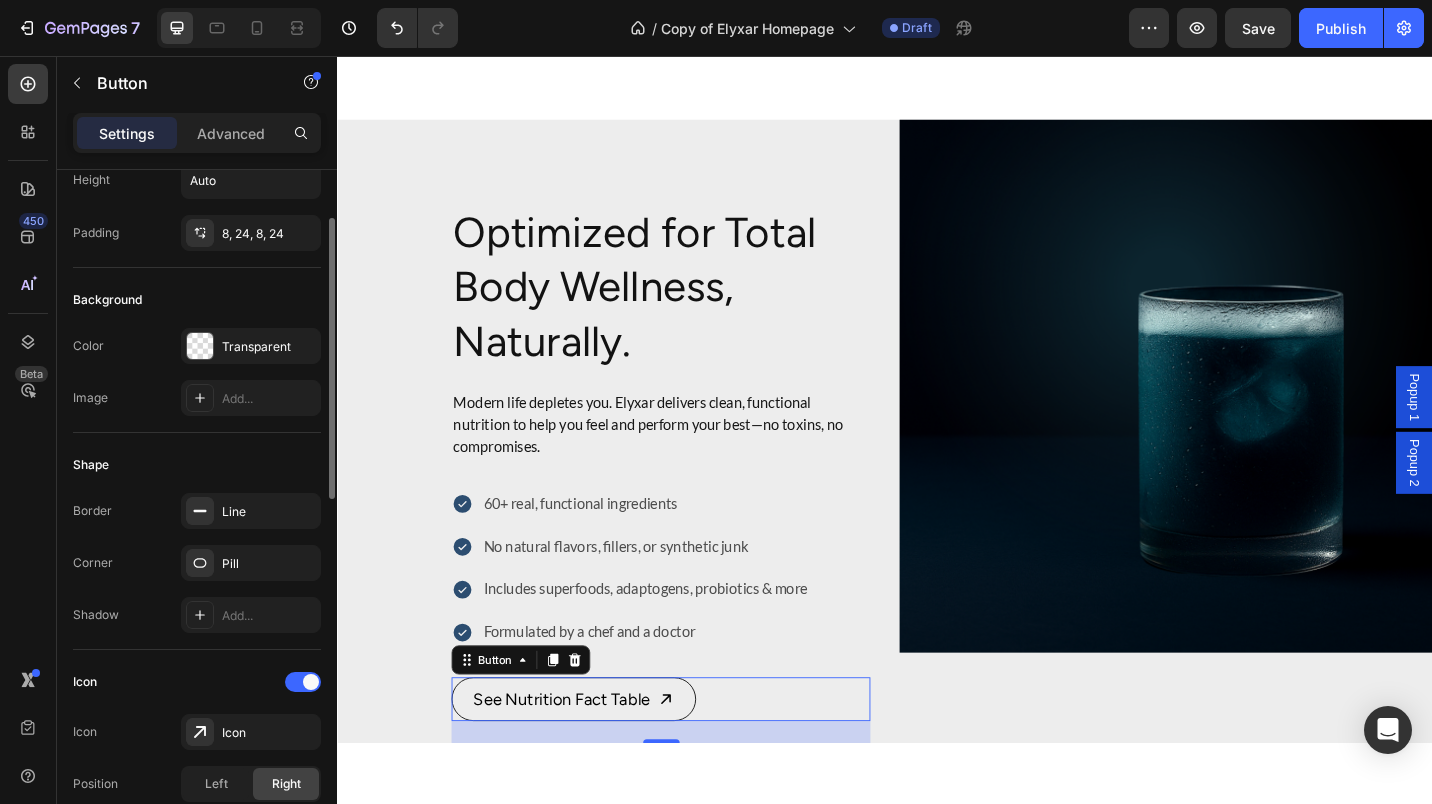 scroll, scrollTop: 122, scrollLeft: 0, axis: vertical 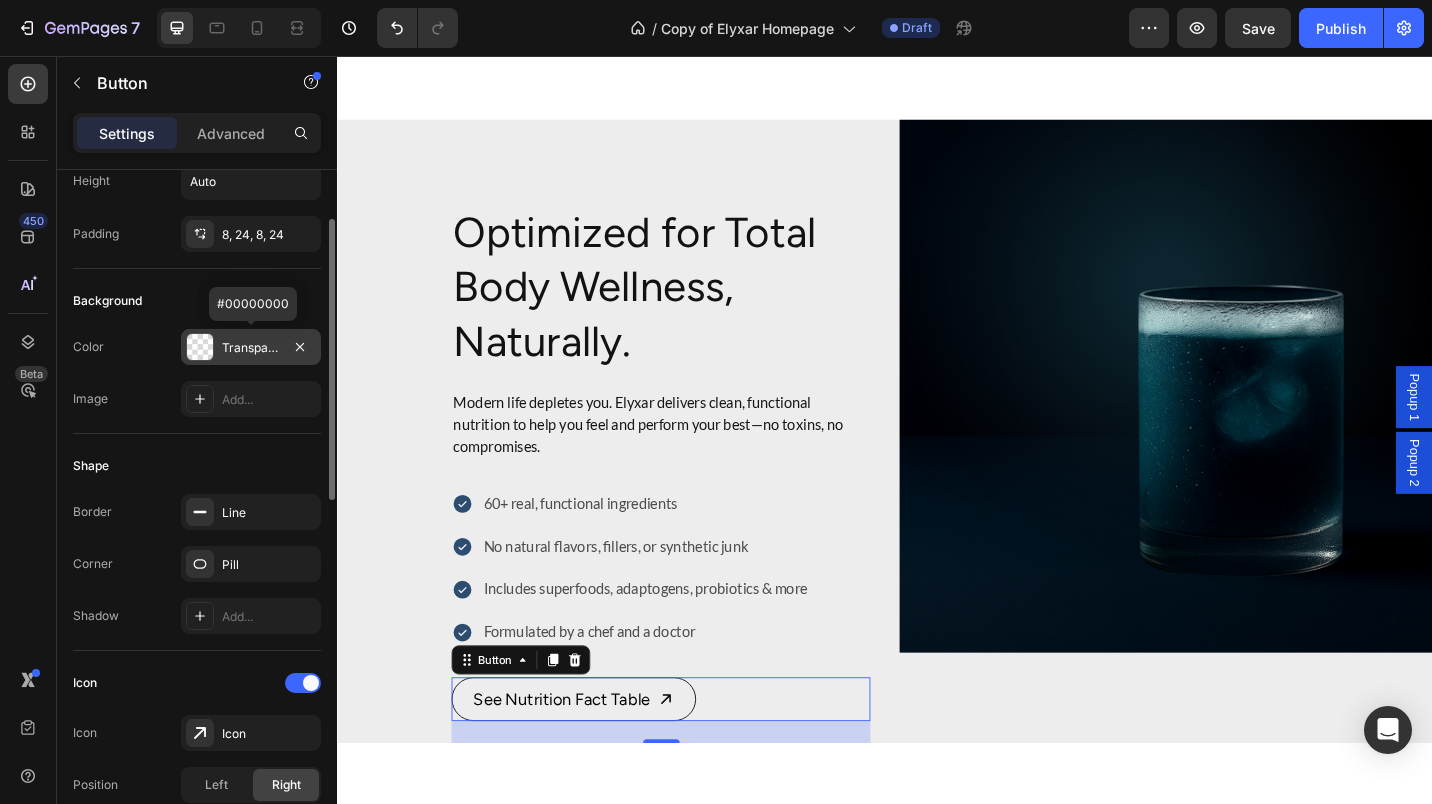 click on "Transparent" at bounding box center [251, 348] 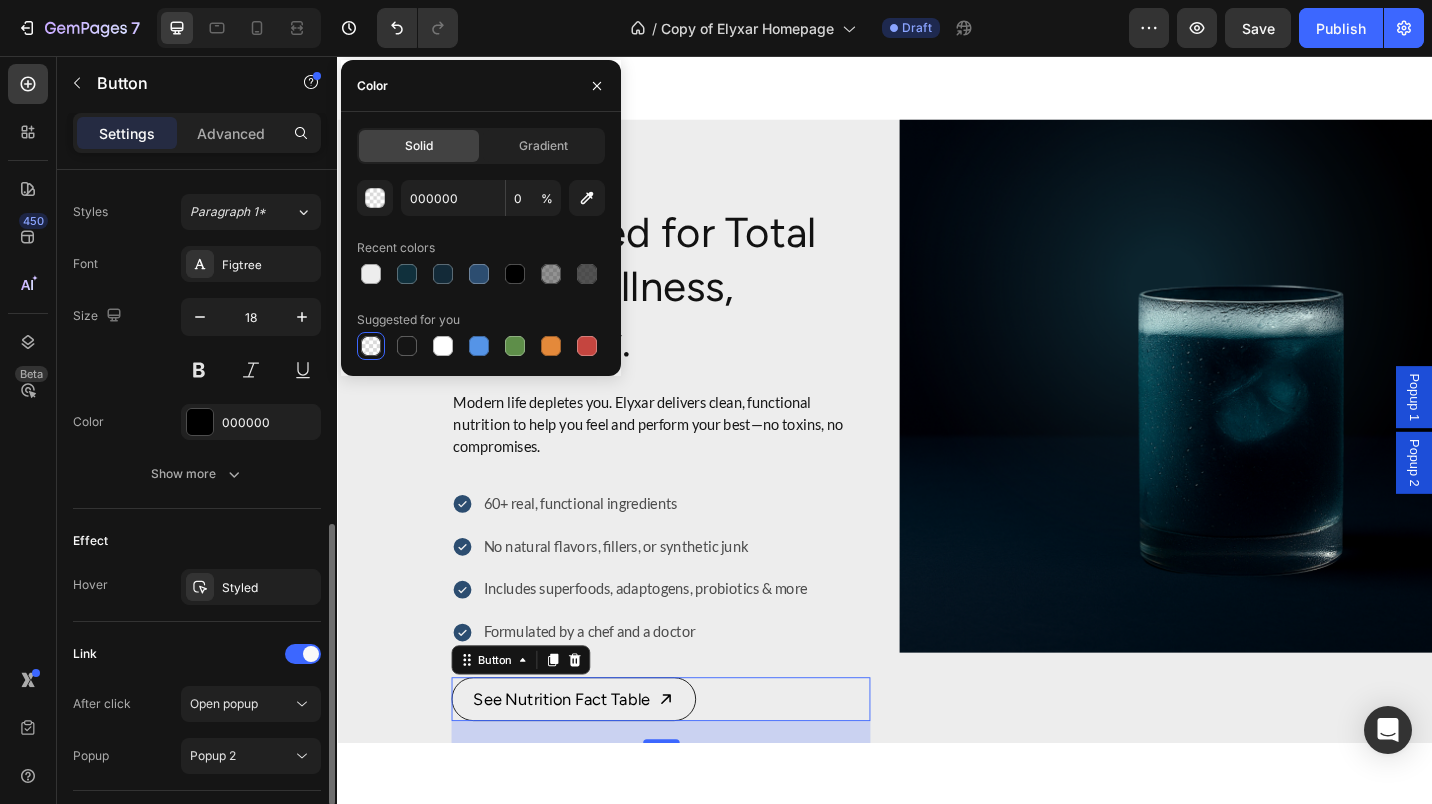 scroll, scrollTop: 871, scrollLeft: 0, axis: vertical 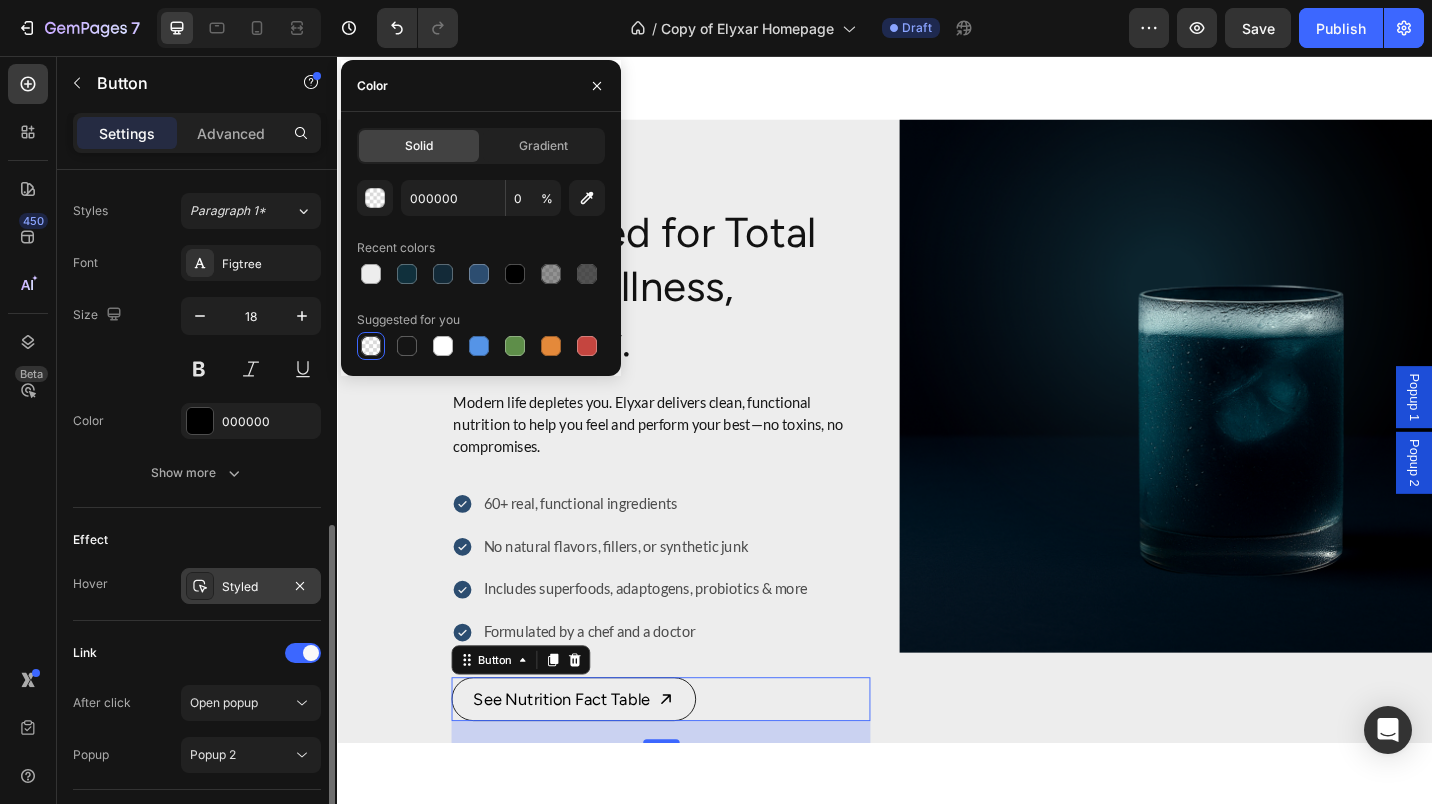click on "Styled" at bounding box center (251, 587) 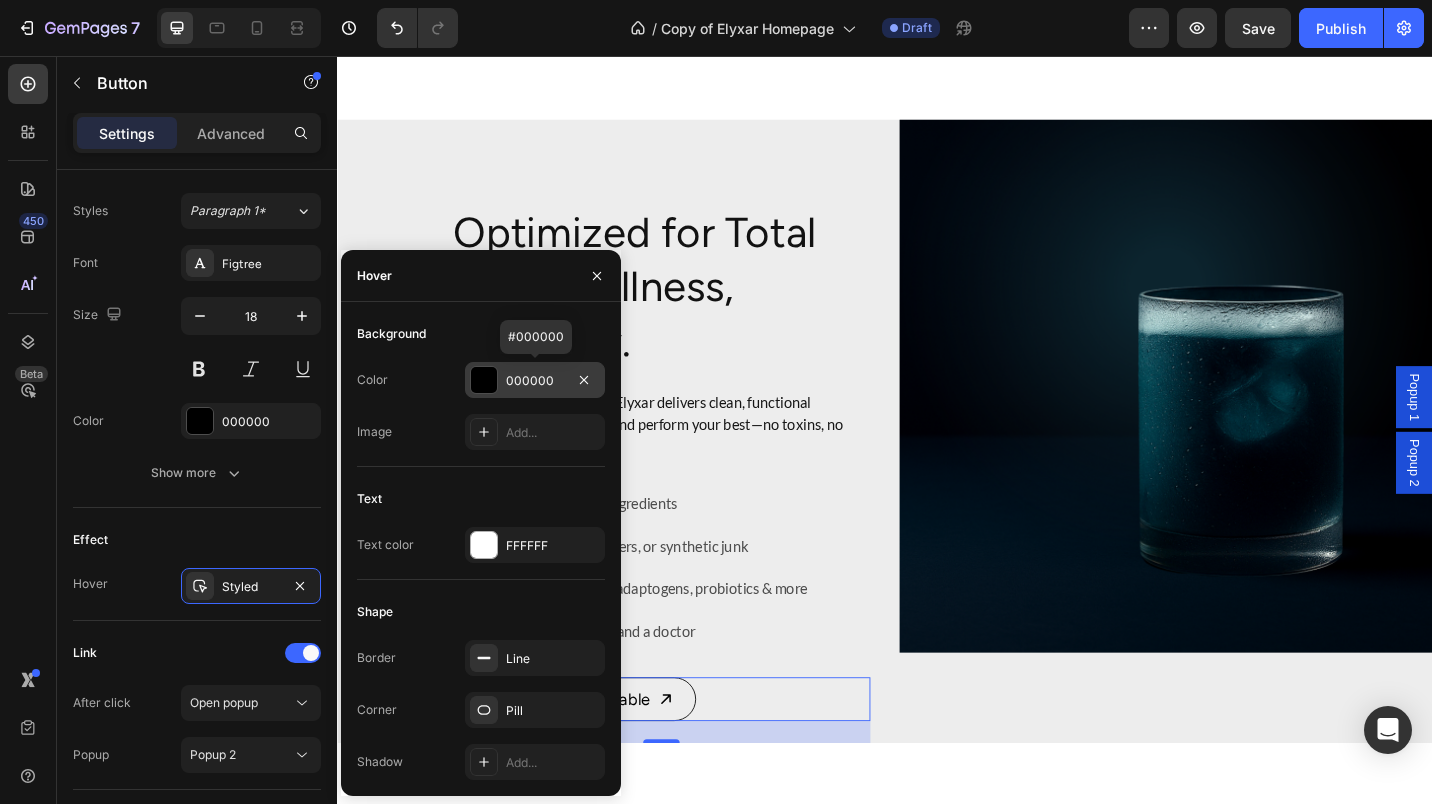 click at bounding box center [484, 380] 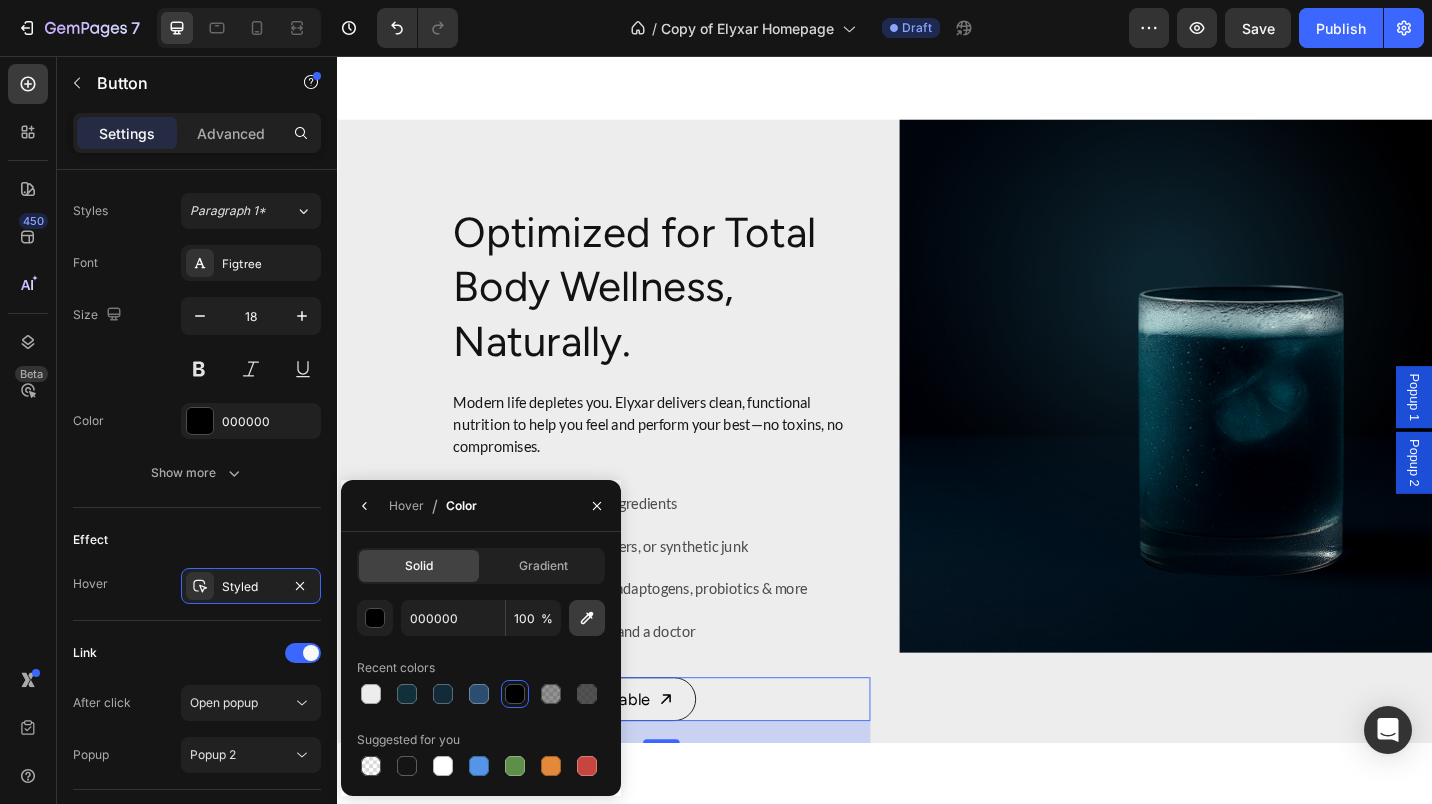 click 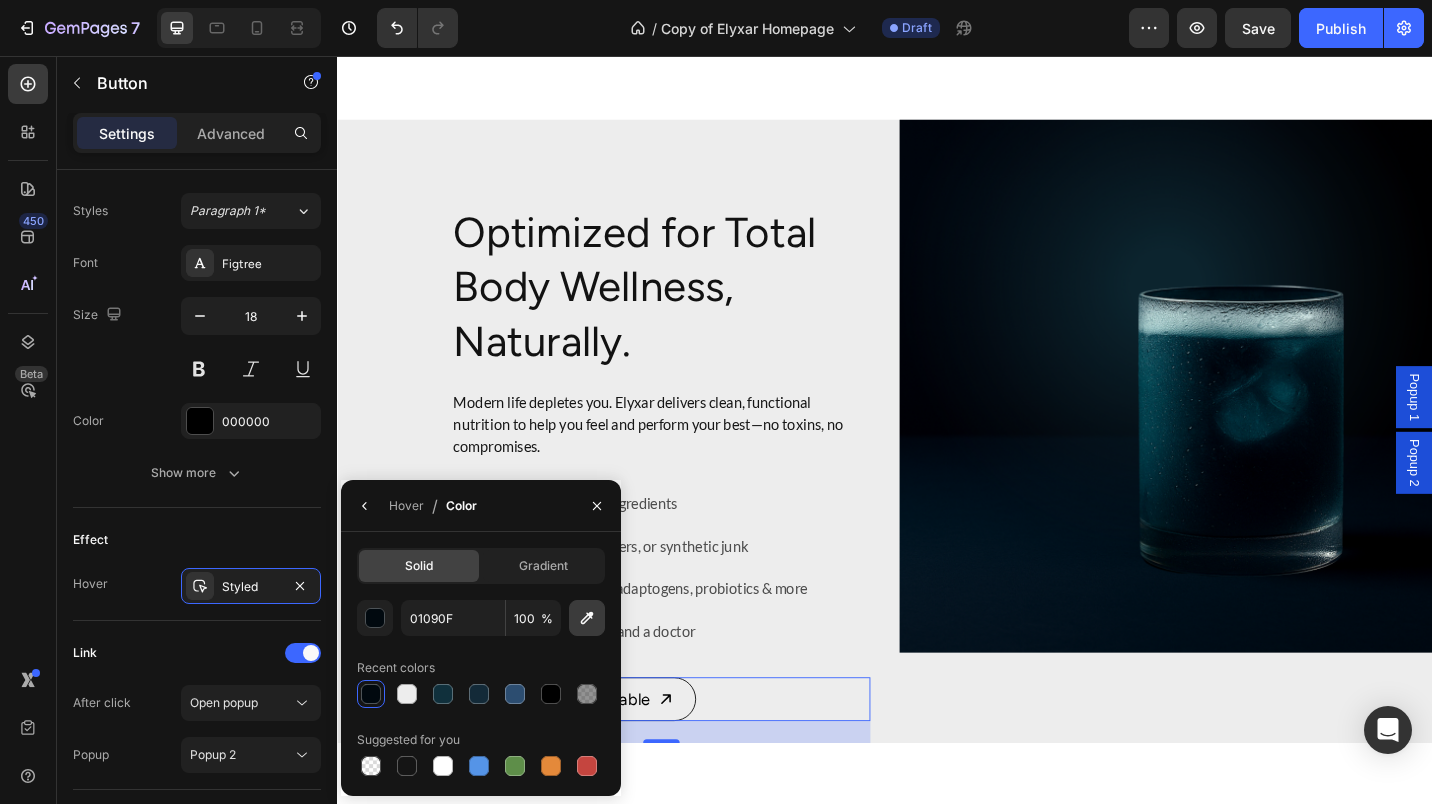 click 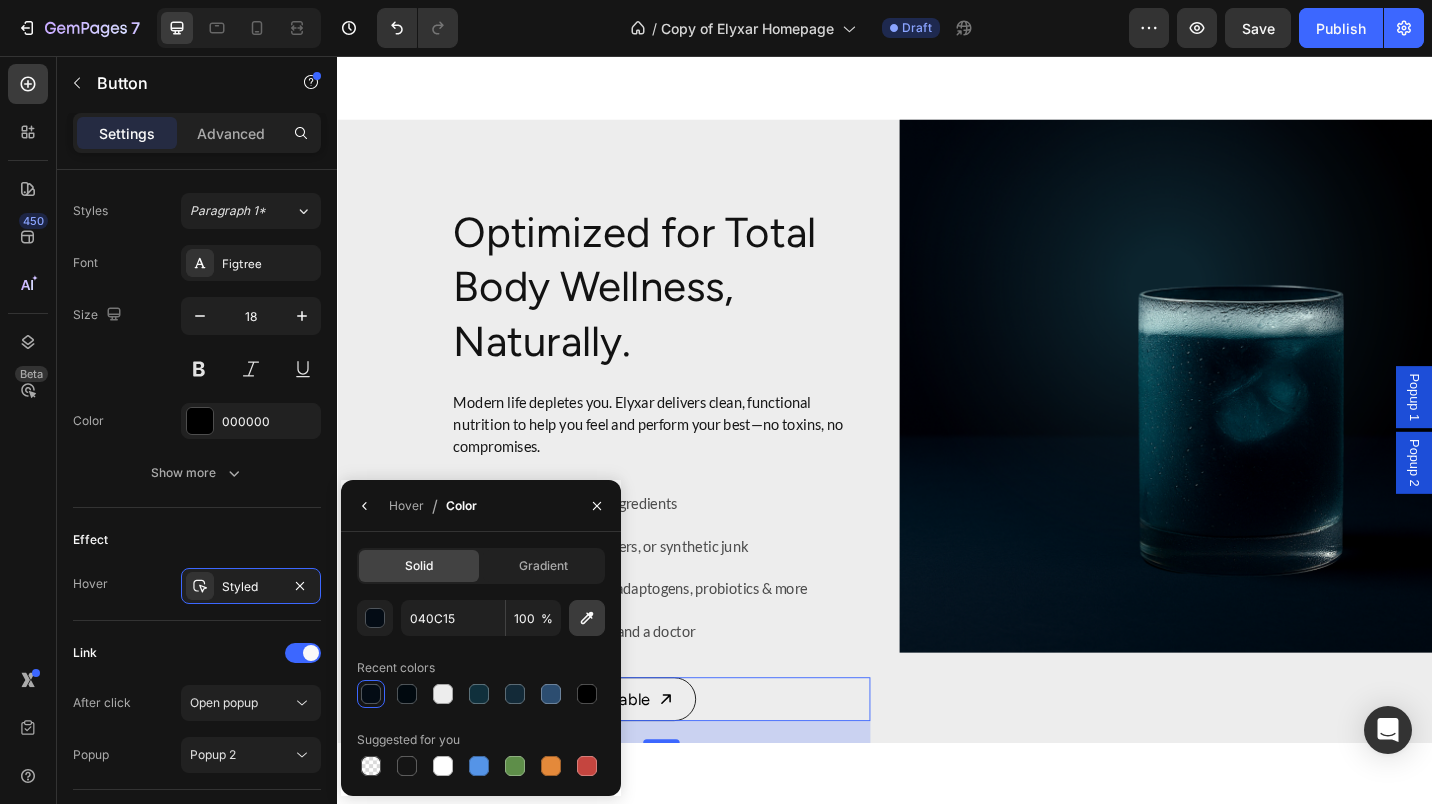 click 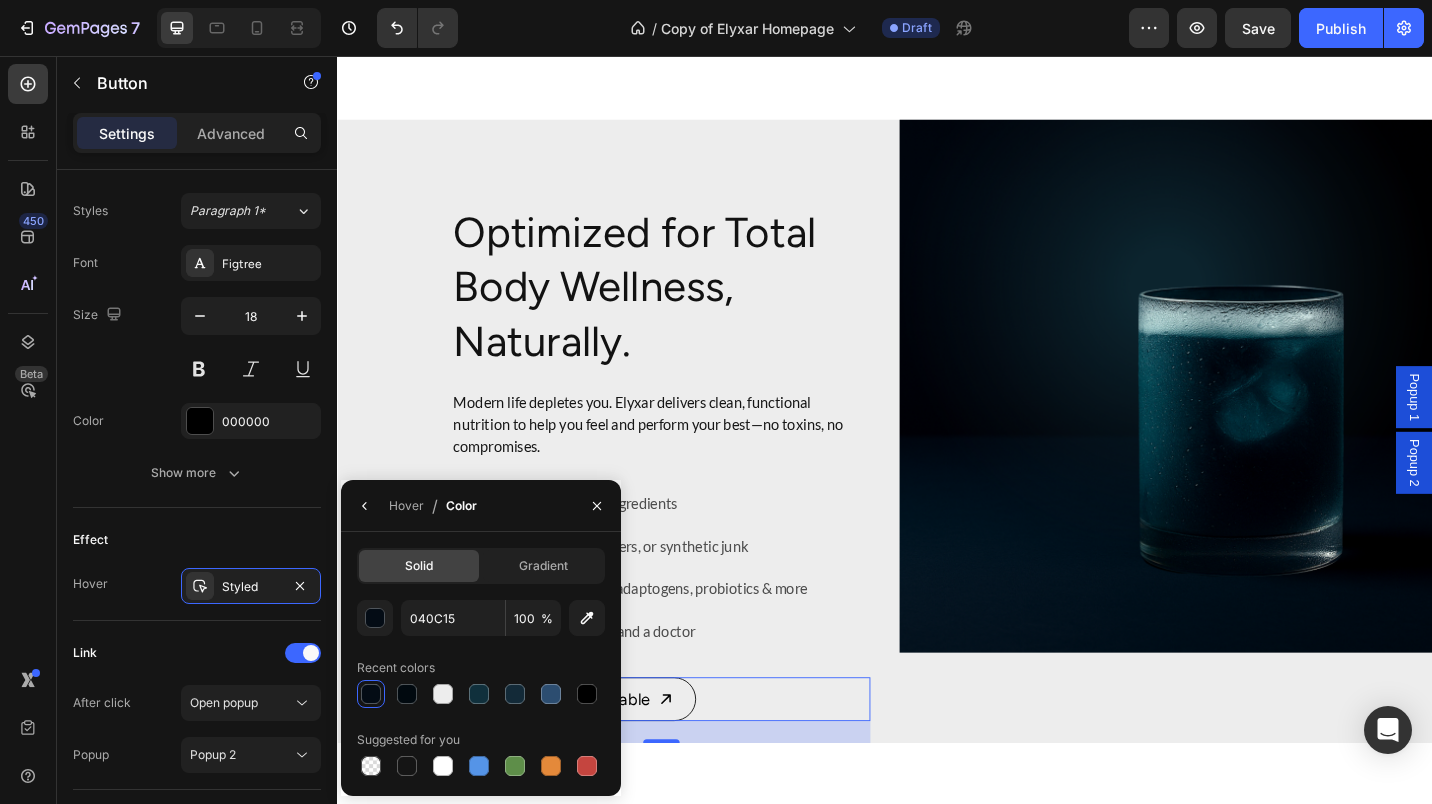 type on "0B1922" 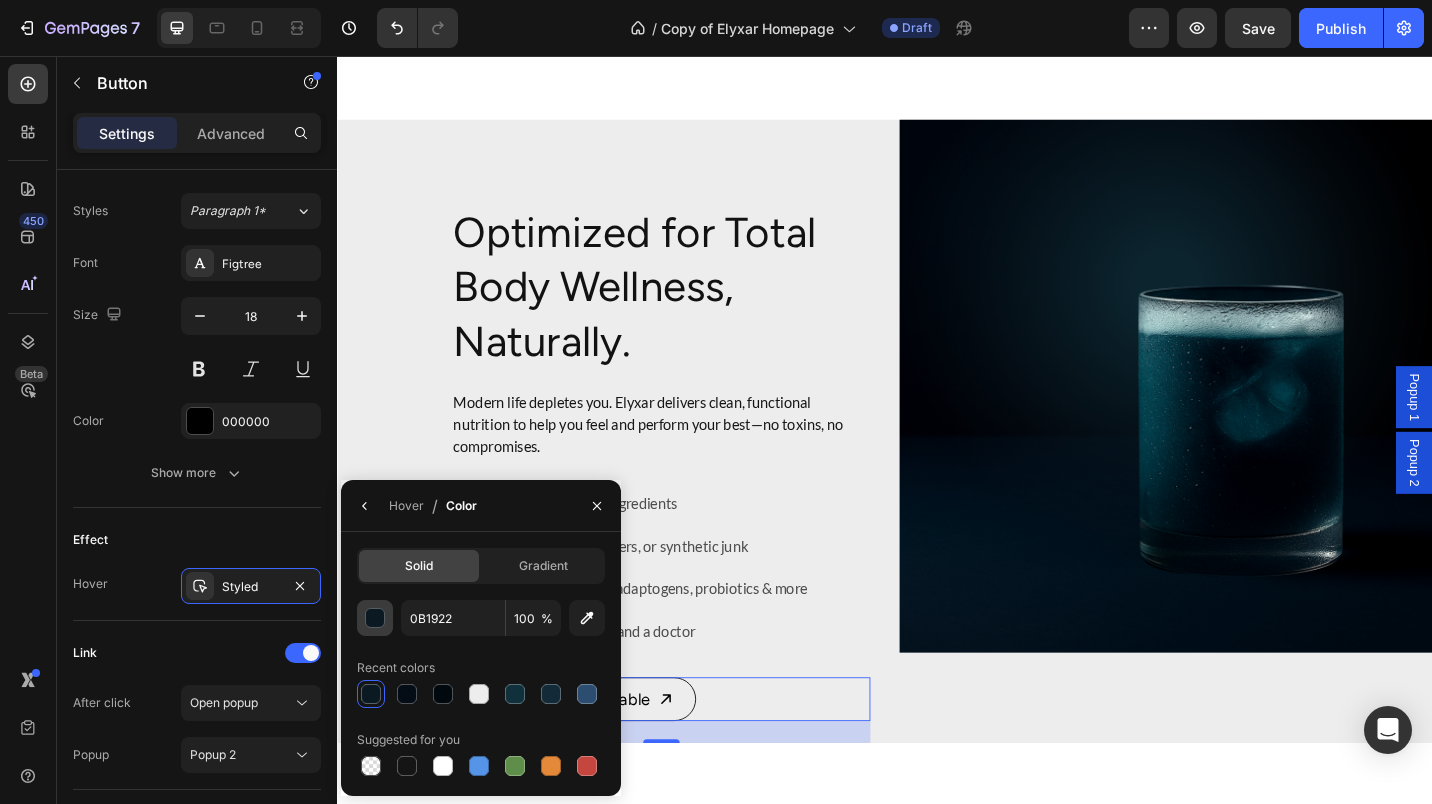 click at bounding box center [376, 619] 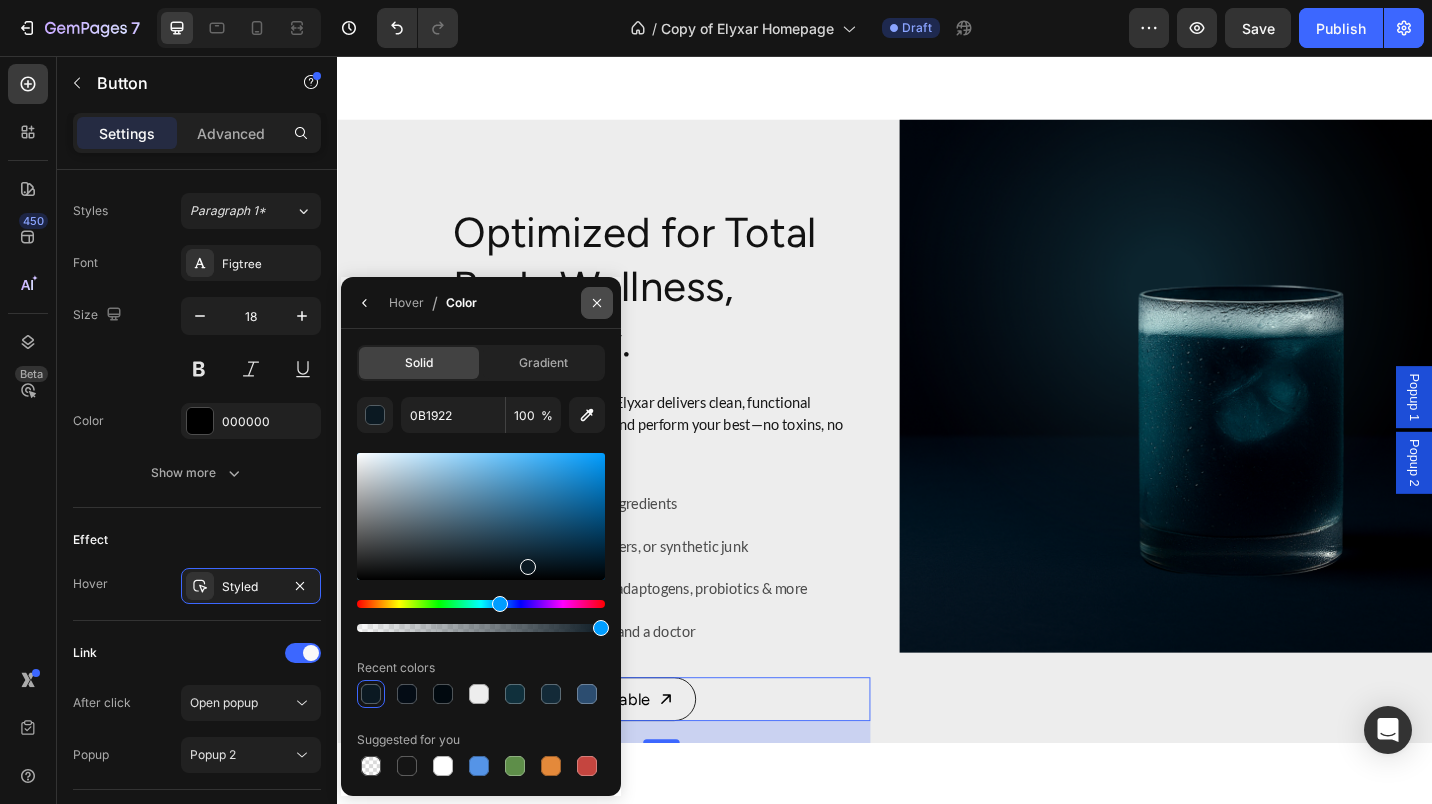 click 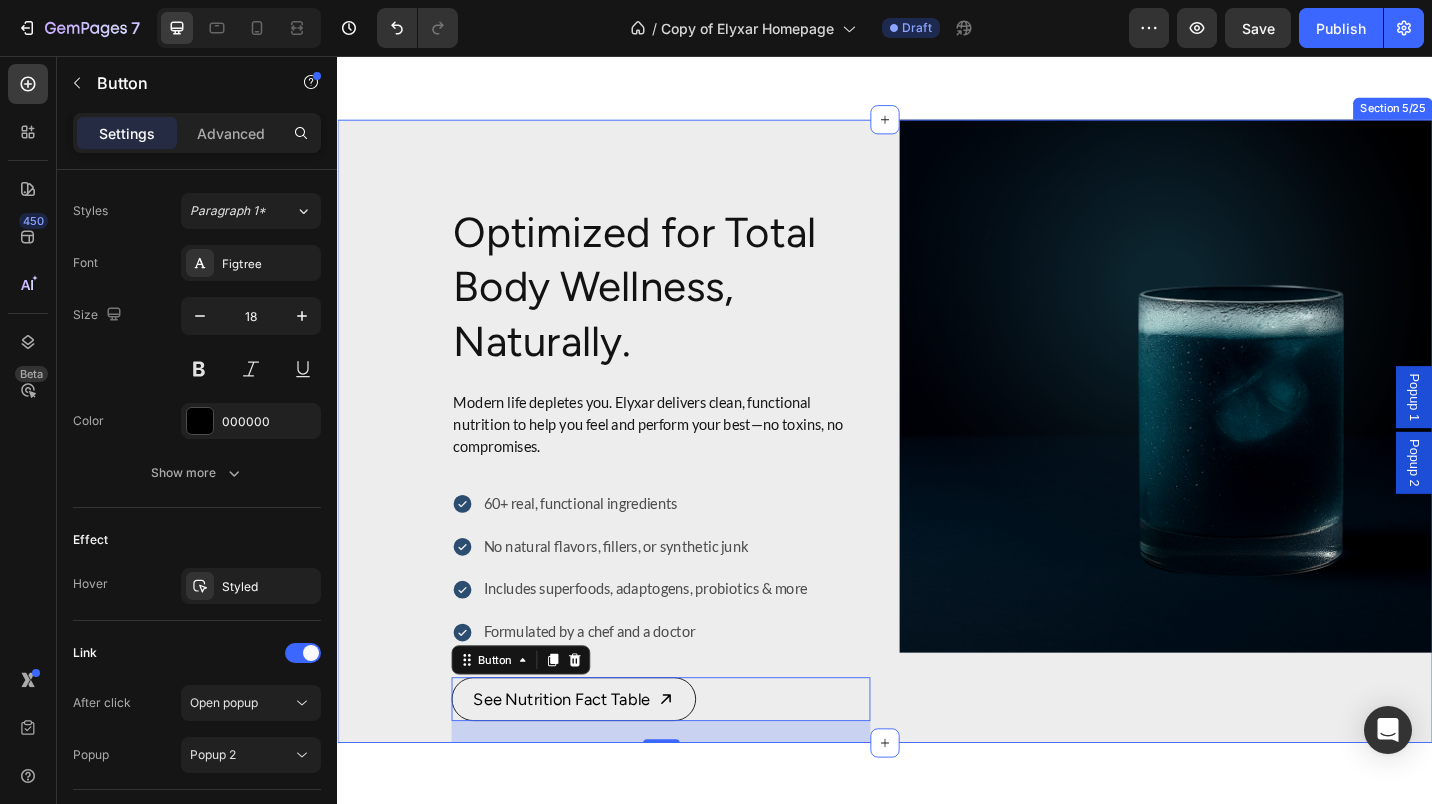 click on "Image" at bounding box center (1245, 467) 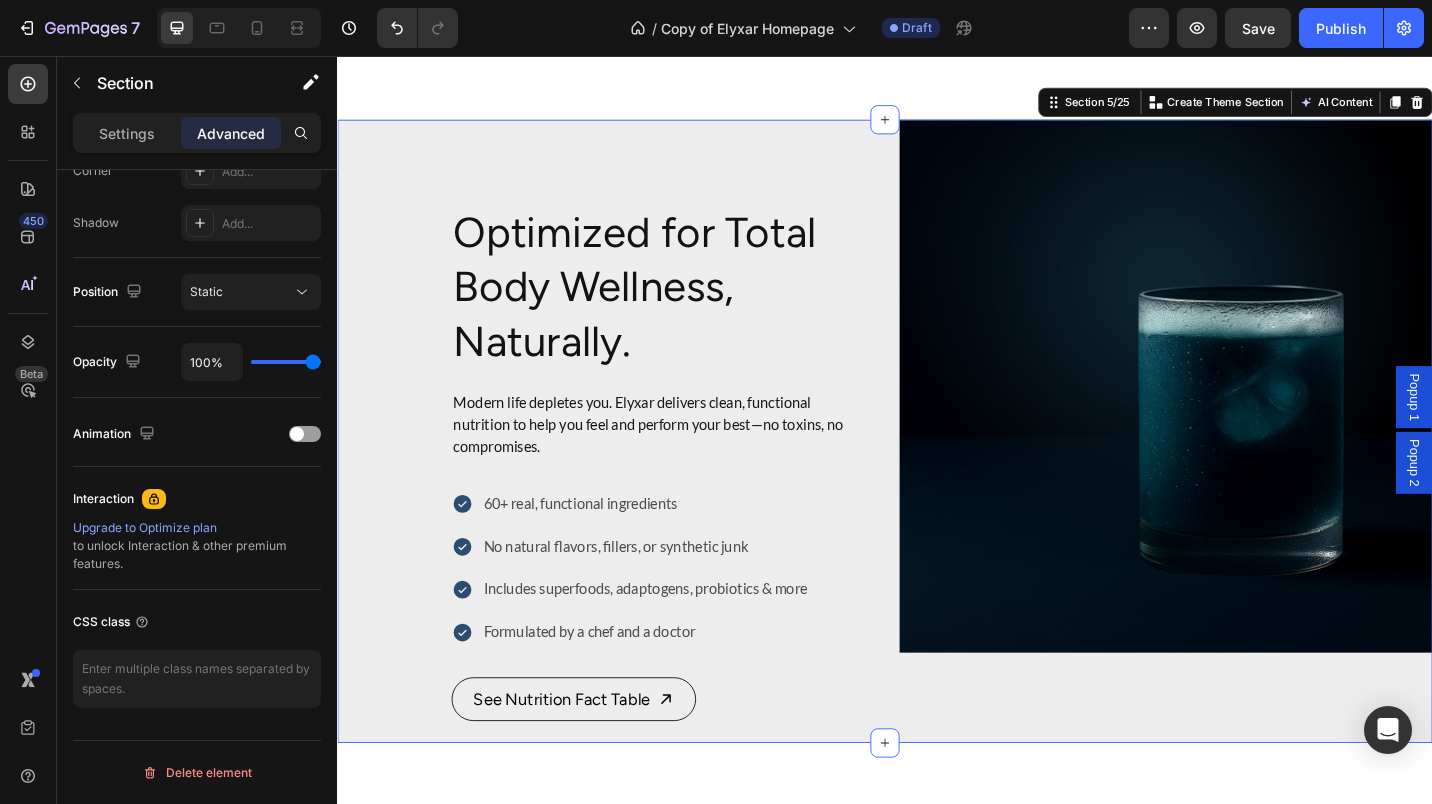 scroll, scrollTop: 0, scrollLeft: 0, axis: both 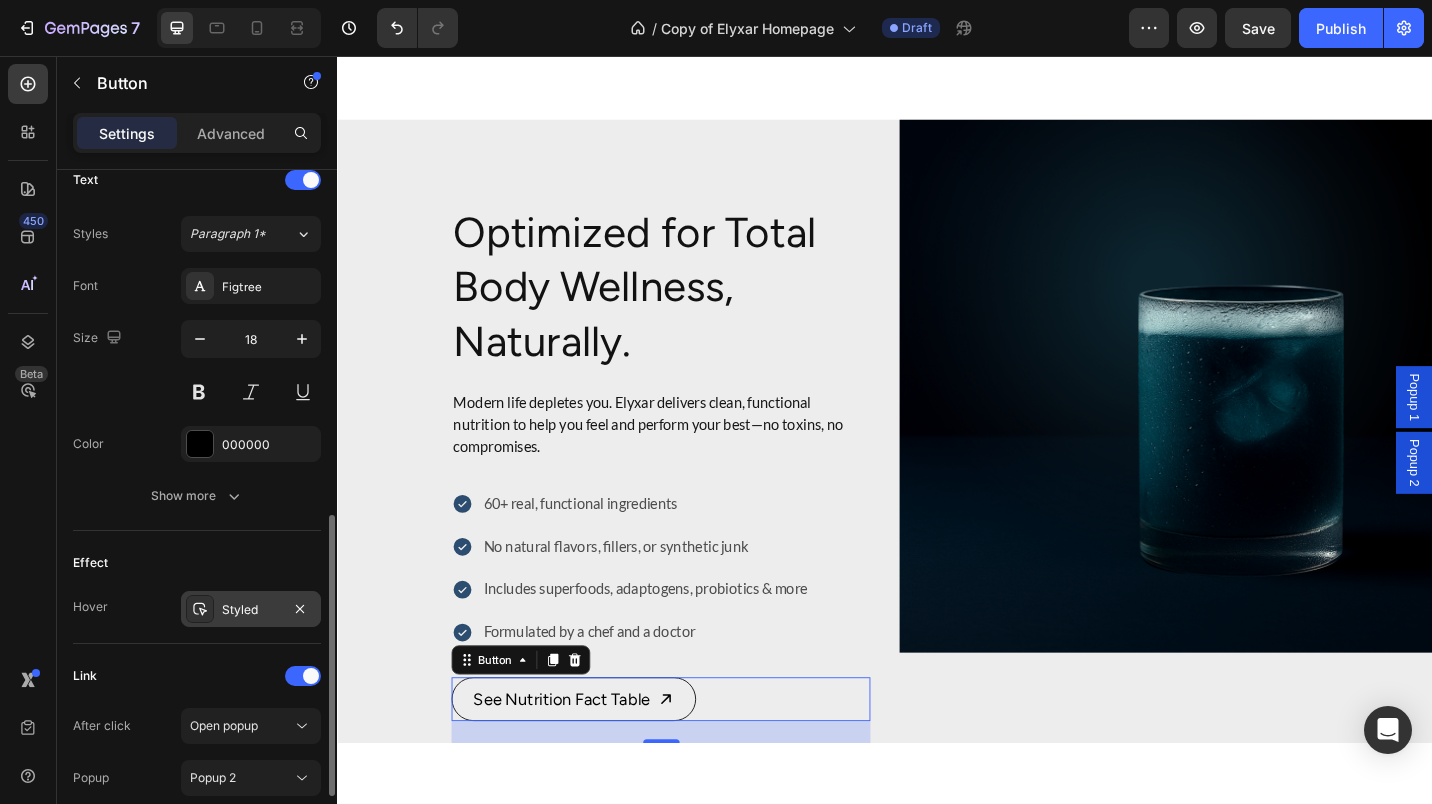 click on "Styled" at bounding box center [251, 609] 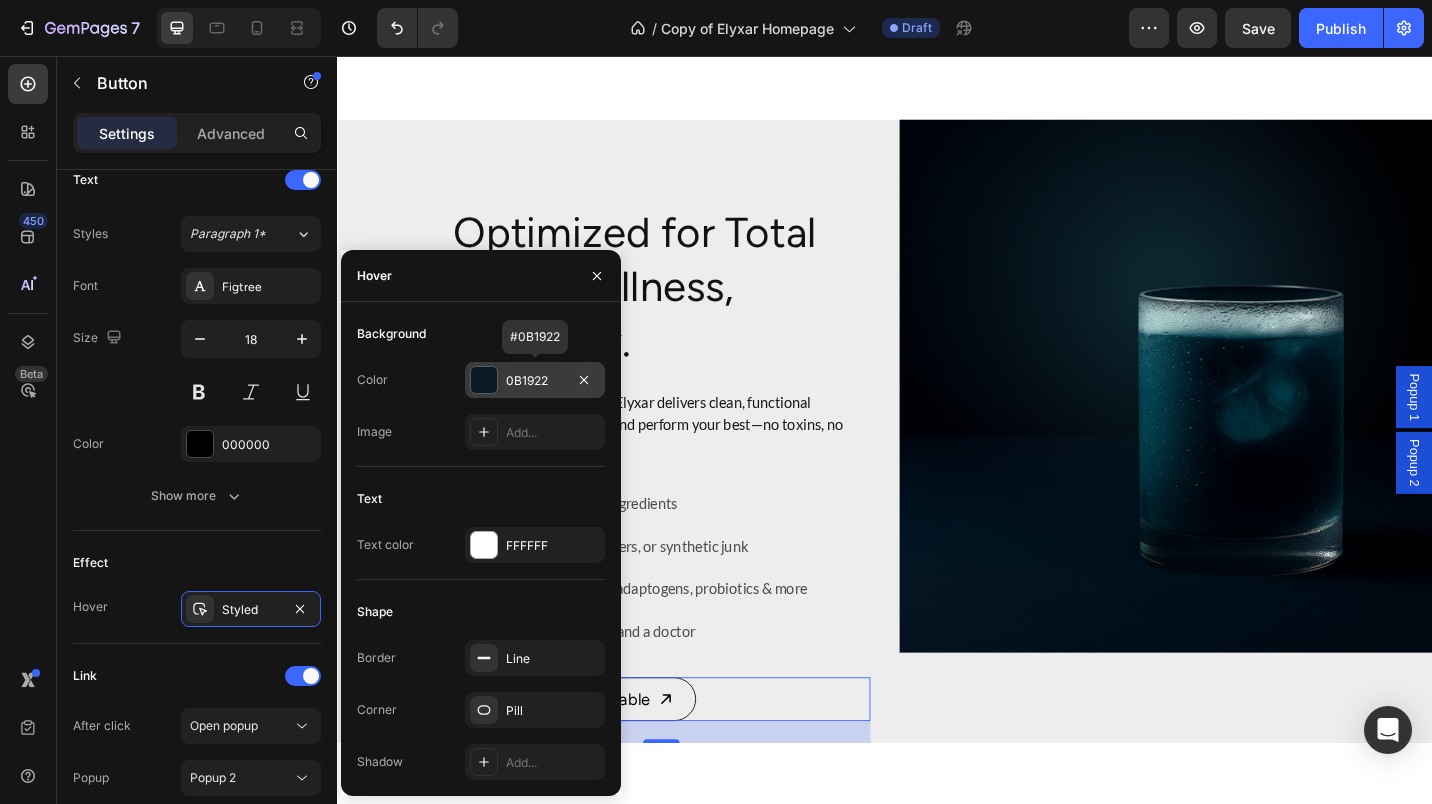 click at bounding box center [484, 380] 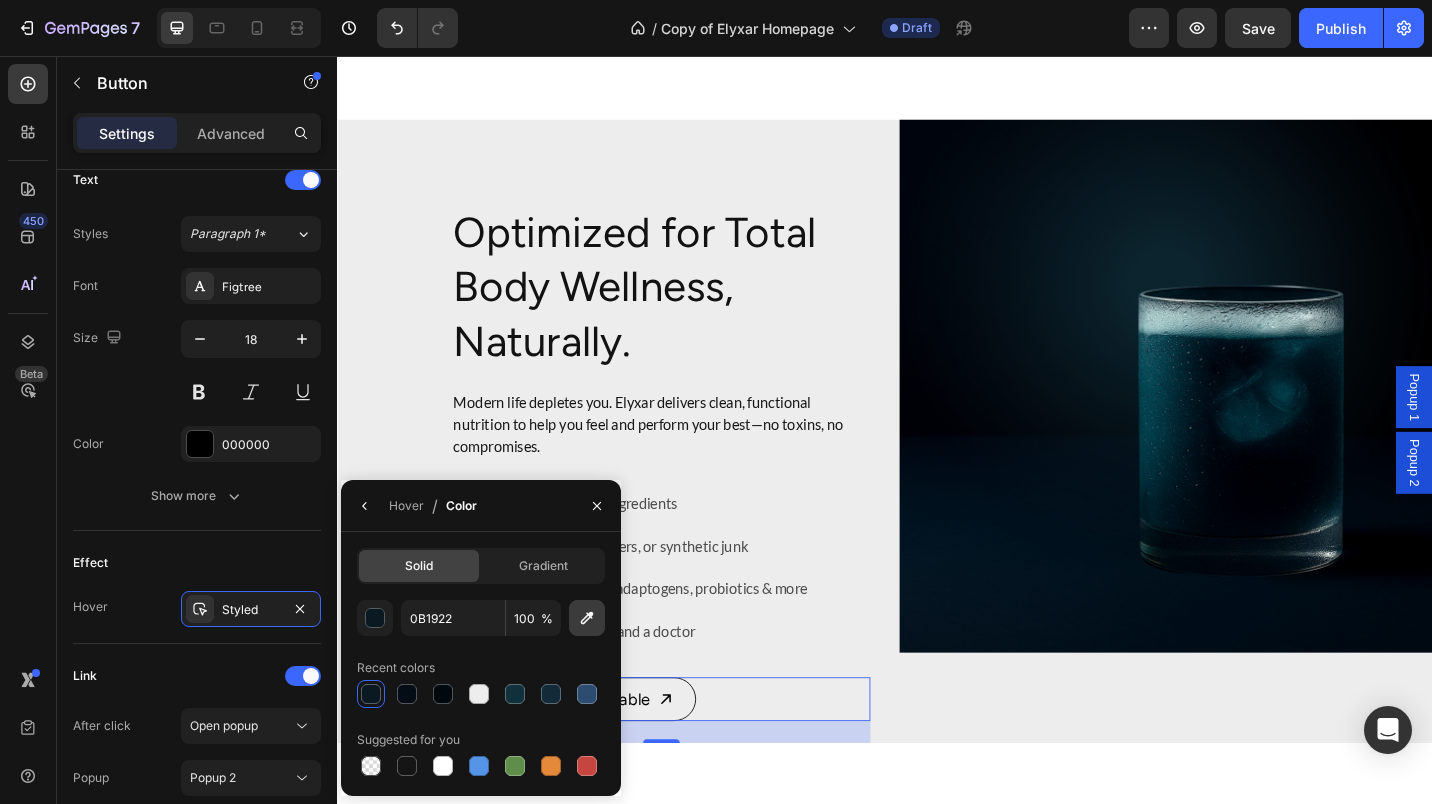 click 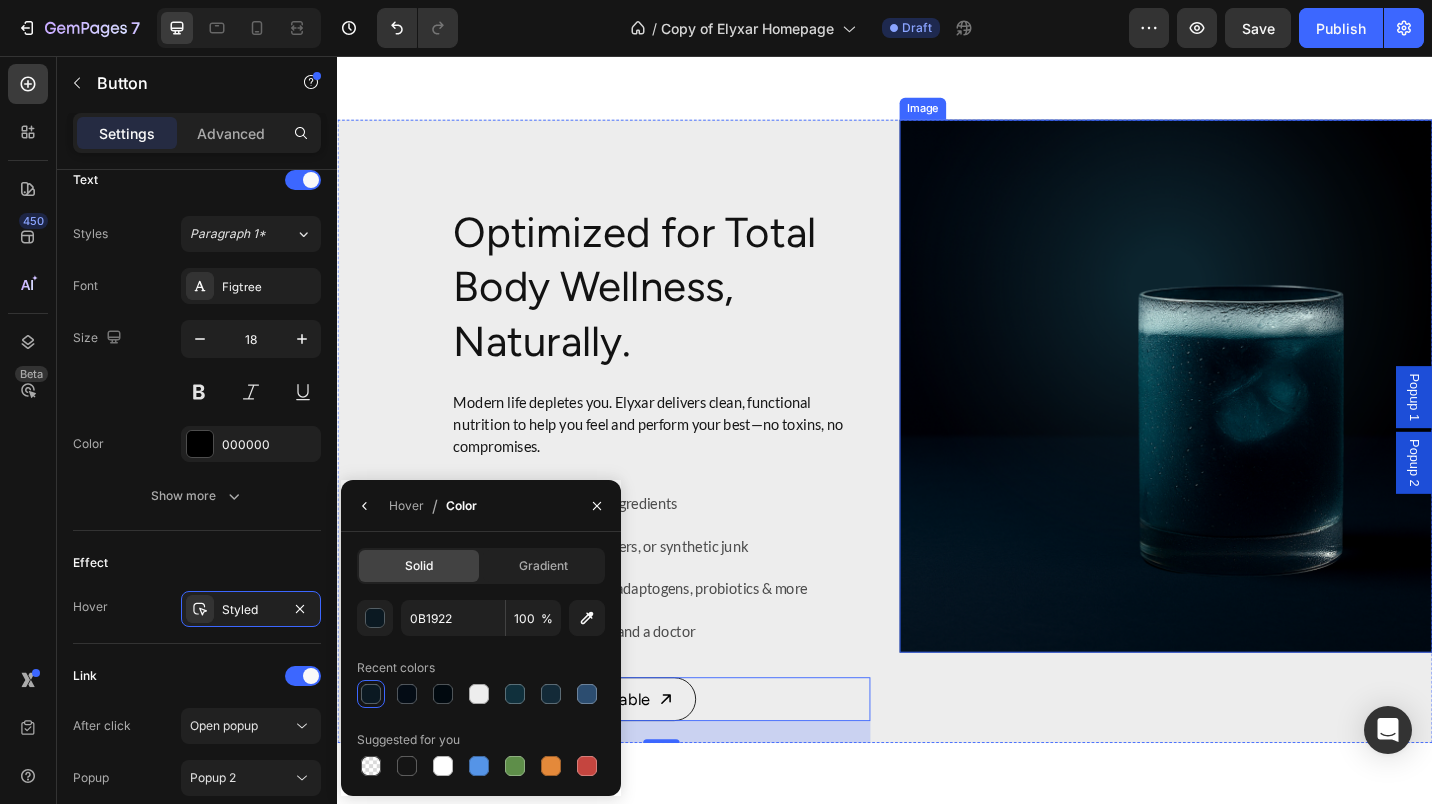 type on "0D242C" 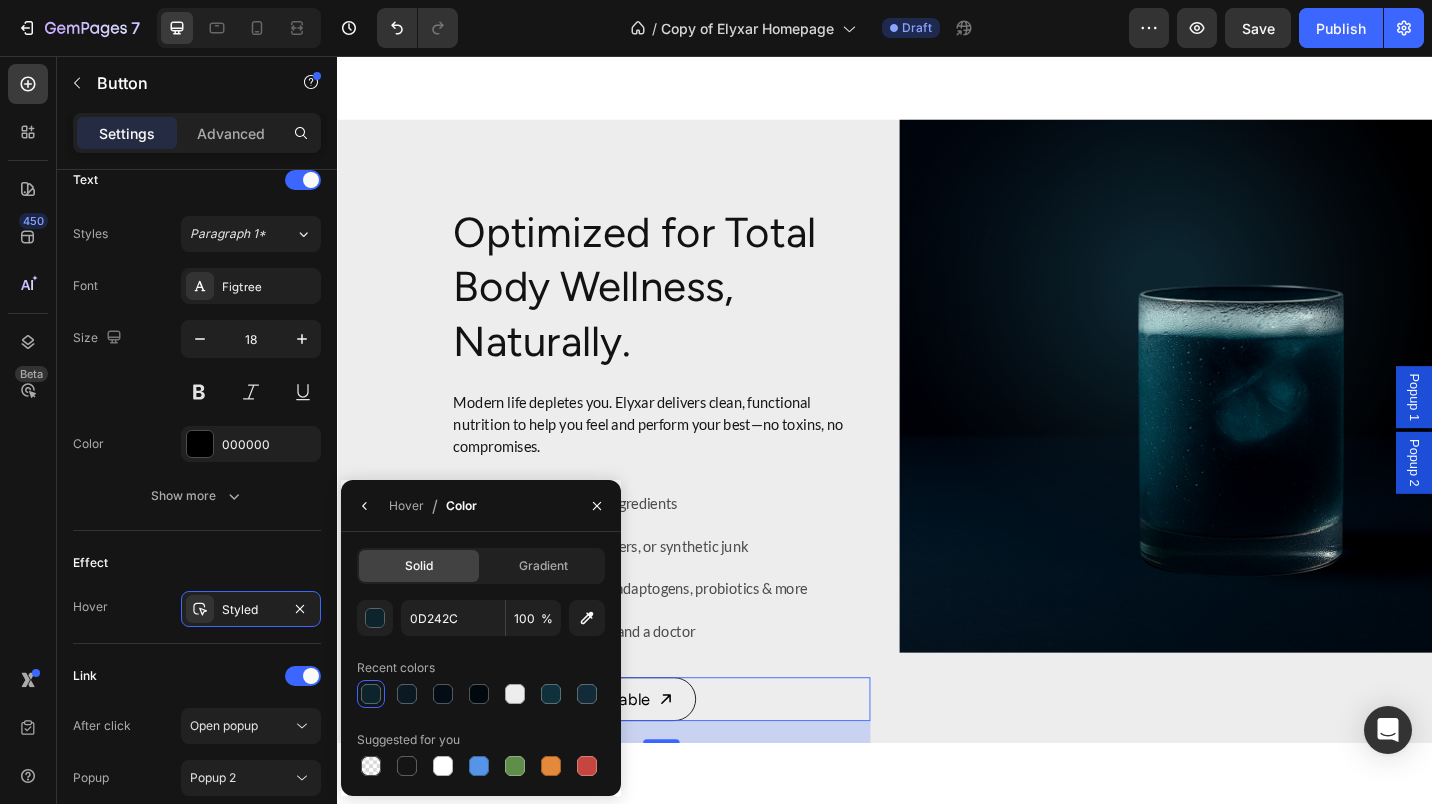 click at bounding box center (371, 694) 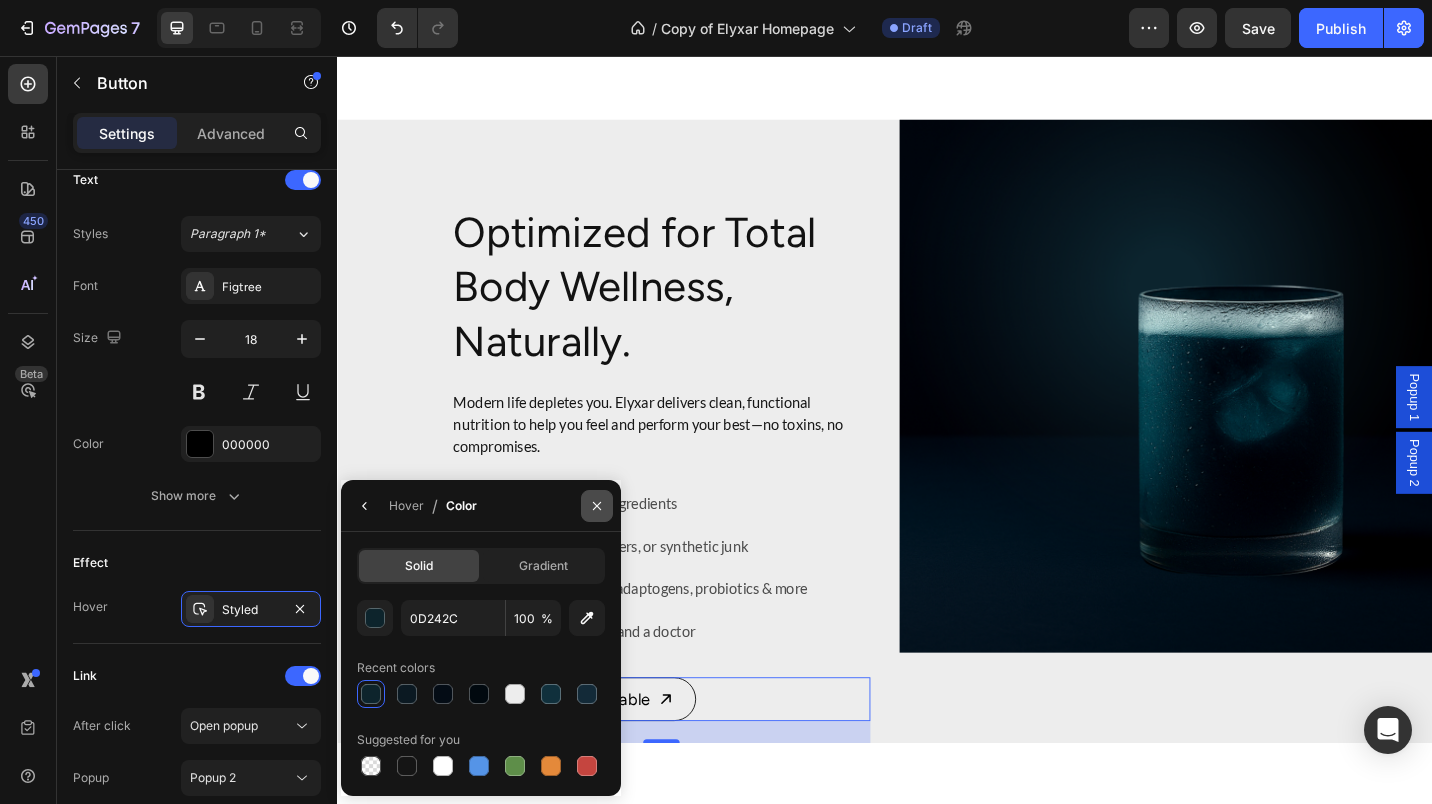 click 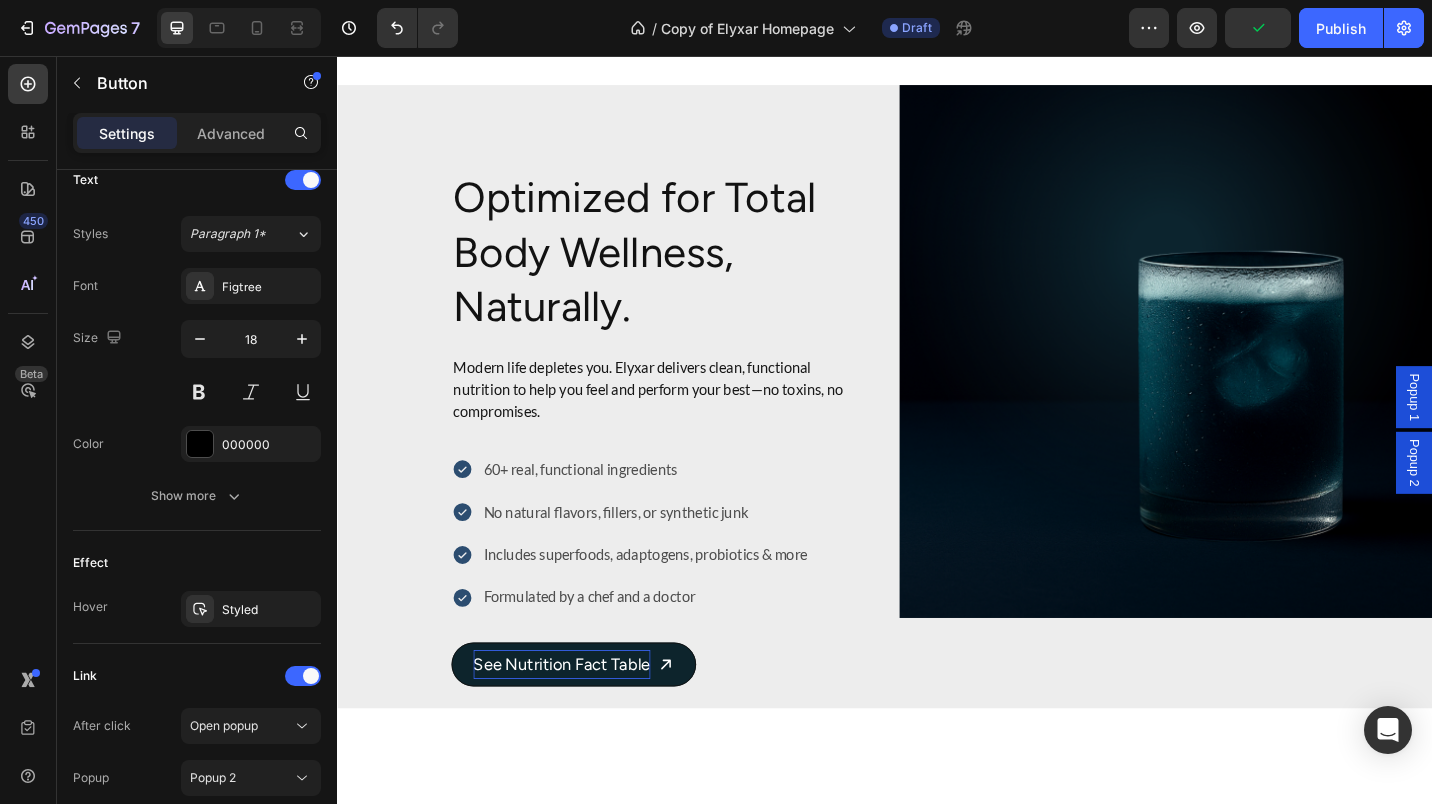 scroll, scrollTop: 1955, scrollLeft: 0, axis: vertical 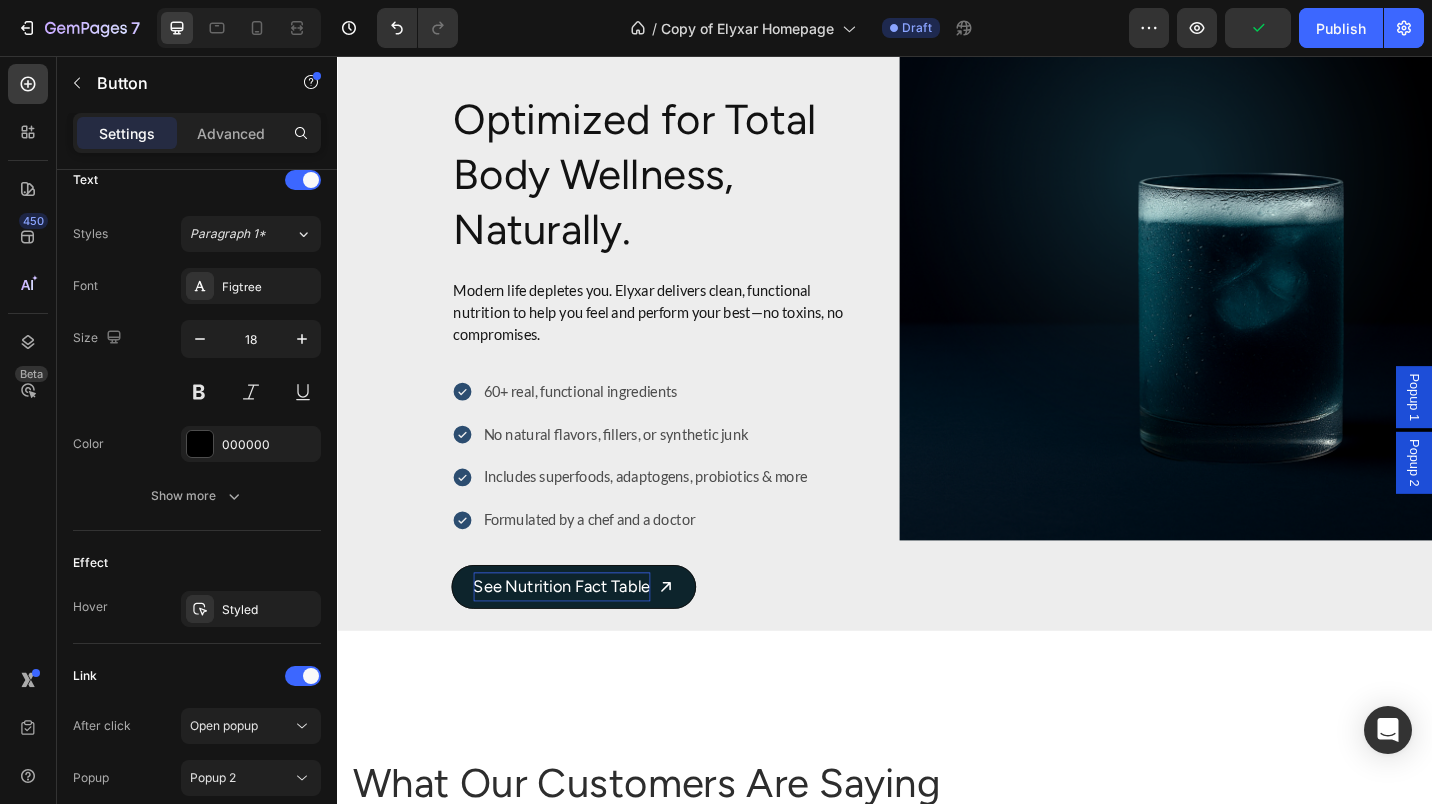 click on "See Nutrition Fact Table" at bounding box center [583, 638] 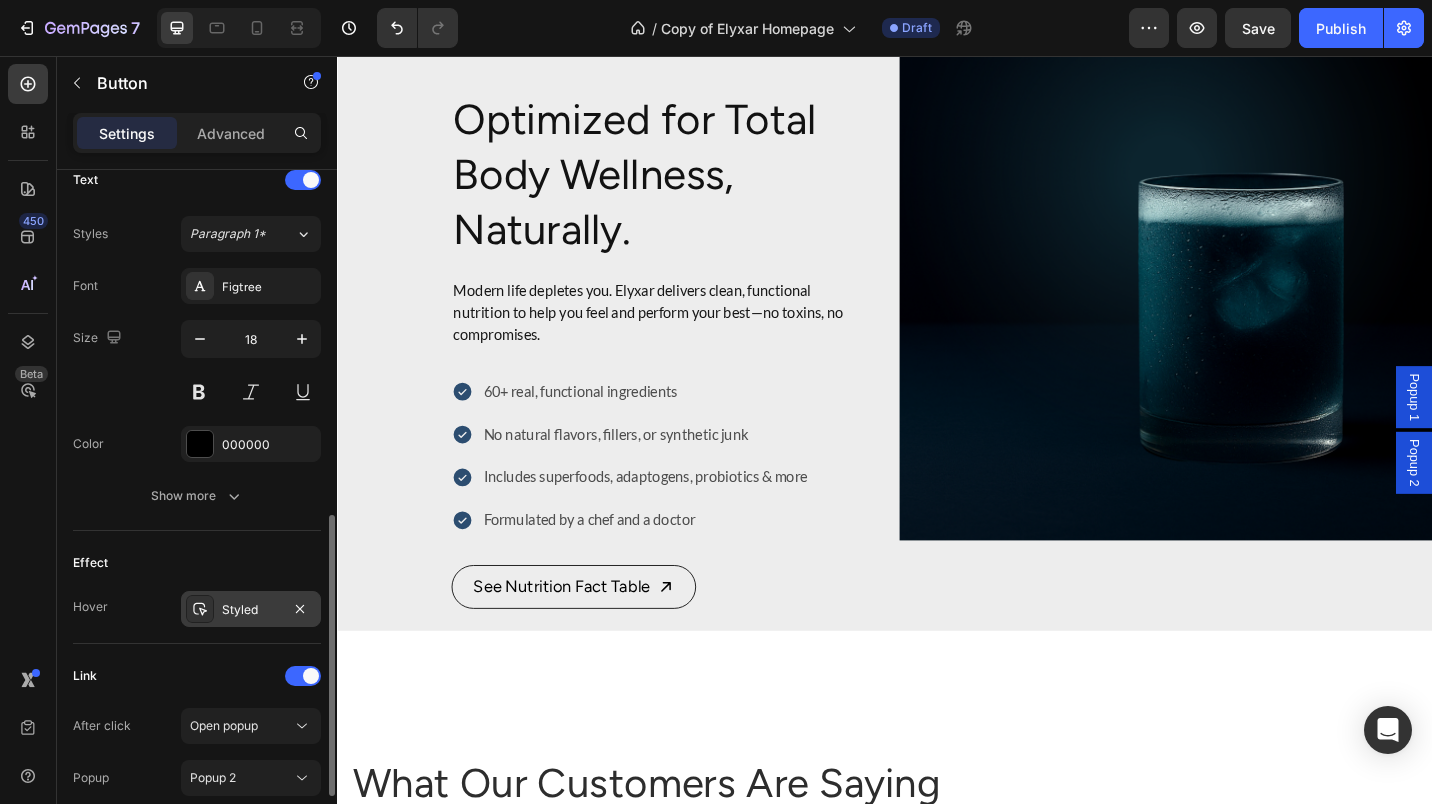 click on "Styled" at bounding box center (251, 610) 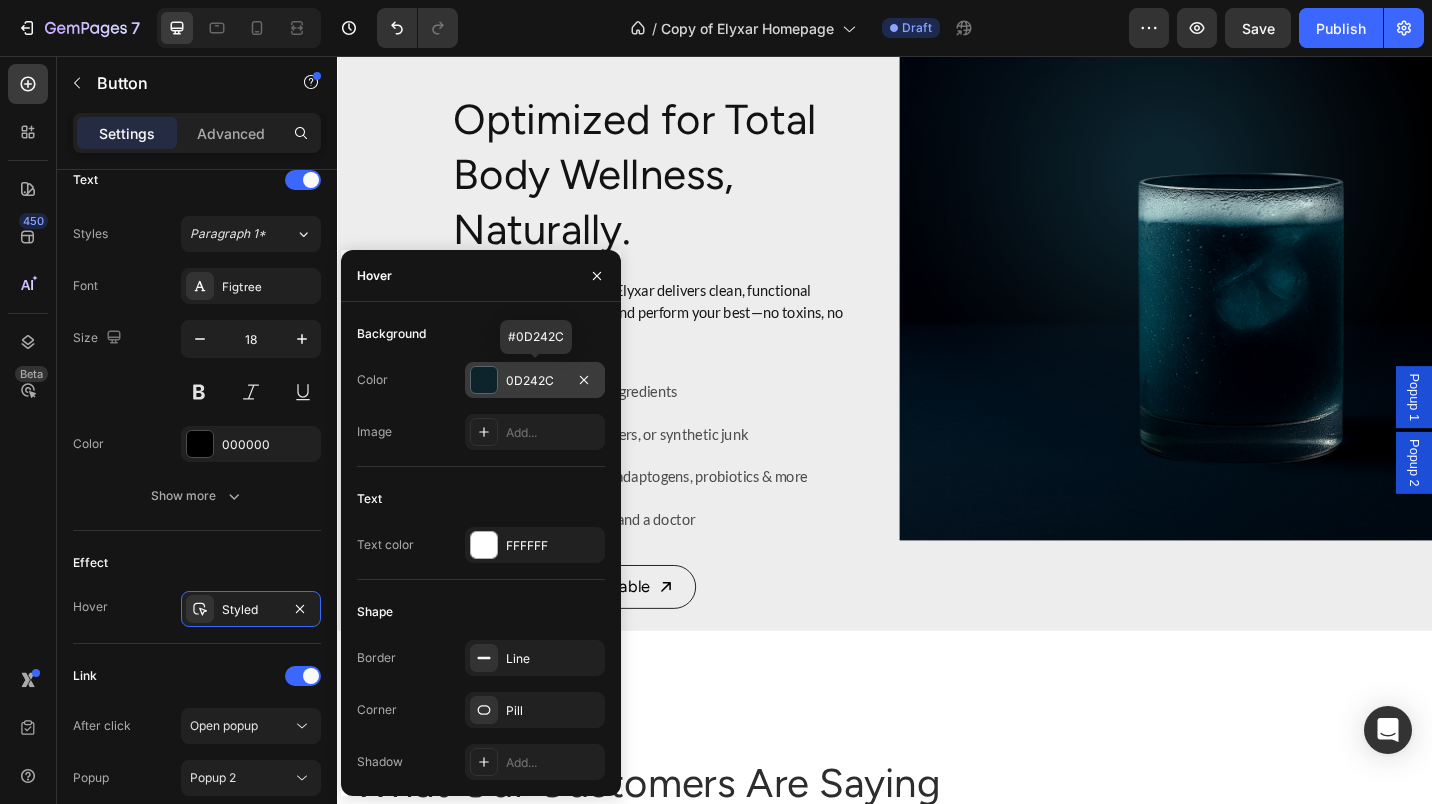 click at bounding box center [484, 380] 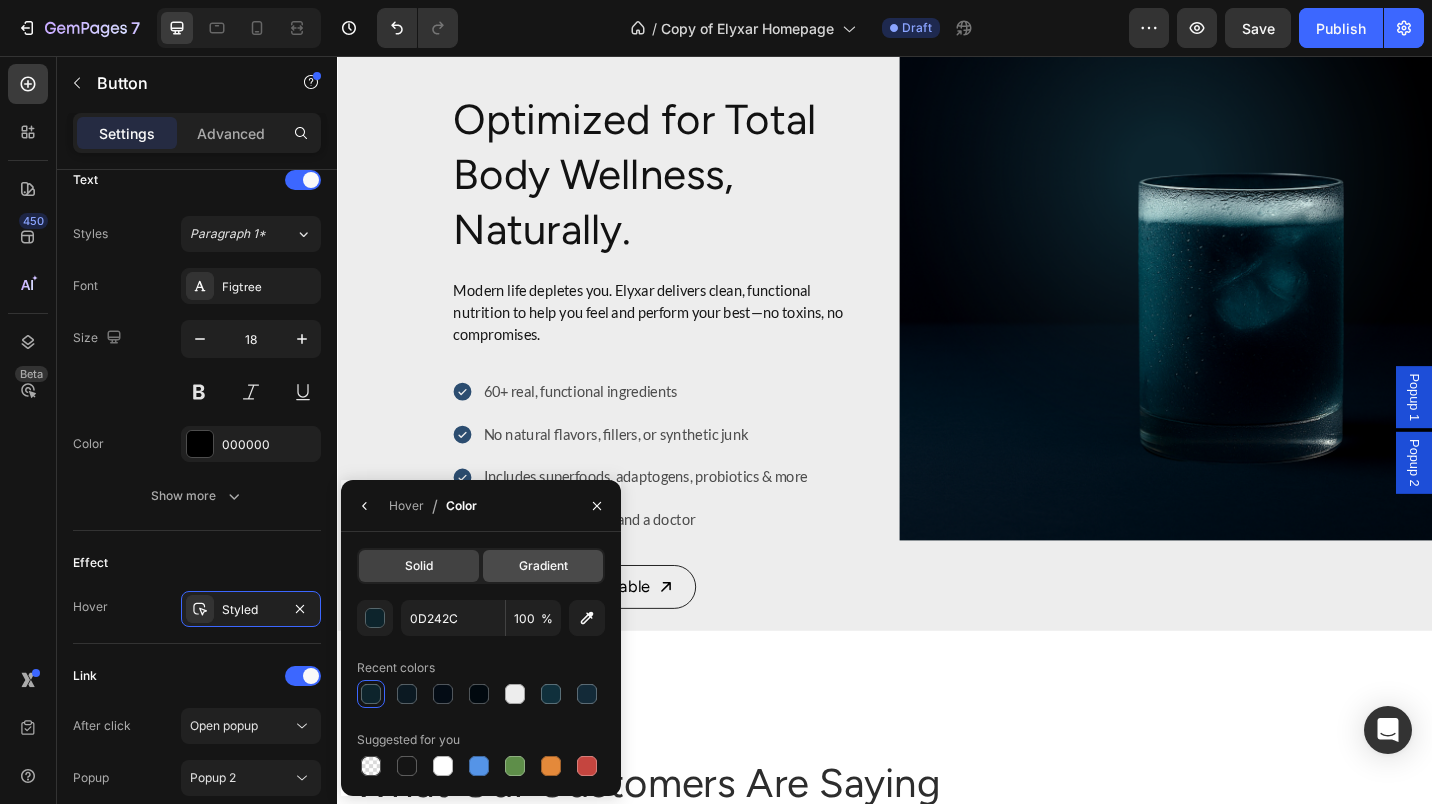 click on "Gradient" 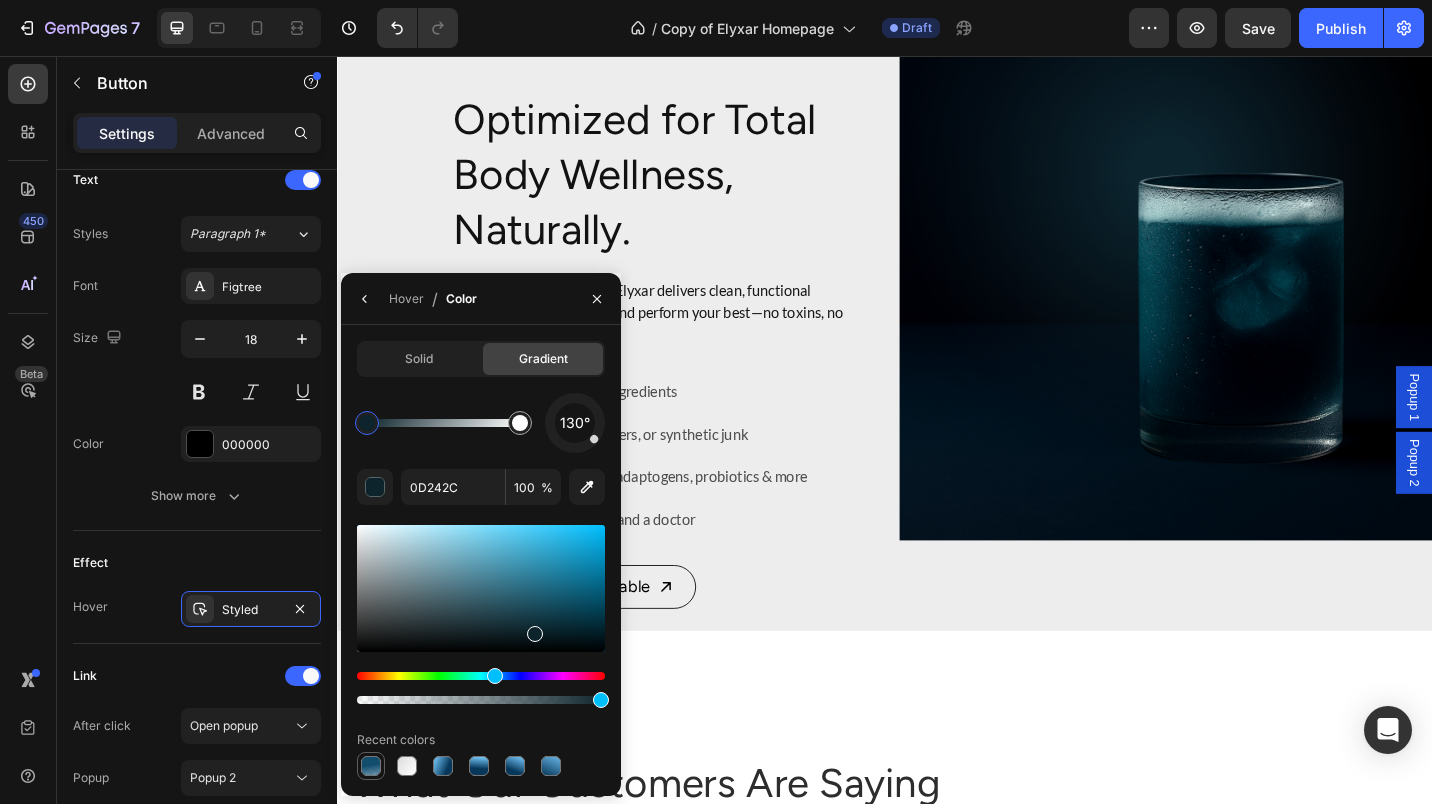 click at bounding box center [371, 766] 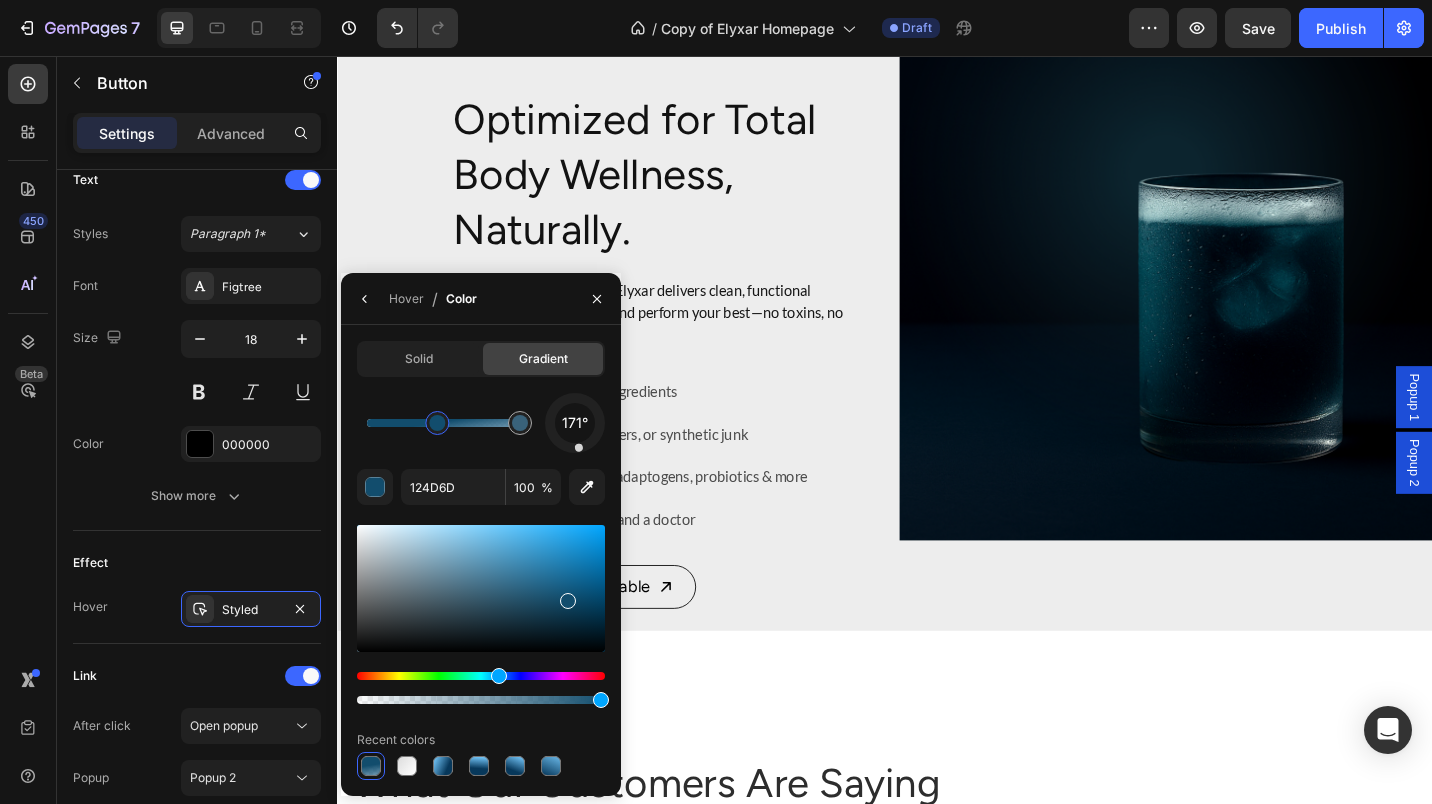 click on "See Nutrition Fact Table Button" at bounding box center (691, 638) 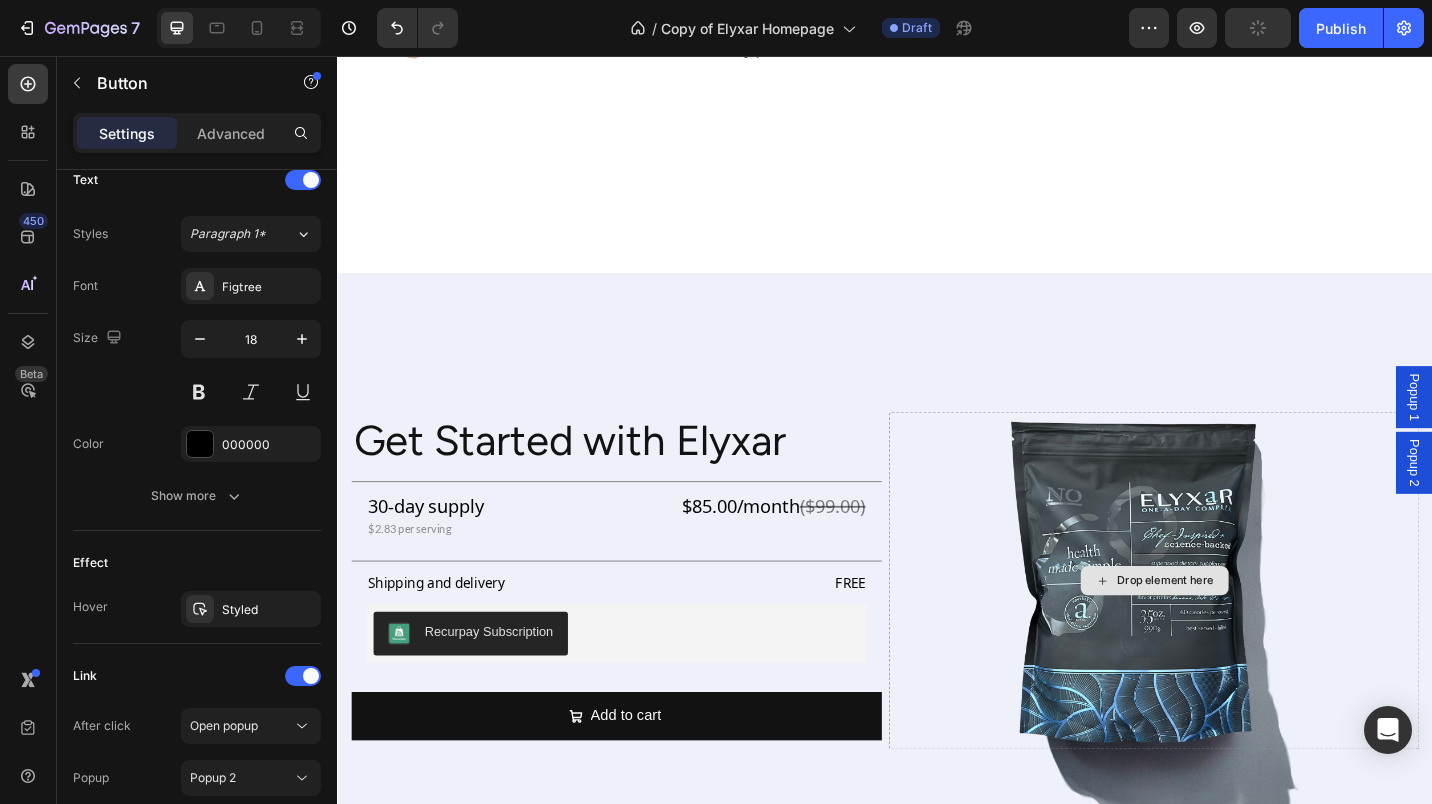 scroll, scrollTop: 3278, scrollLeft: 0, axis: vertical 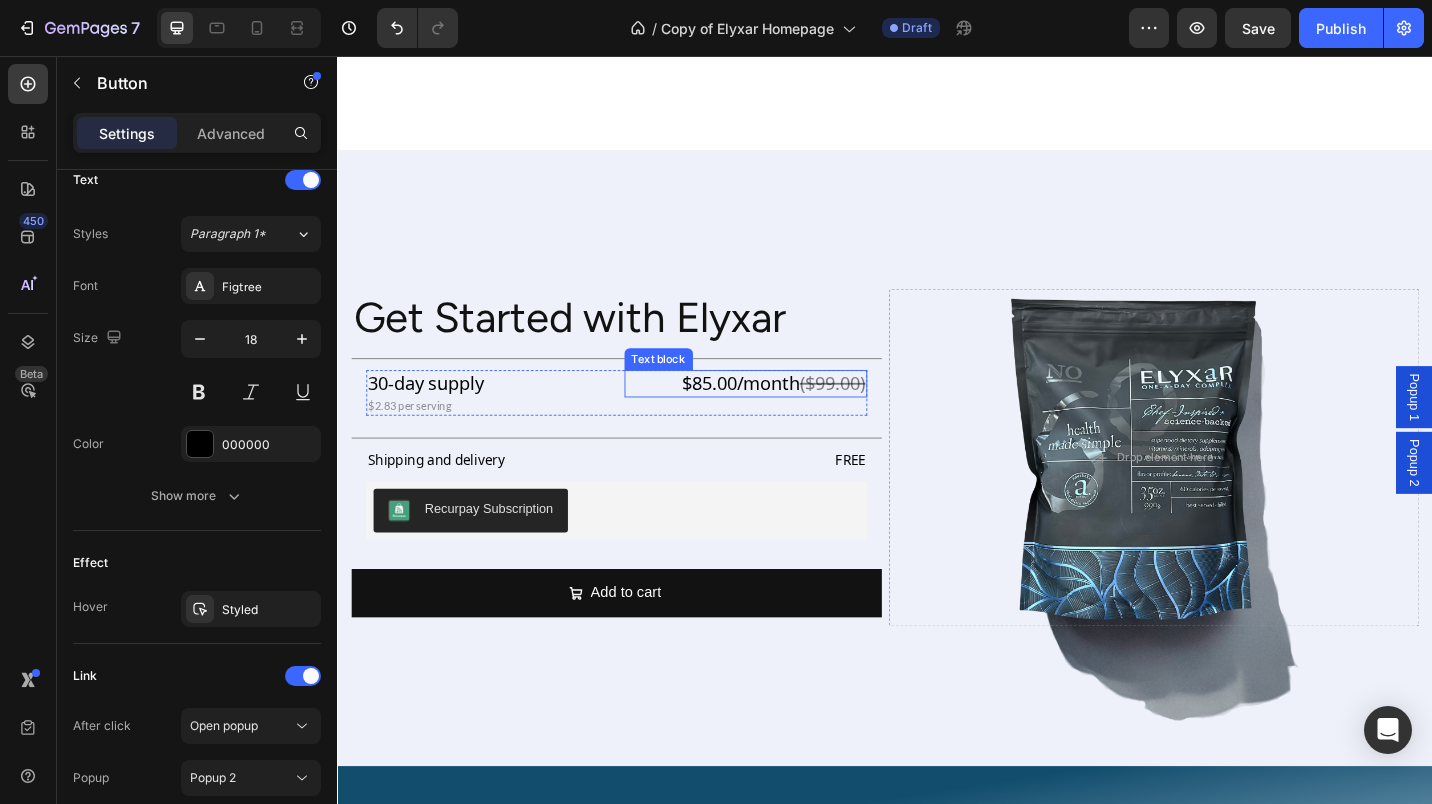 click on "$85.00/month  ($99.00)" at bounding box center [784, 415] 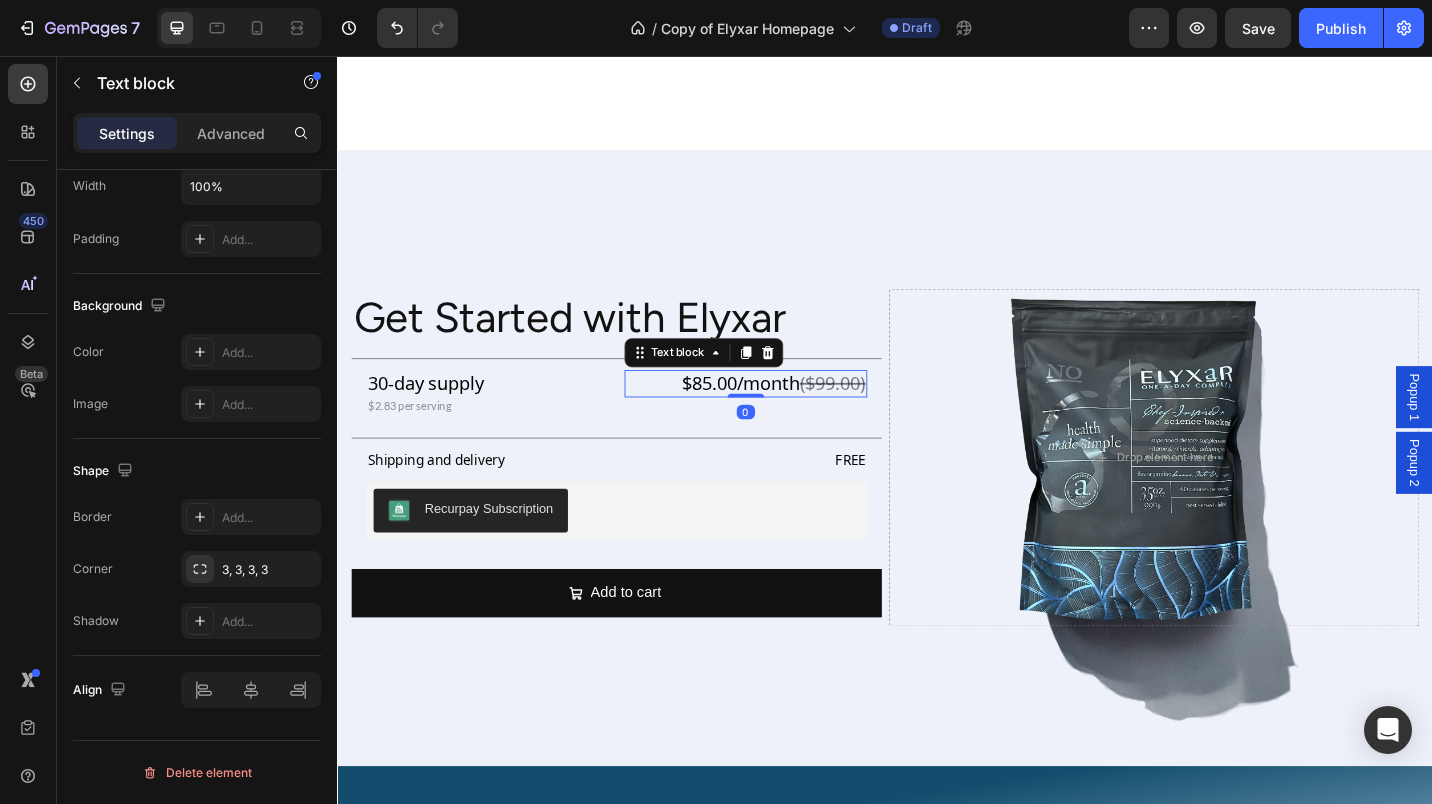 scroll, scrollTop: 0, scrollLeft: 0, axis: both 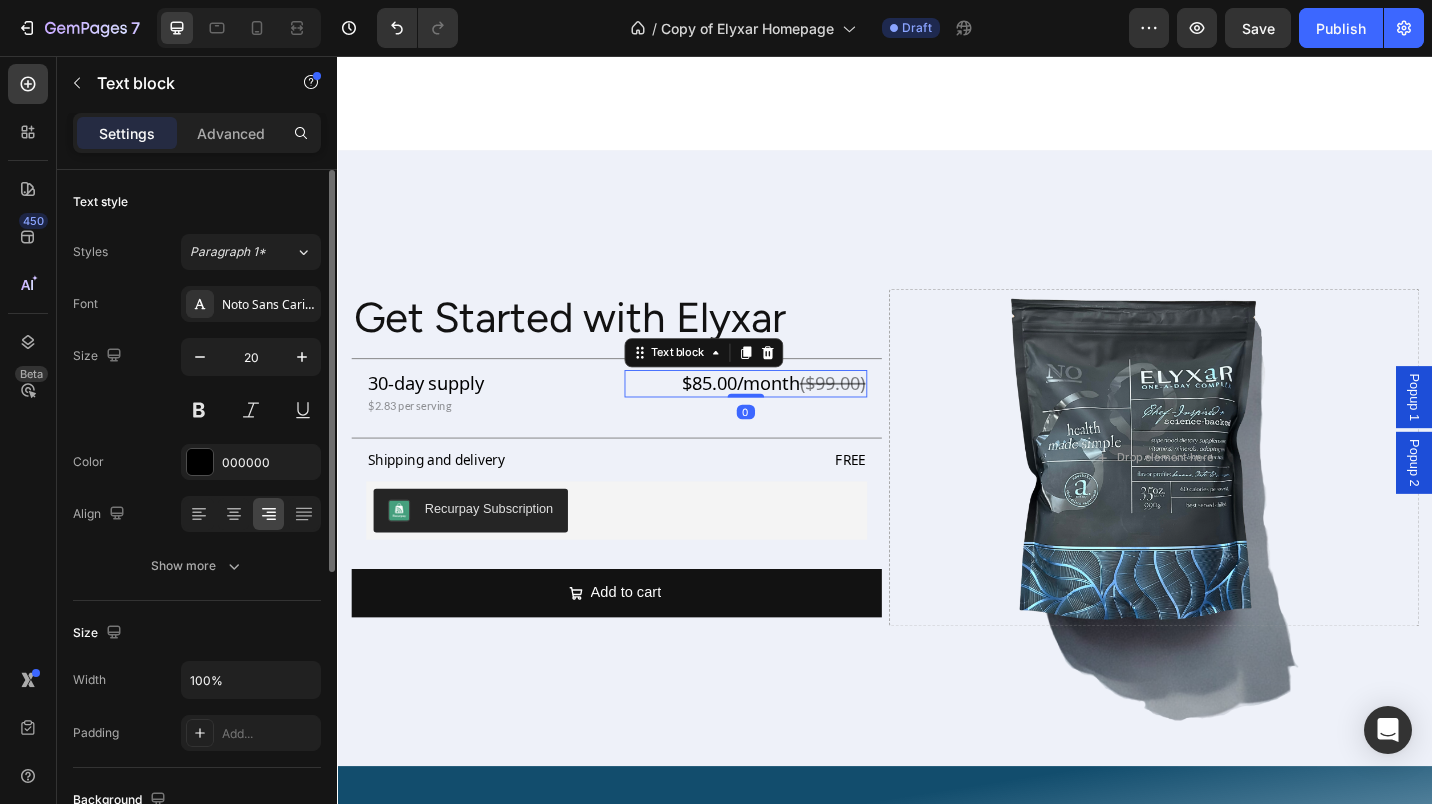 click on "$85.00/month  ($99.00)" at bounding box center [784, 415] 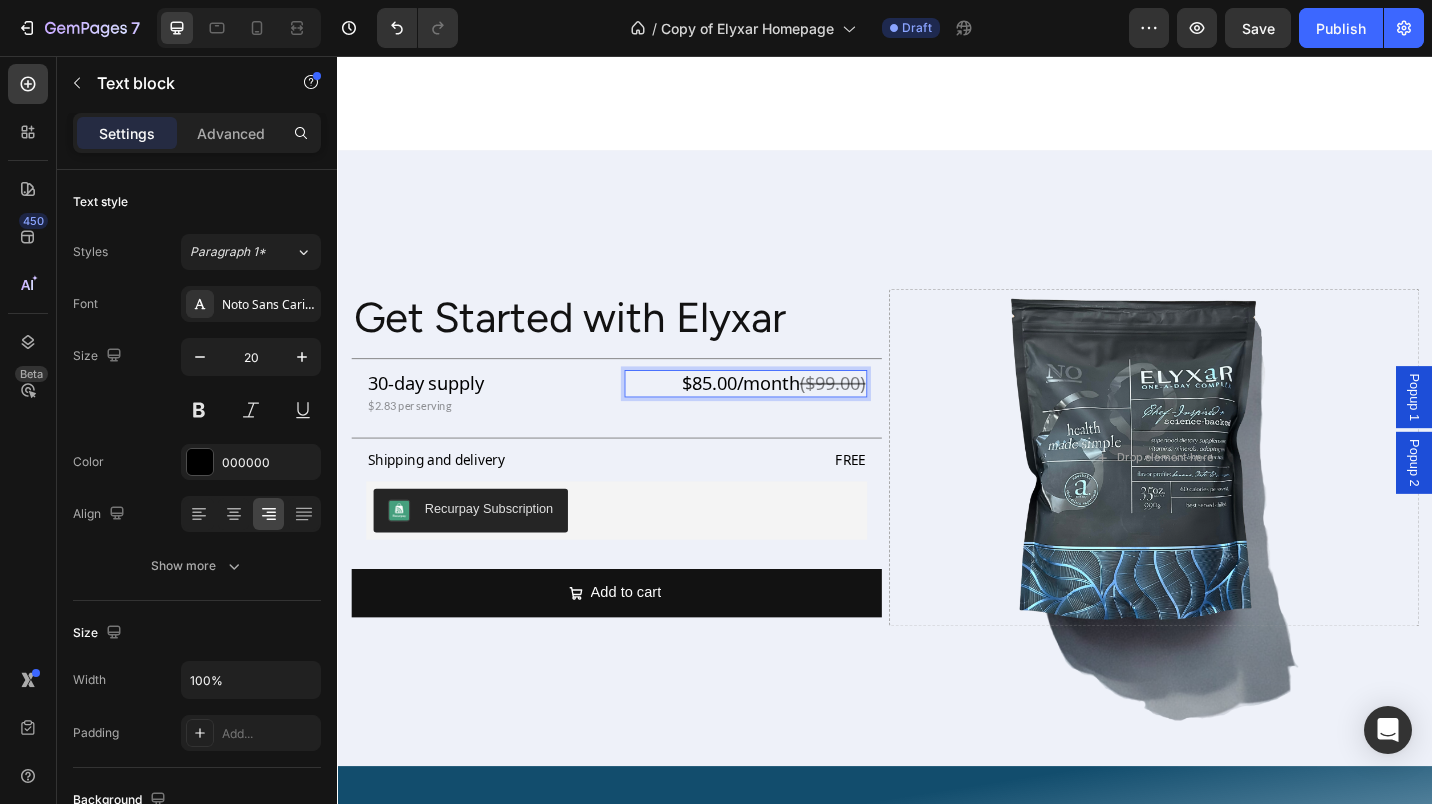 click on "$85.00/month  ($99.00)" at bounding box center (784, 415) 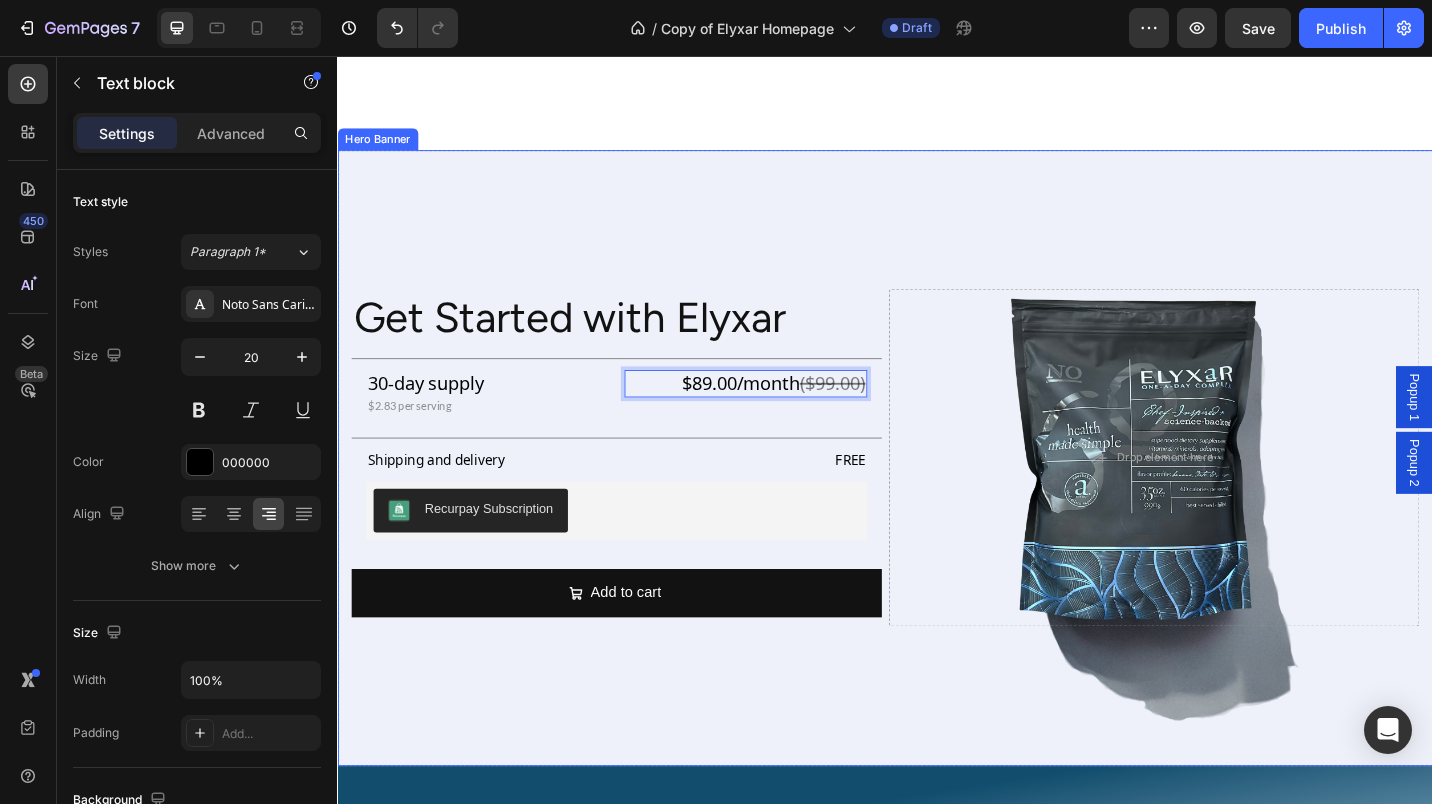 click at bounding box center (937, 496) 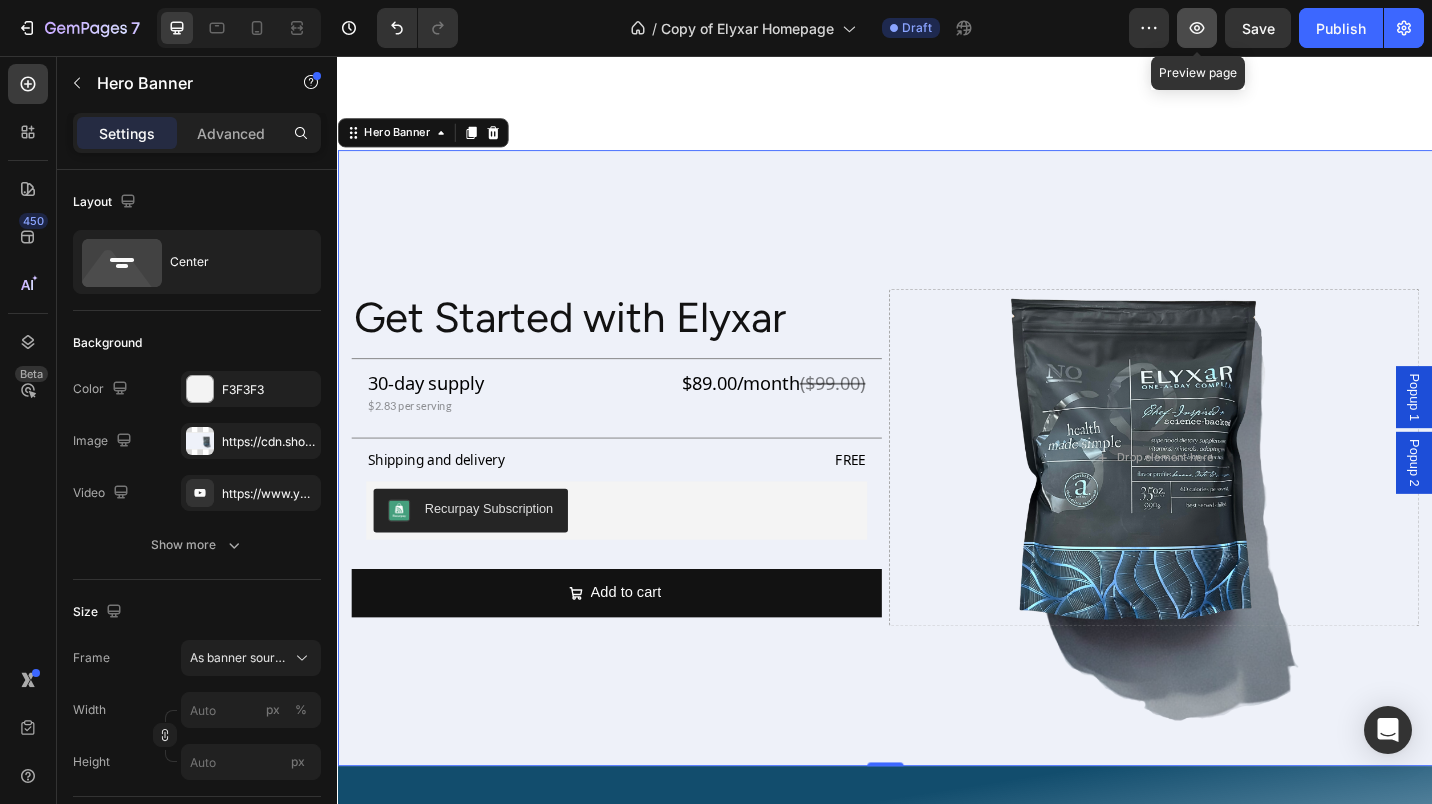 click 